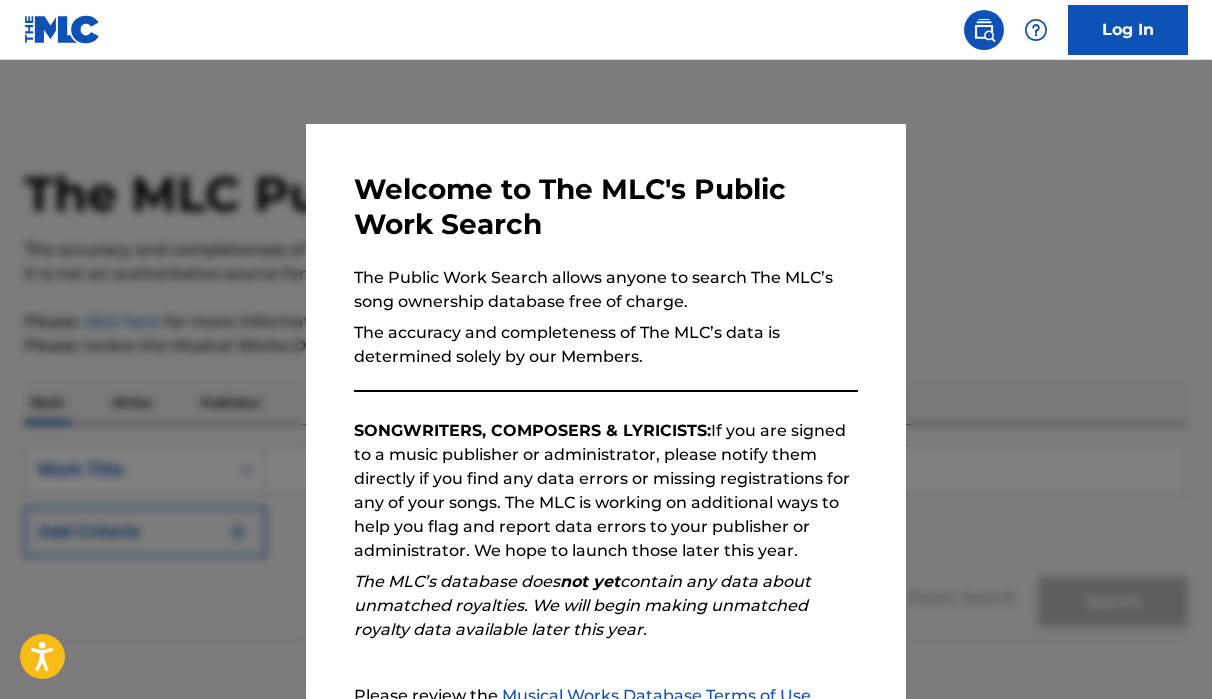 scroll, scrollTop: 0, scrollLeft: 0, axis: both 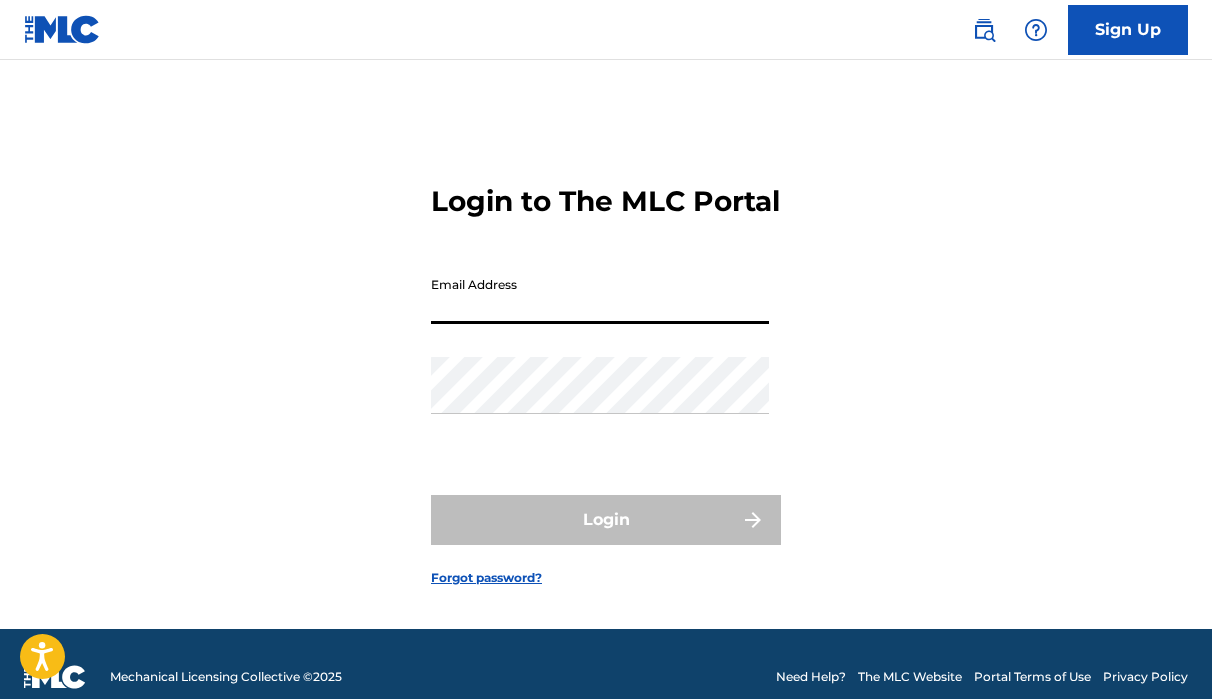 click on "Email Address" at bounding box center (600, 295) 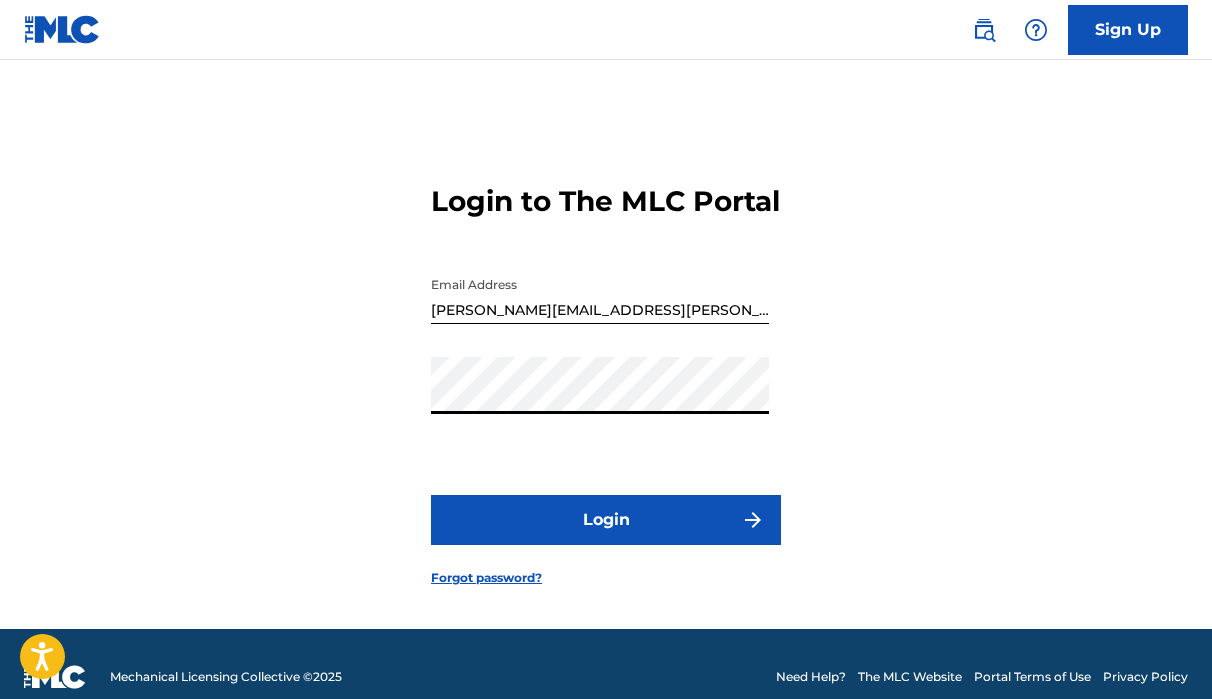 click on "Login" at bounding box center (606, 520) 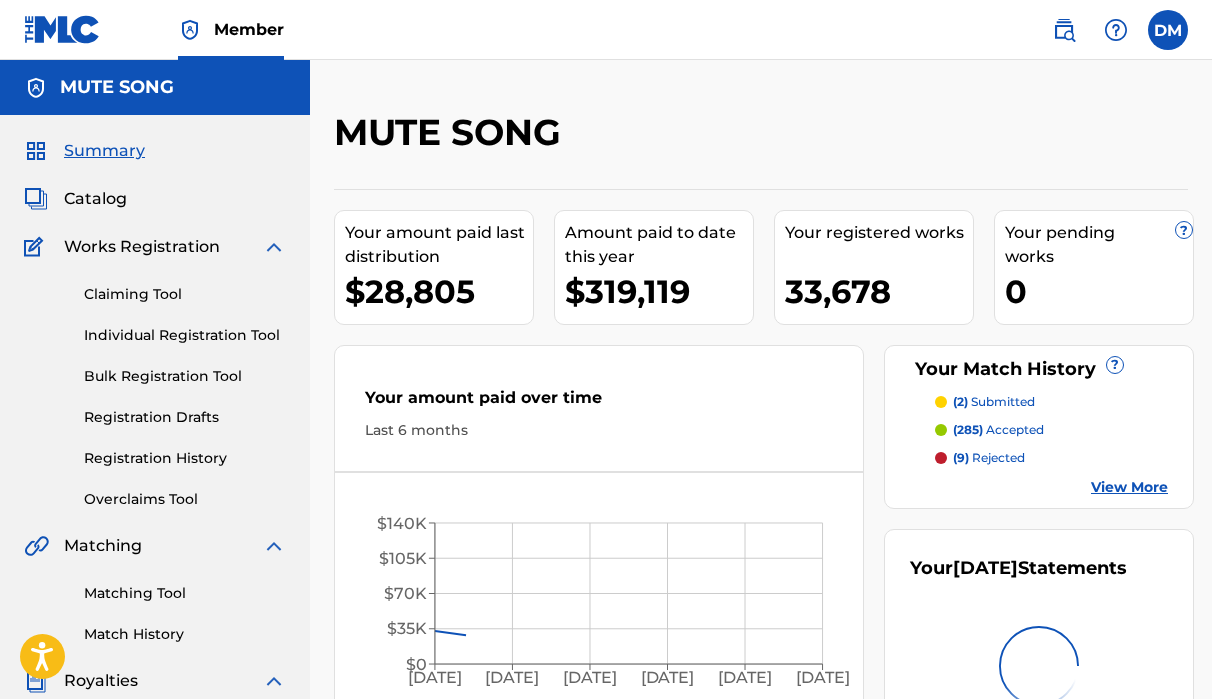 scroll, scrollTop: 0, scrollLeft: 0, axis: both 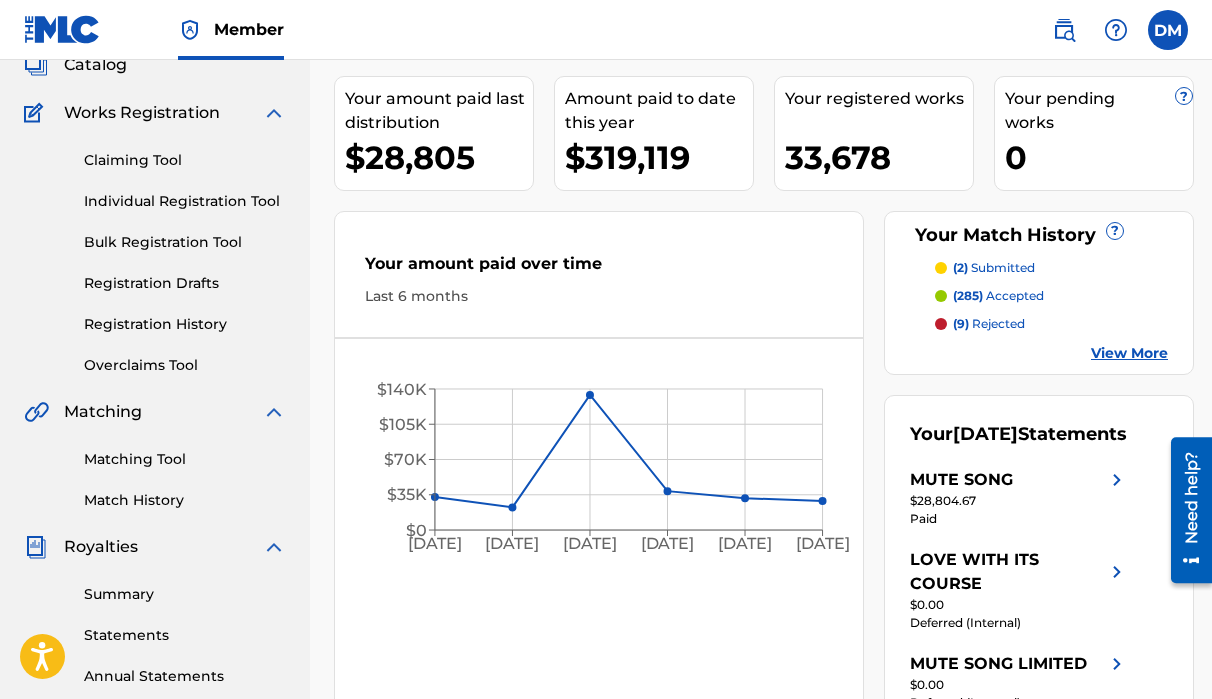 click on "Matching Tool" at bounding box center (185, 459) 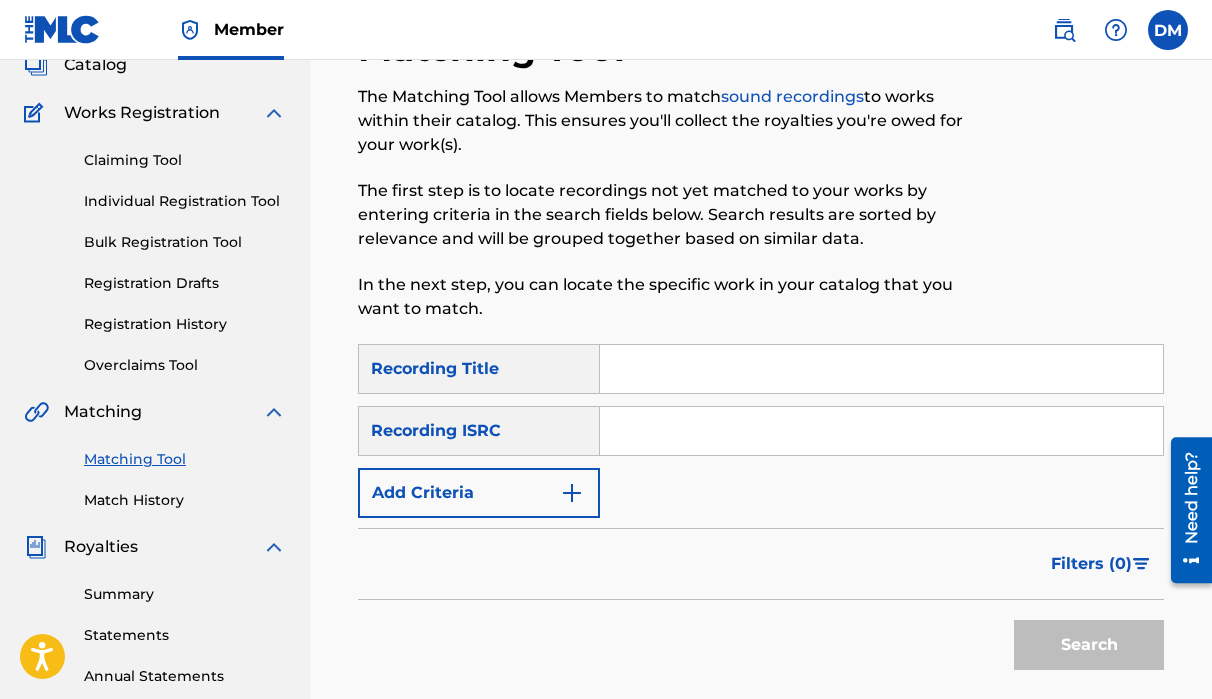 scroll, scrollTop: 0, scrollLeft: 0, axis: both 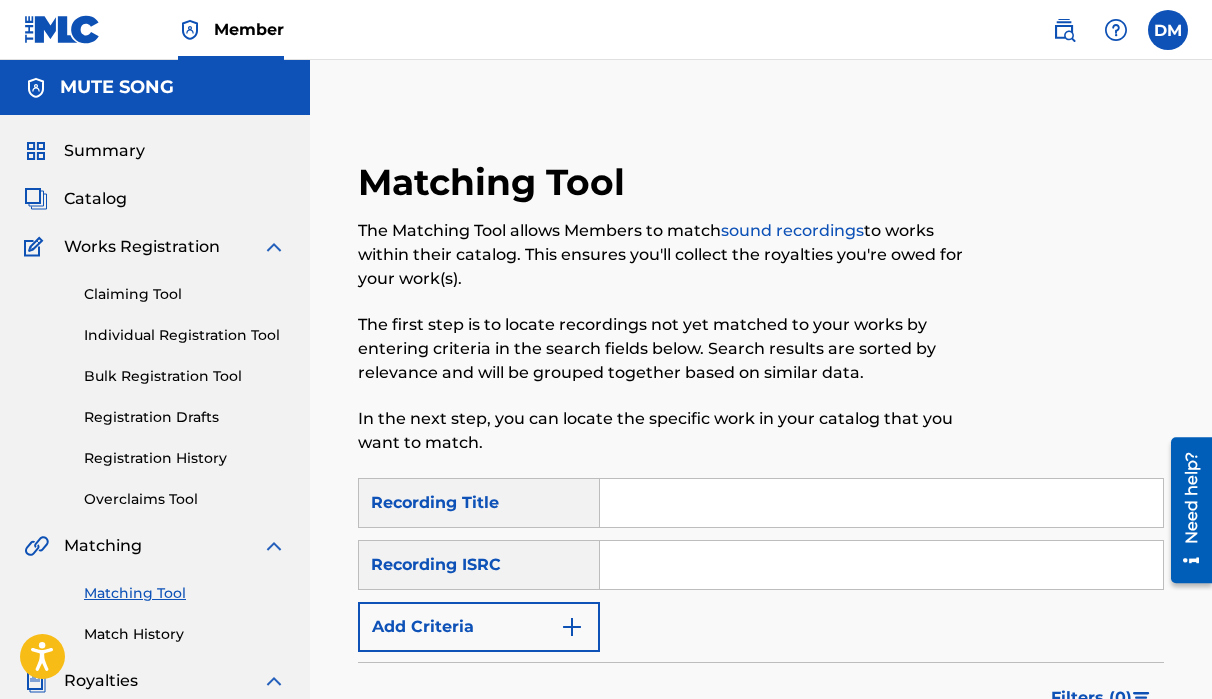 click at bounding box center [881, 503] 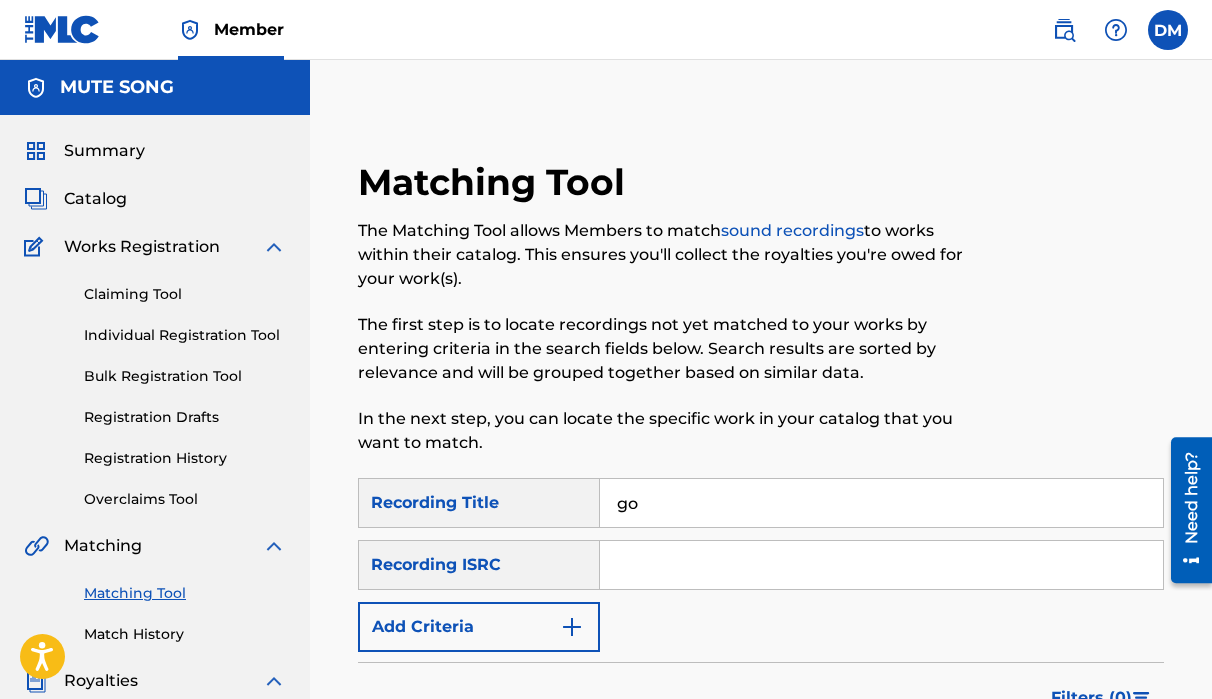 type on "go" 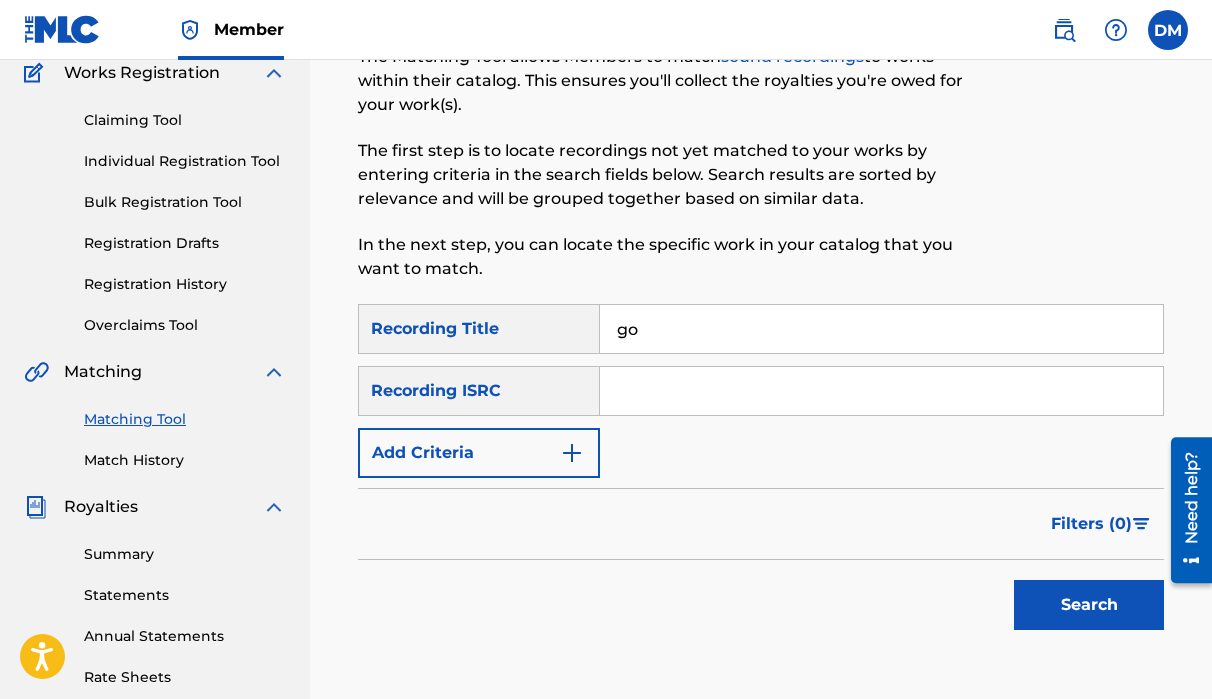 scroll, scrollTop: 187, scrollLeft: 0, axis: vertical 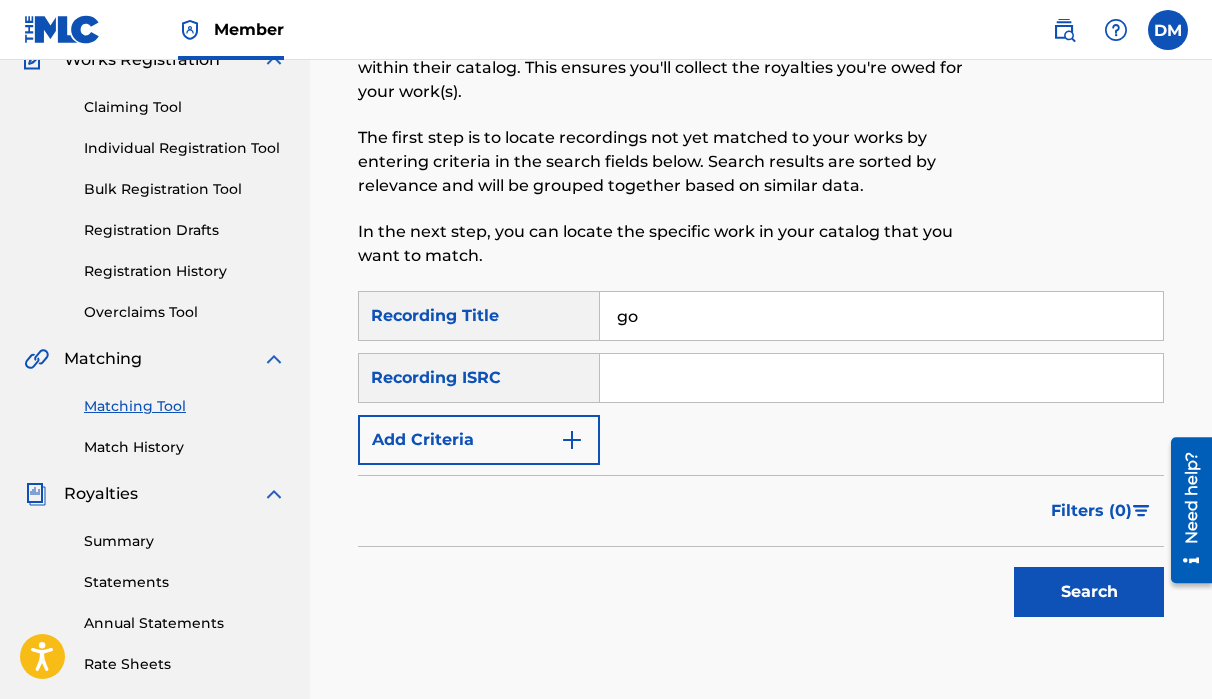 drag, startPoint x: 652, startPoint y: 312, endPoint x: 521, endPoint y: 313, distance: 131.00381 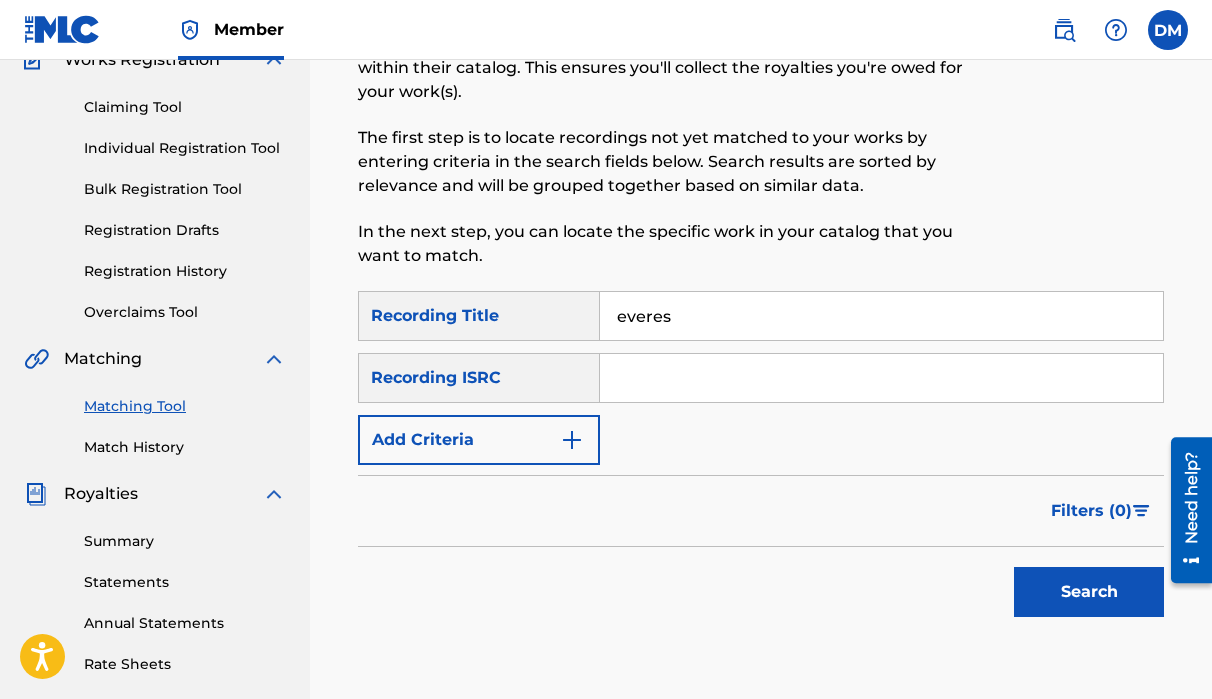 type on "everest" 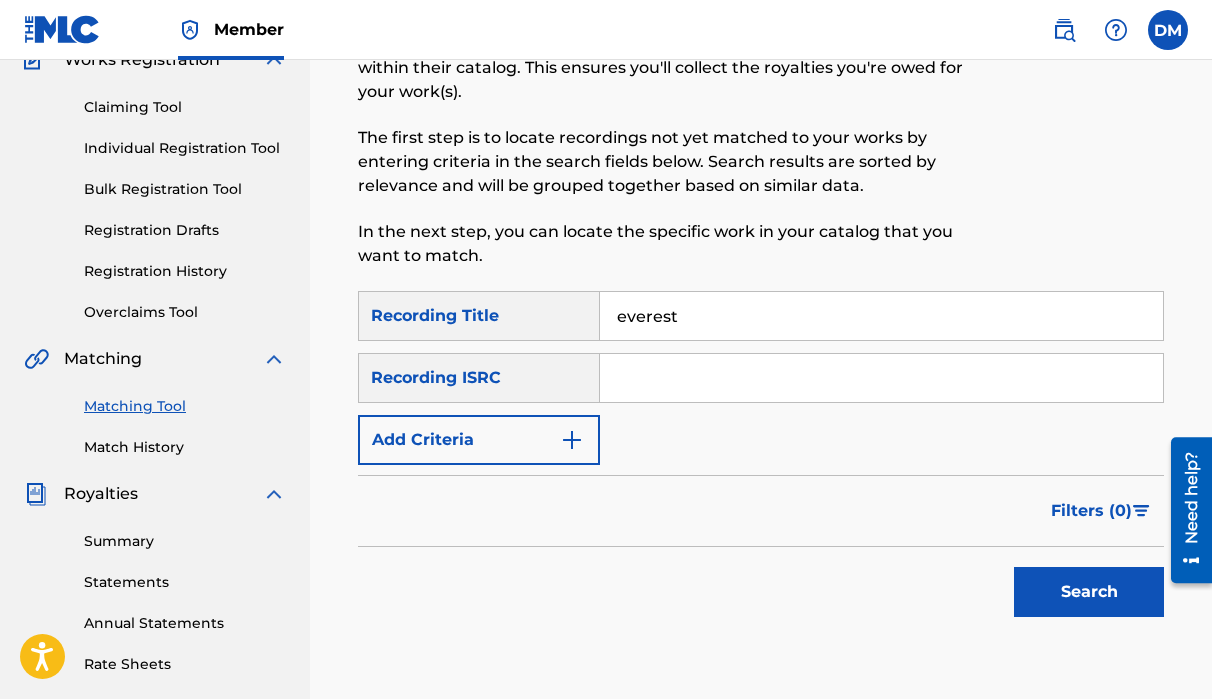 drag, startPoint x: 700, startPoint y: 320, endPoint x: 504, endPoint y: 301, distance: 196.91876 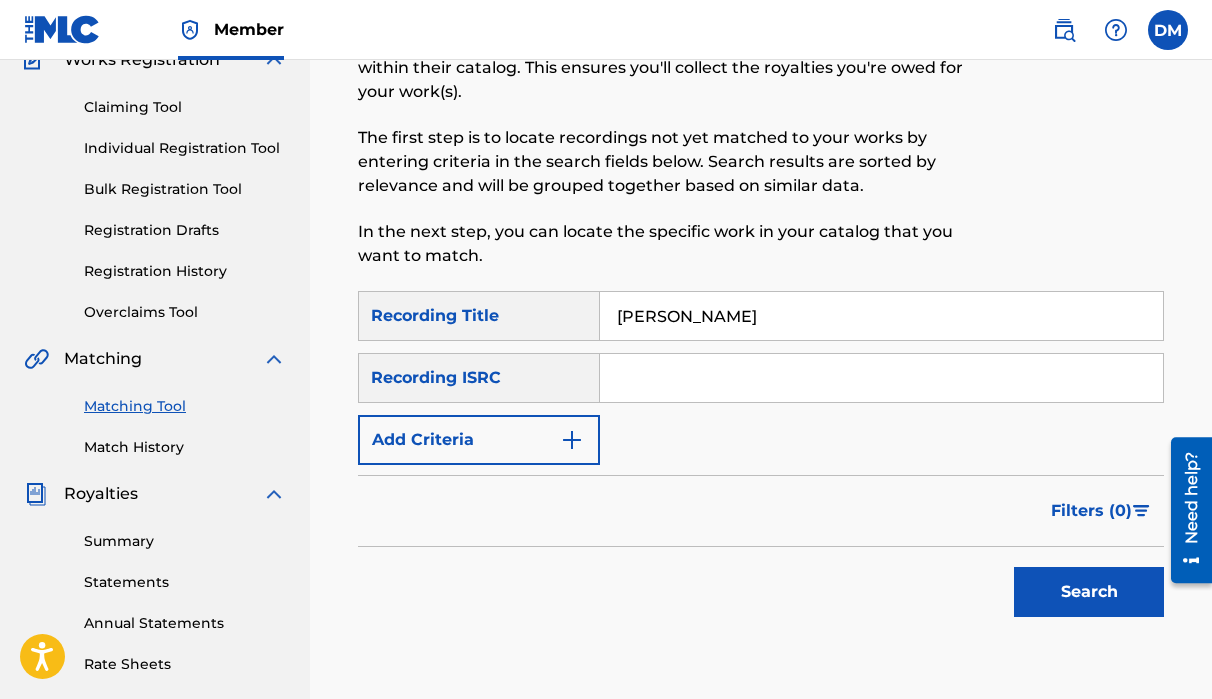 type on "[PERSON_NAME]" 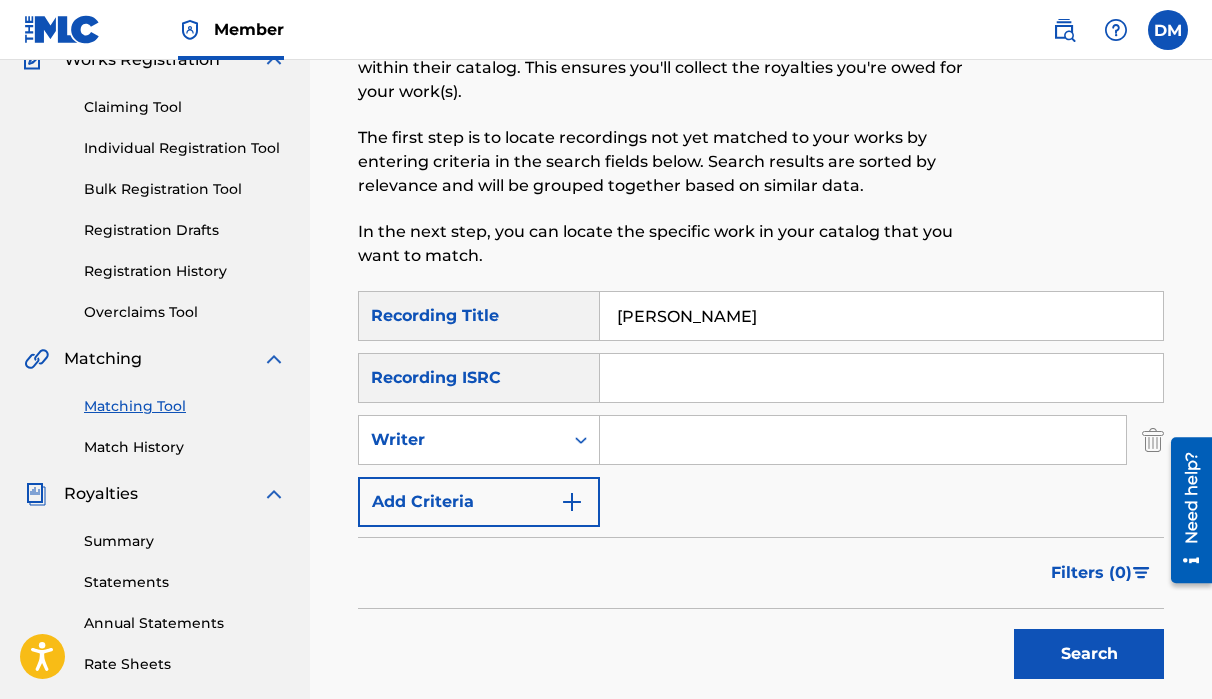 click at bounding box center [863, 440] 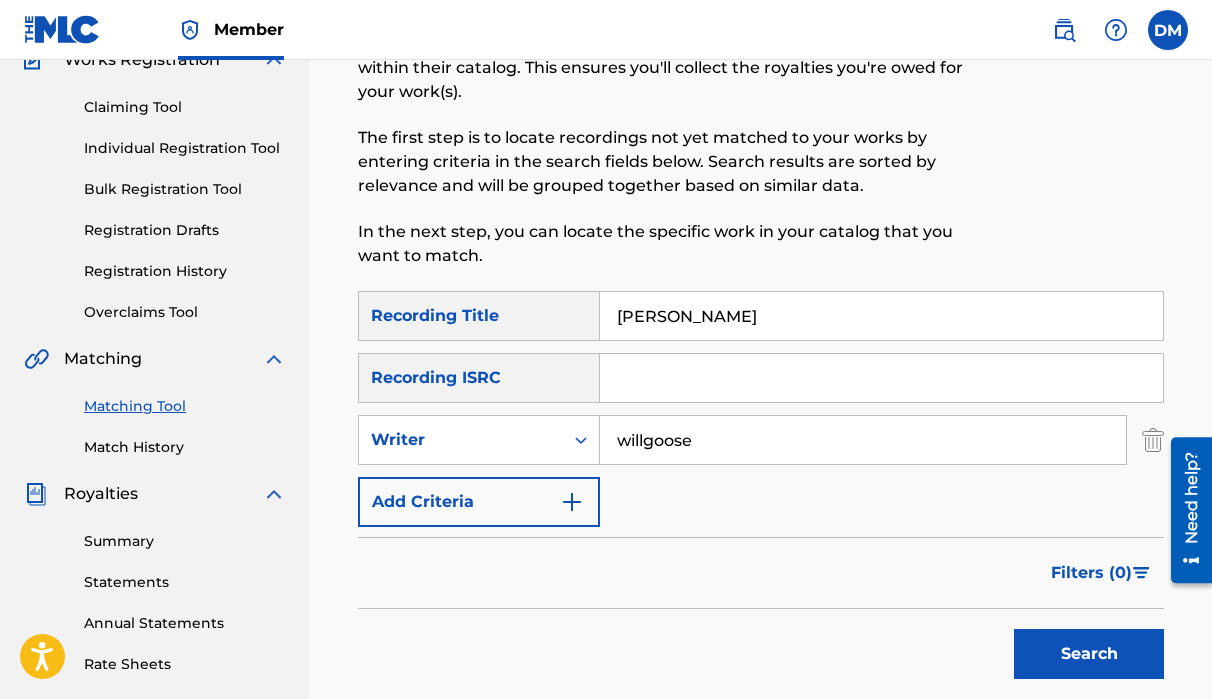 type on "willgoose" 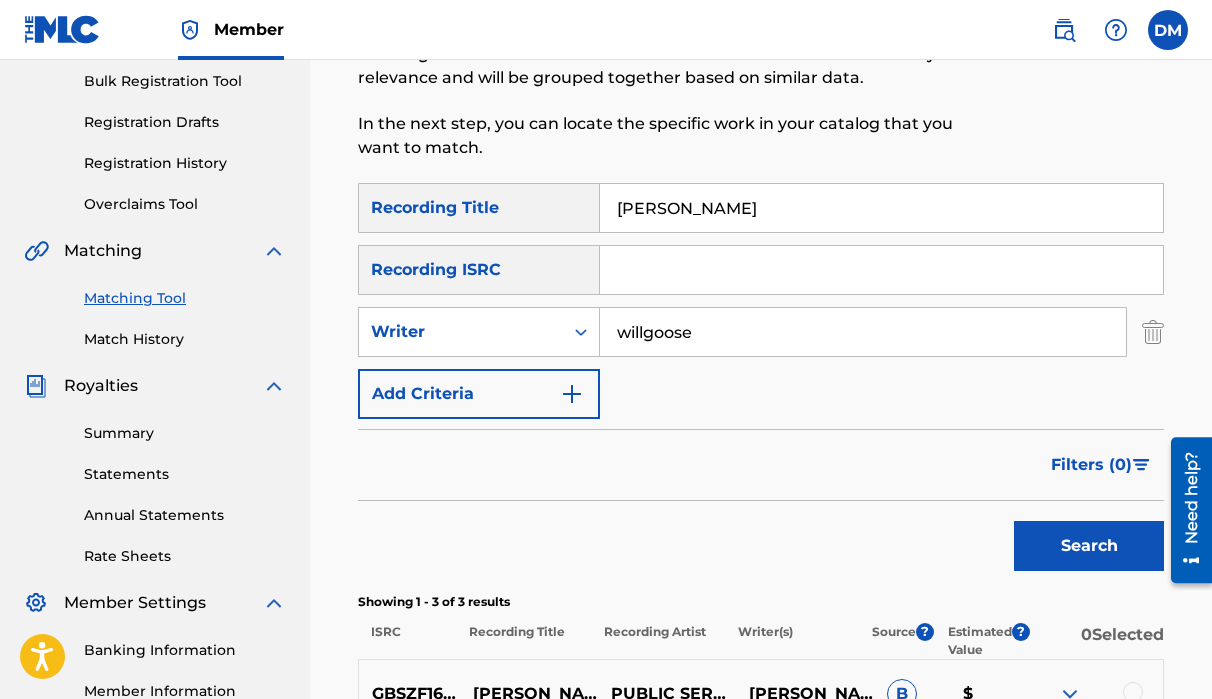scroll, scrollTop: 297, scrollLeft: 0, axis: vertical 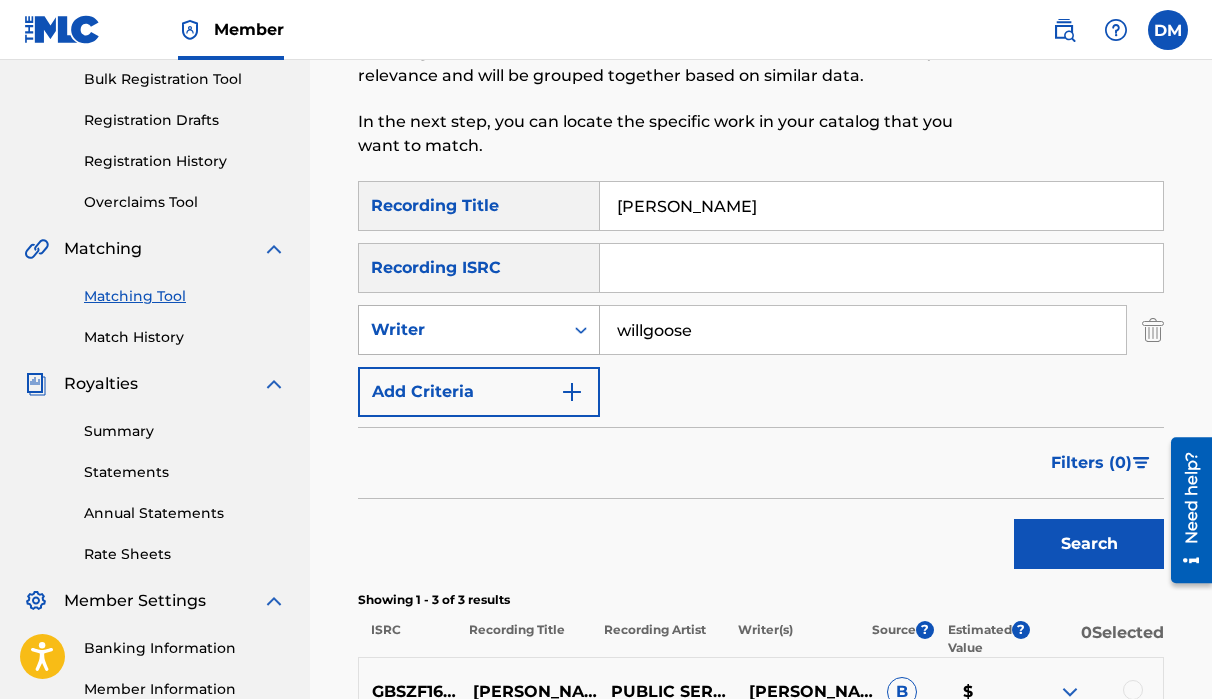 click on "Writer" at bounding box center [461, 330] 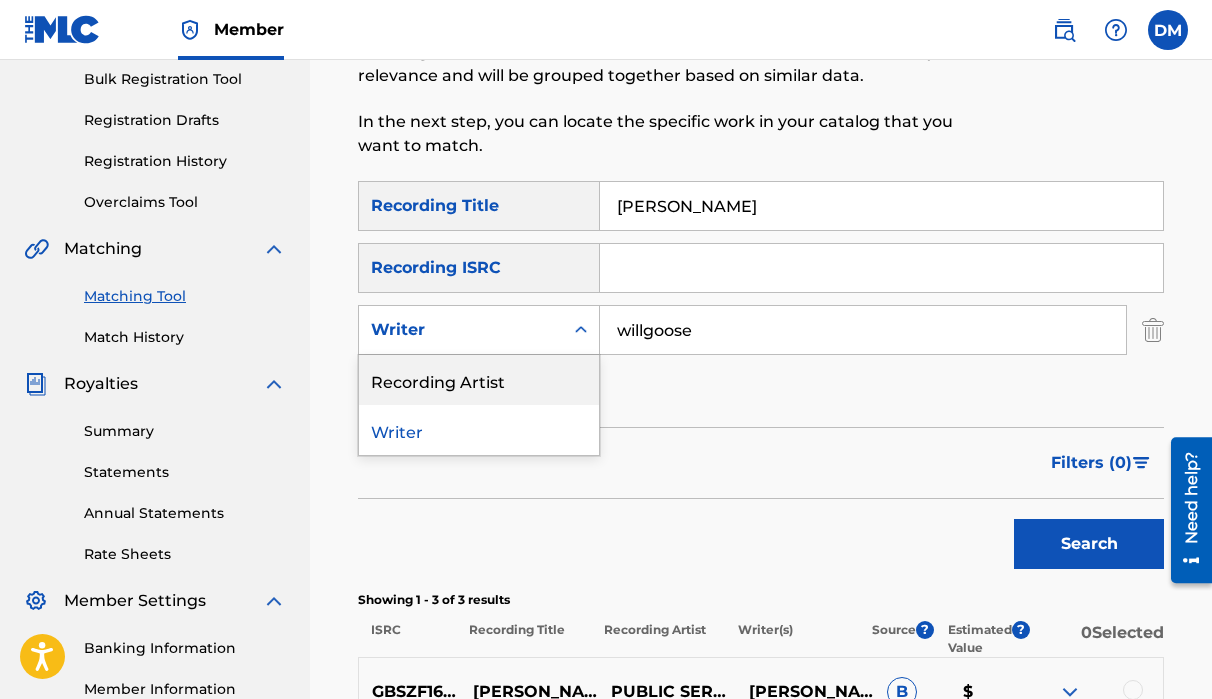 click on "Recording Artist" at bounding box center [479, 380] 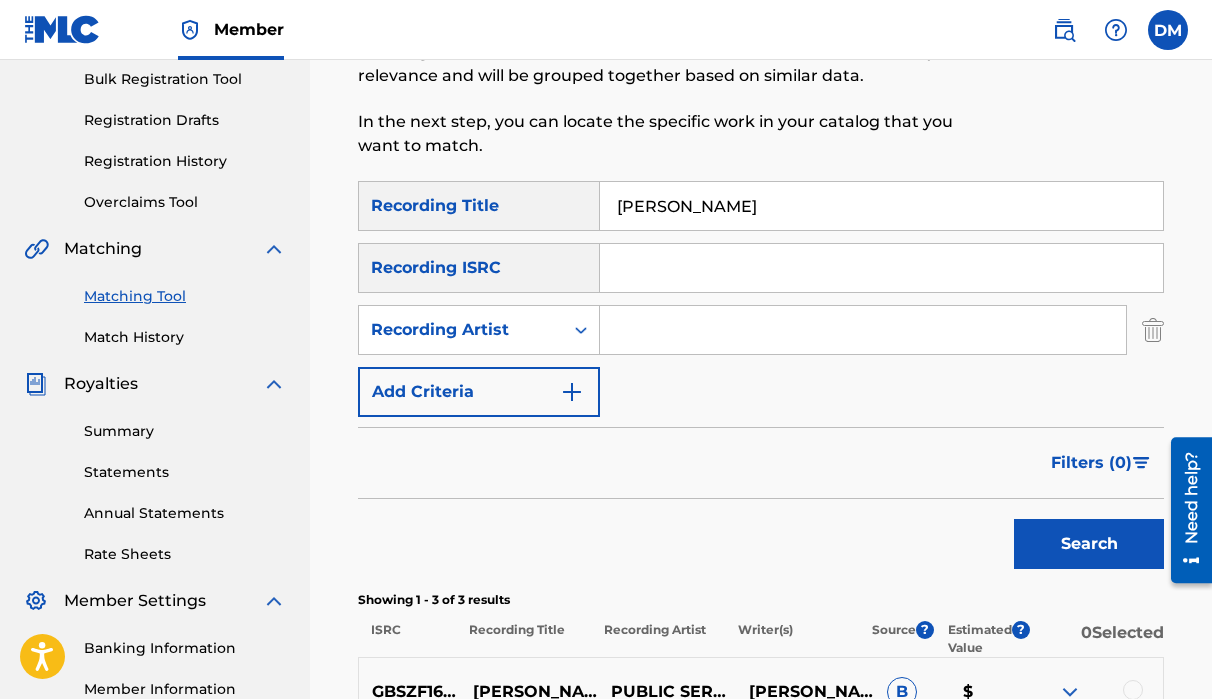 click at bounding box center [863, 330] 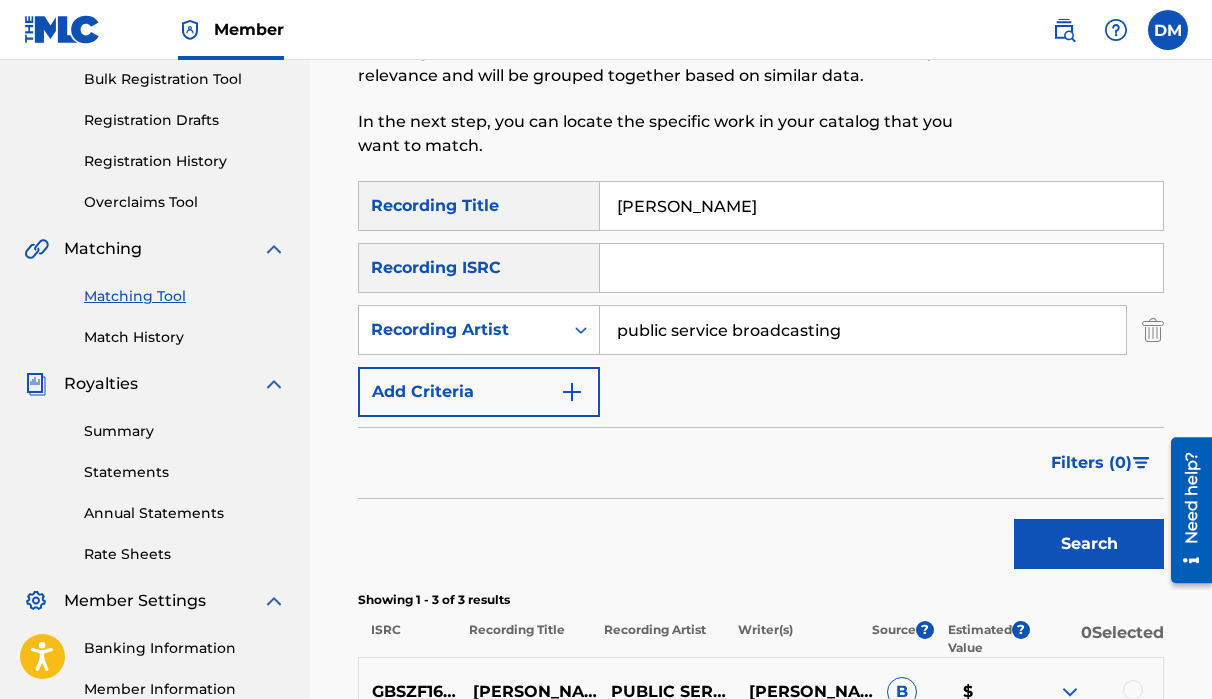 scroll, scrollTop: 298, scrollLeft: 0, axis: vertical 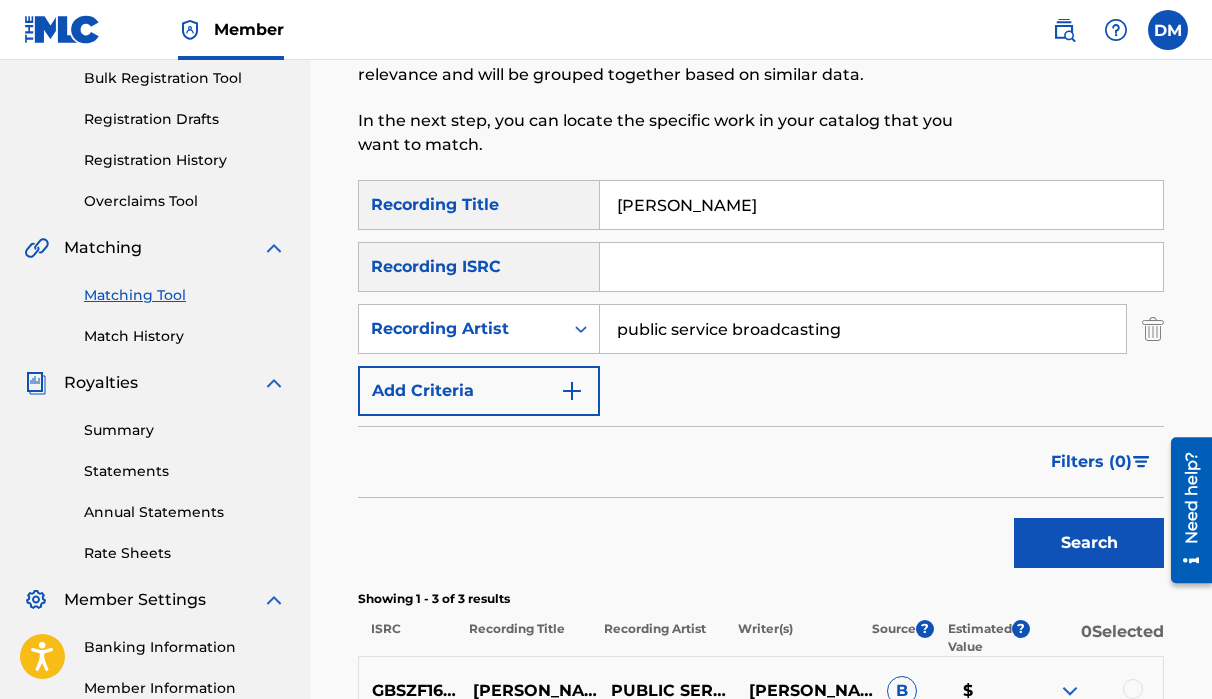 type on "public service broadcasting" 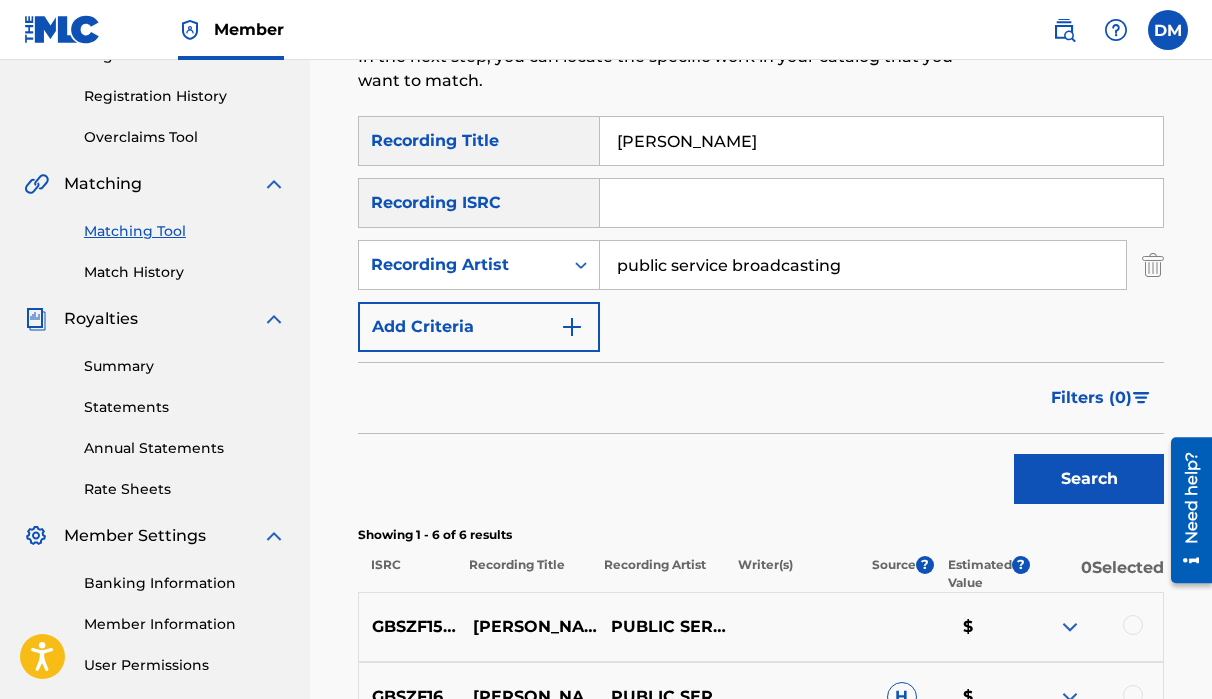 scroll, scrollTop: 365, scrollLeft: 0, axis: vertical 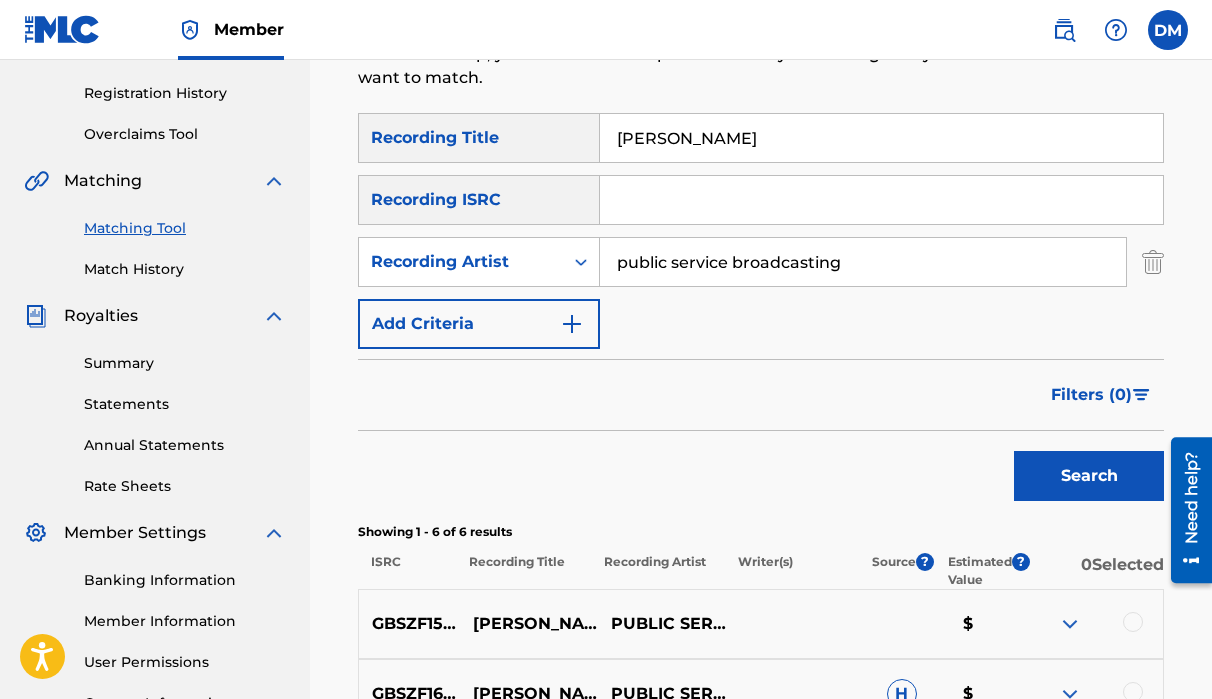 click on "SearchWithCriteriac7092109-74b6-4031-9b39-34cb1145be10 Recording Title gagarin" at bounding box center [761, 138] 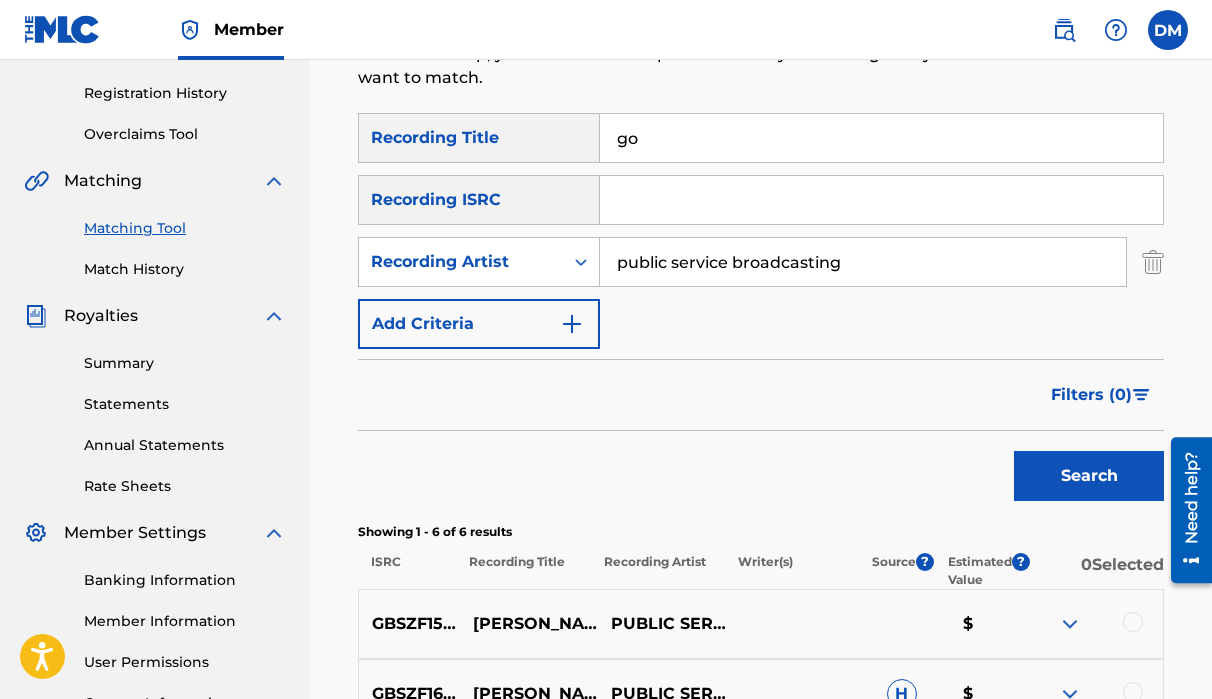 click on "Search" at bounding box center (1089, 476) 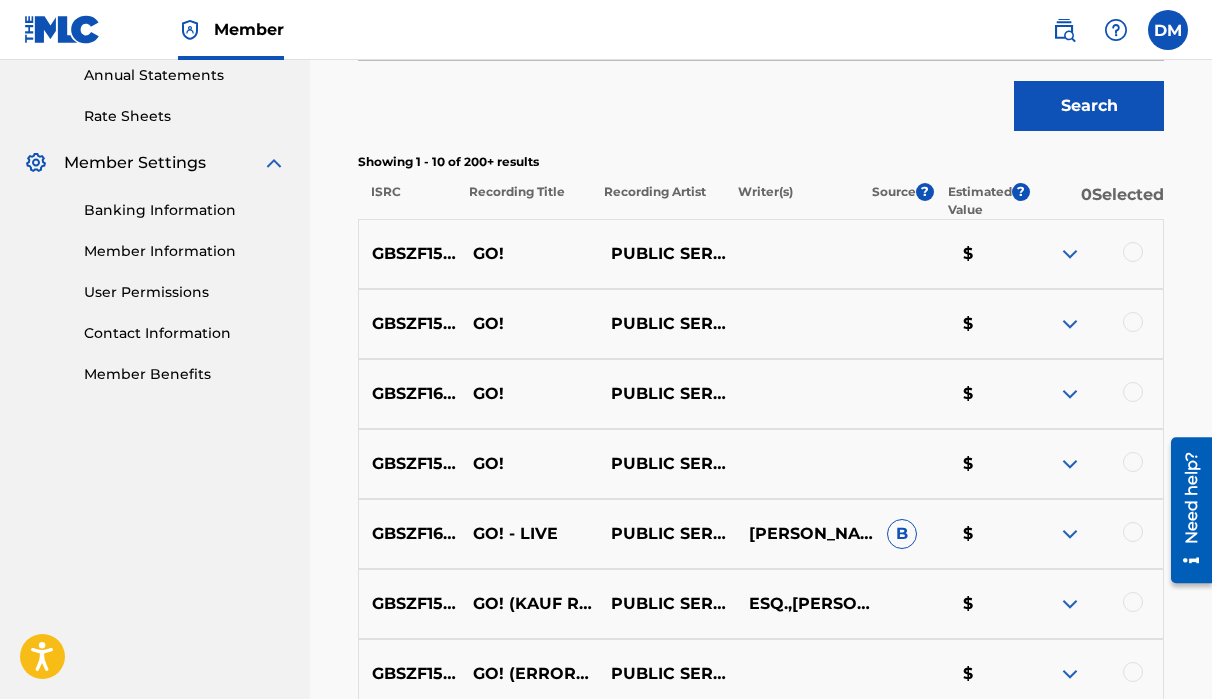 scroll, scrollTop: 1201, scrollLeft: 0, axis: vertical 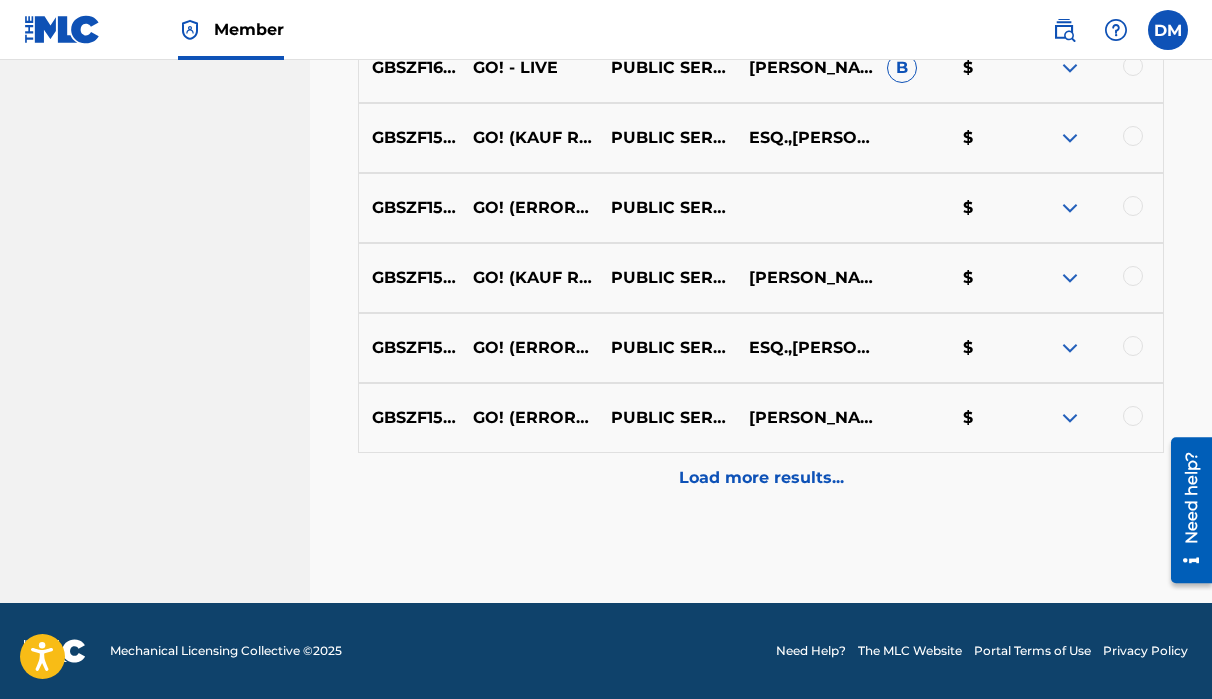 click on "Load more results..." at bounding box center [761, 478] 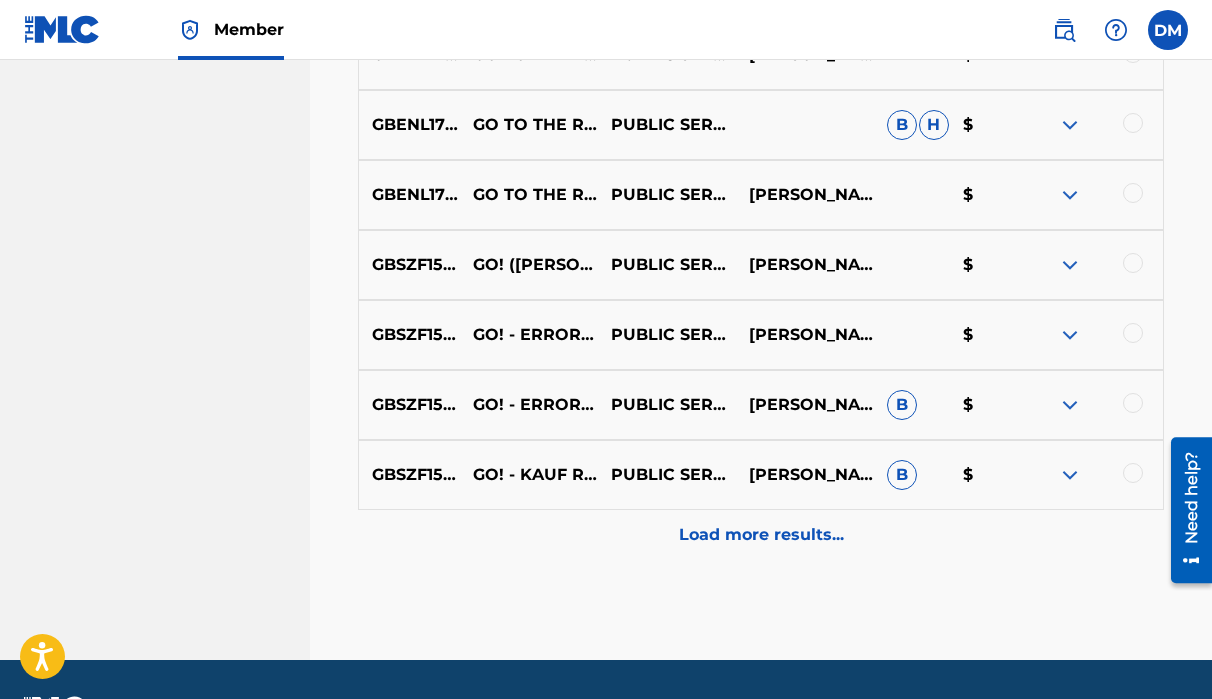 scroll, scrollTop: 1875, scrollLeft: 0, axis: vertical 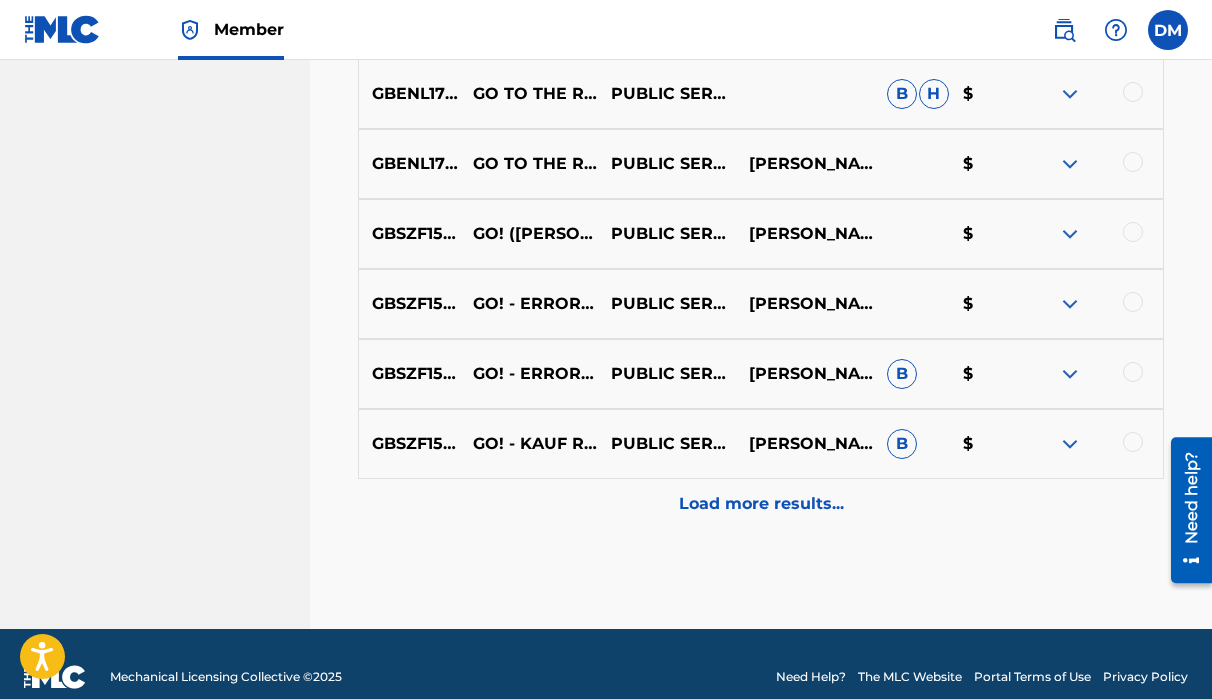 click on "Load more results..." at bounding box center (761, 504) 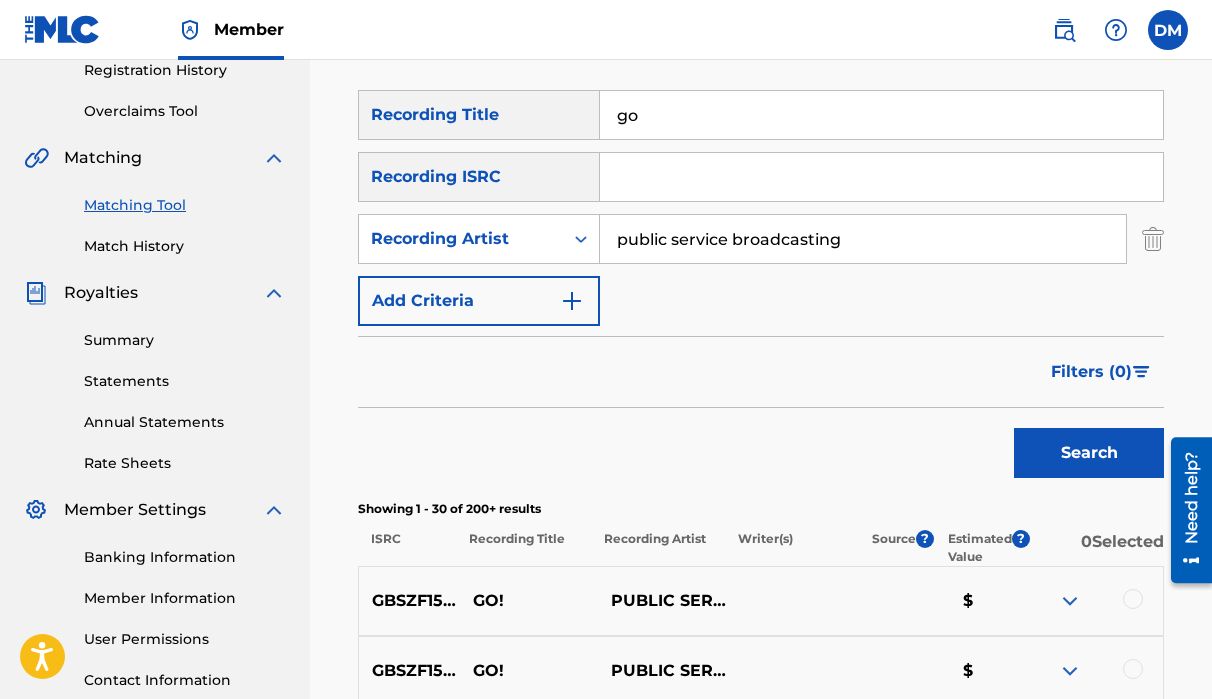 scroll, scrollTop: 0, scrollLeft: 0, axis: both 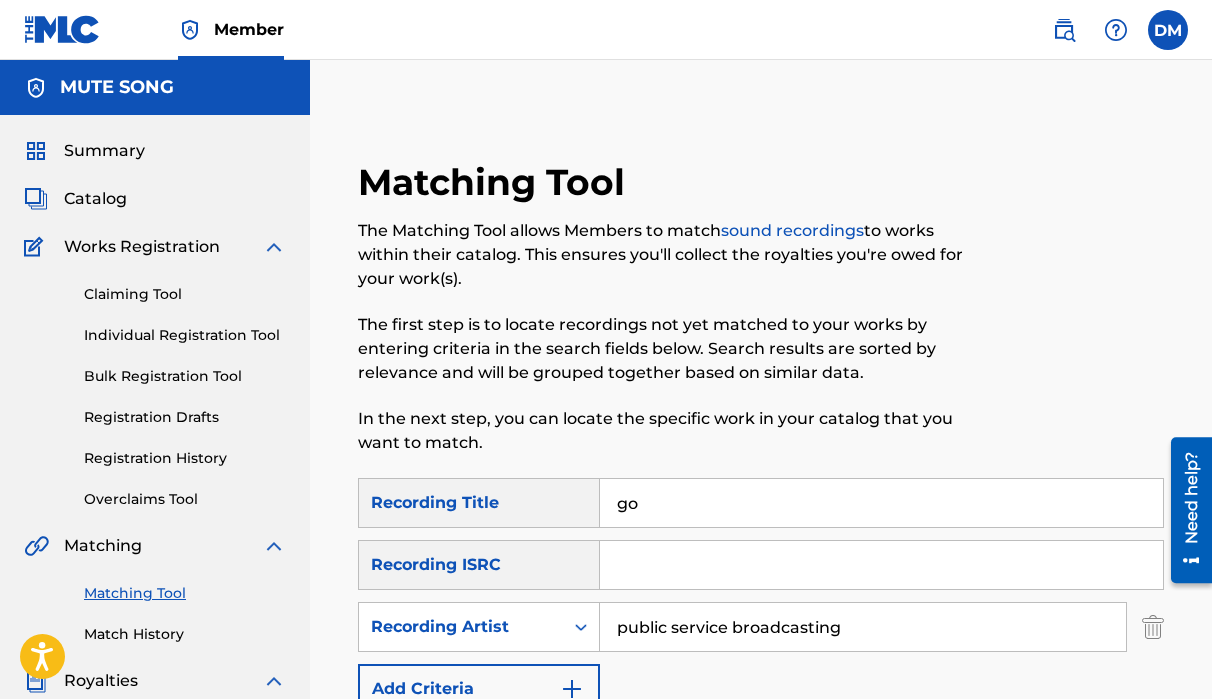 click on "SearchWithCriteriac7092109-74b6-4031-9b39-34cb1145be10 Recording Title go" at bounding box center (761, 503) 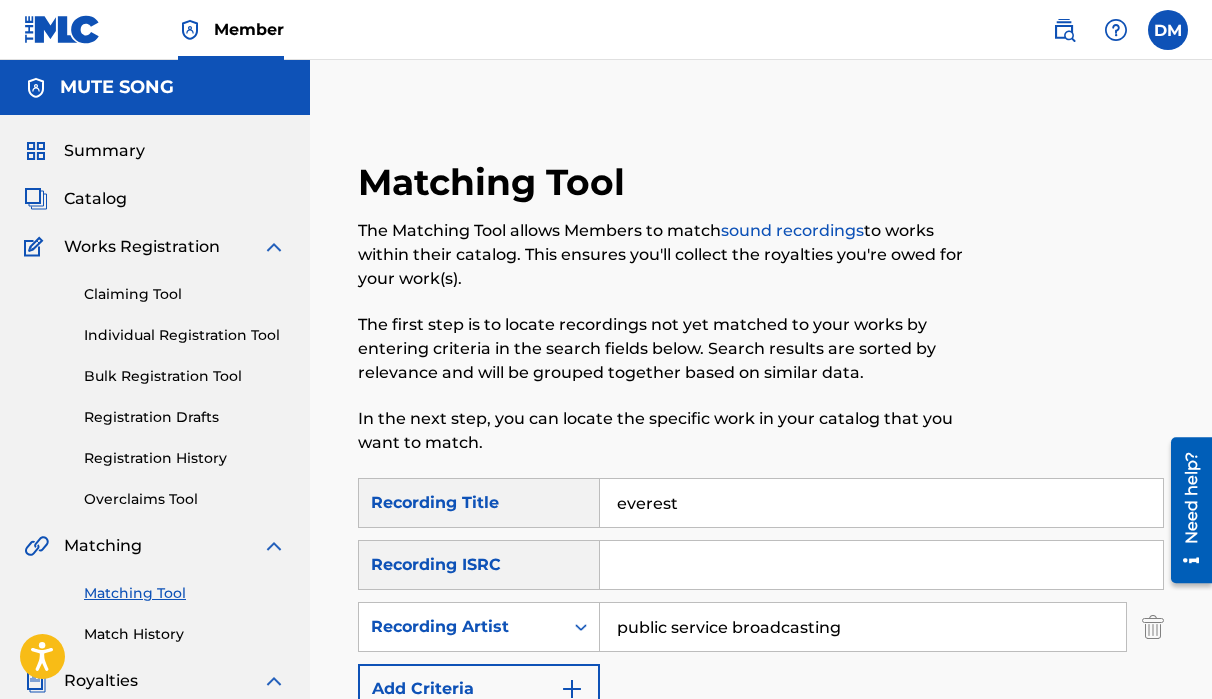 click on "Search" at bounding box center (1089, 841) 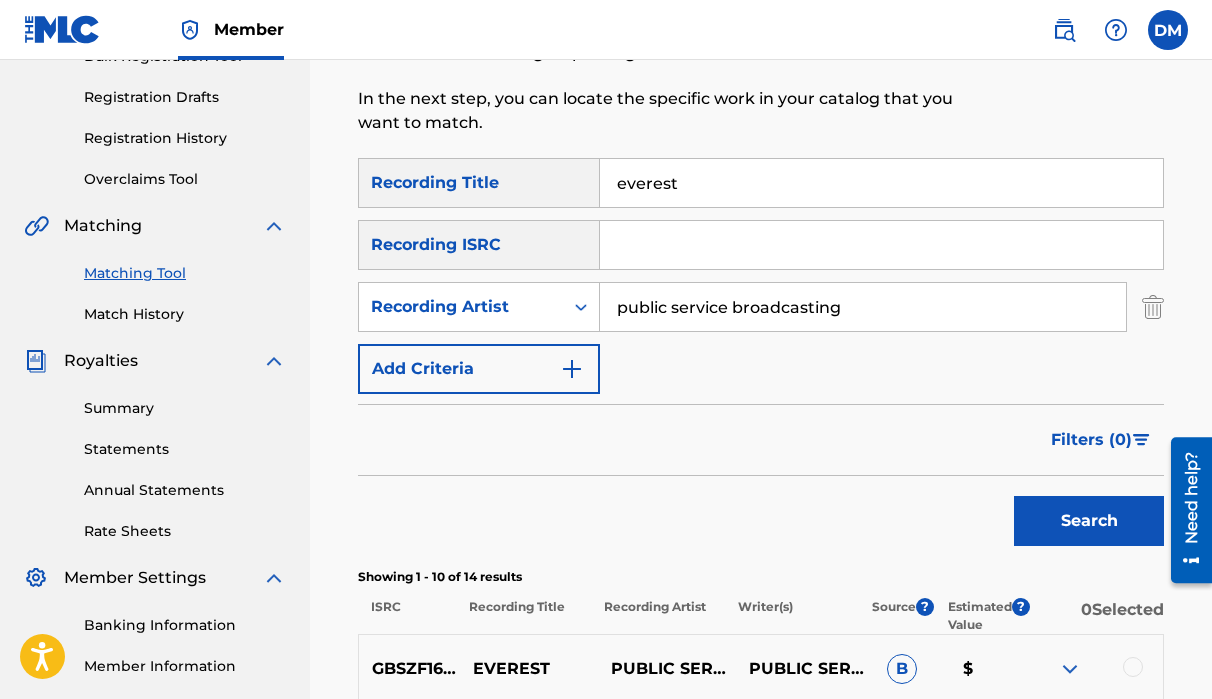 scroll, scrollTop: 327, scrollLeft: 0, axis: vertical 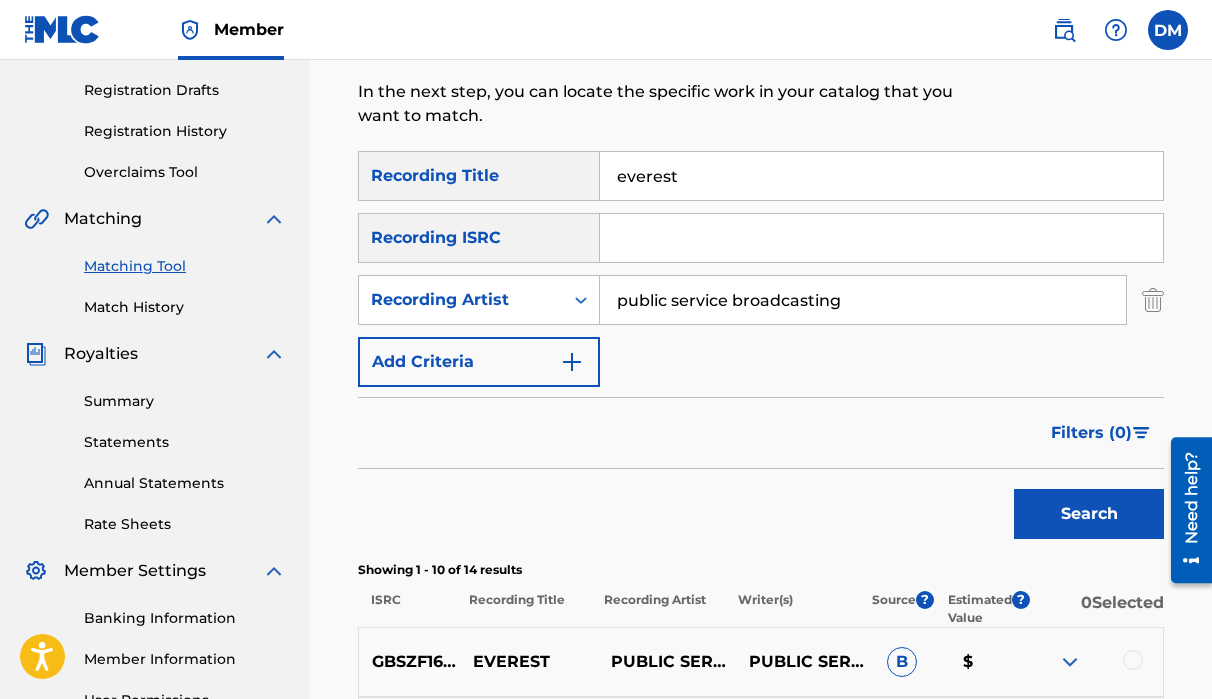 drag, startPoint x: 688, startPoint y: 169, endPoint x: 389, endPoint y: 171, distance: 299.00668 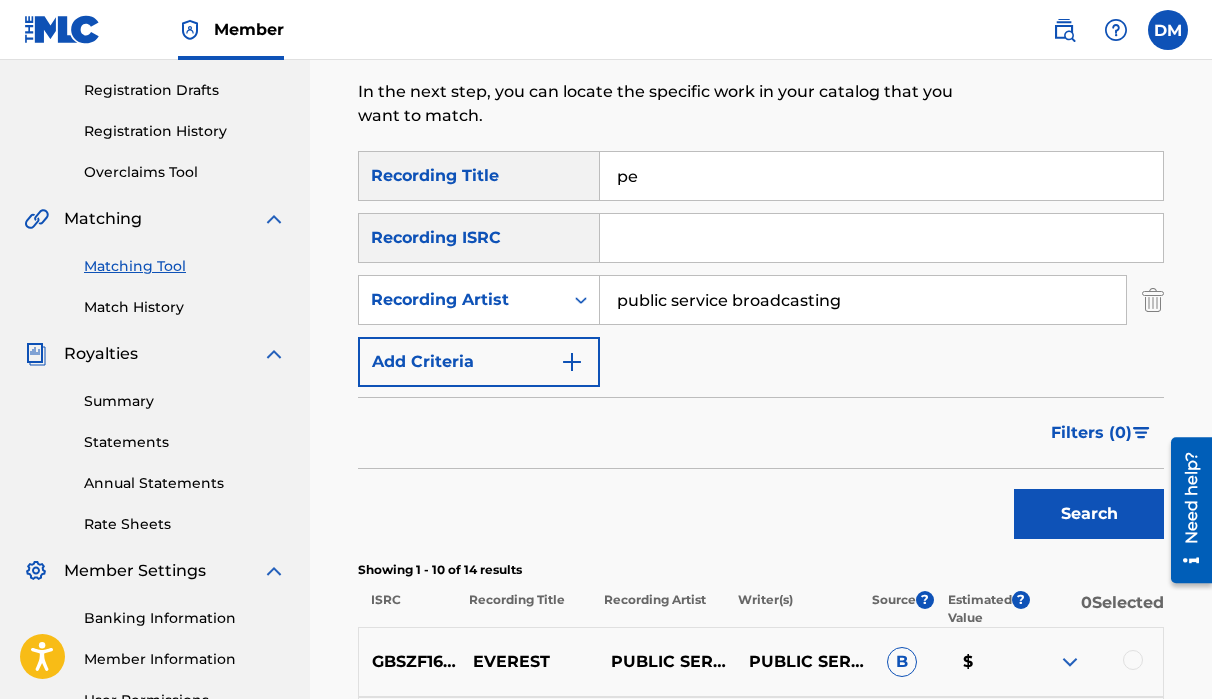 type on "p" 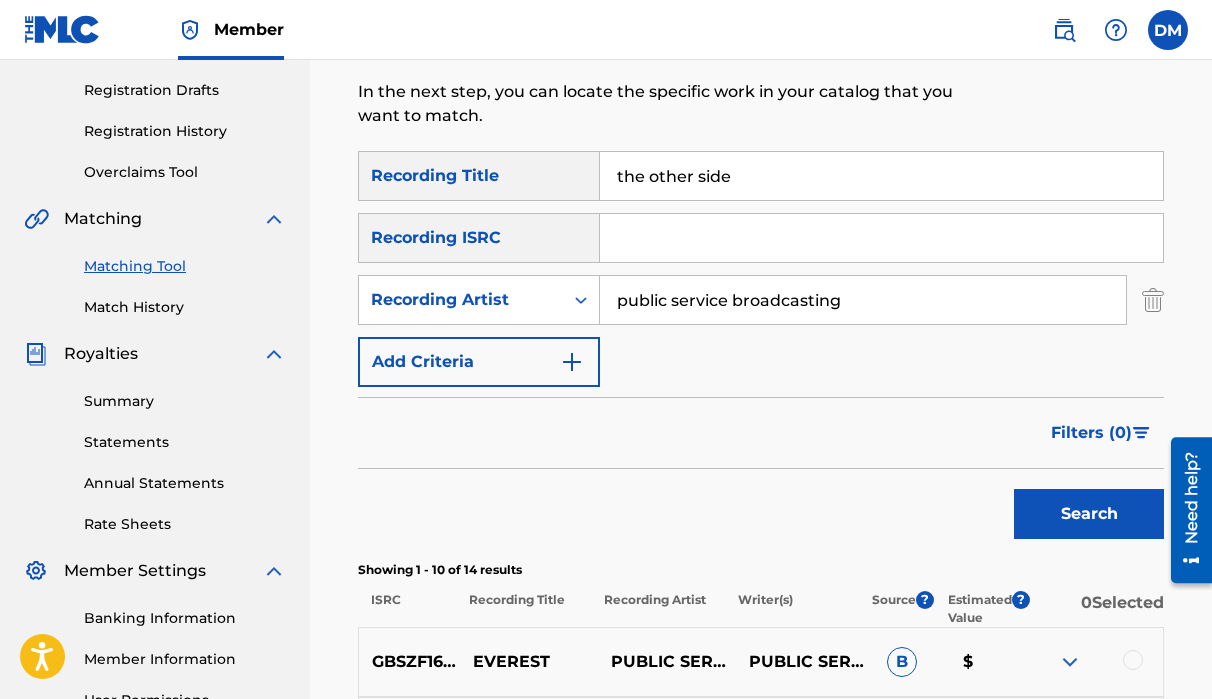 type on "the other side" 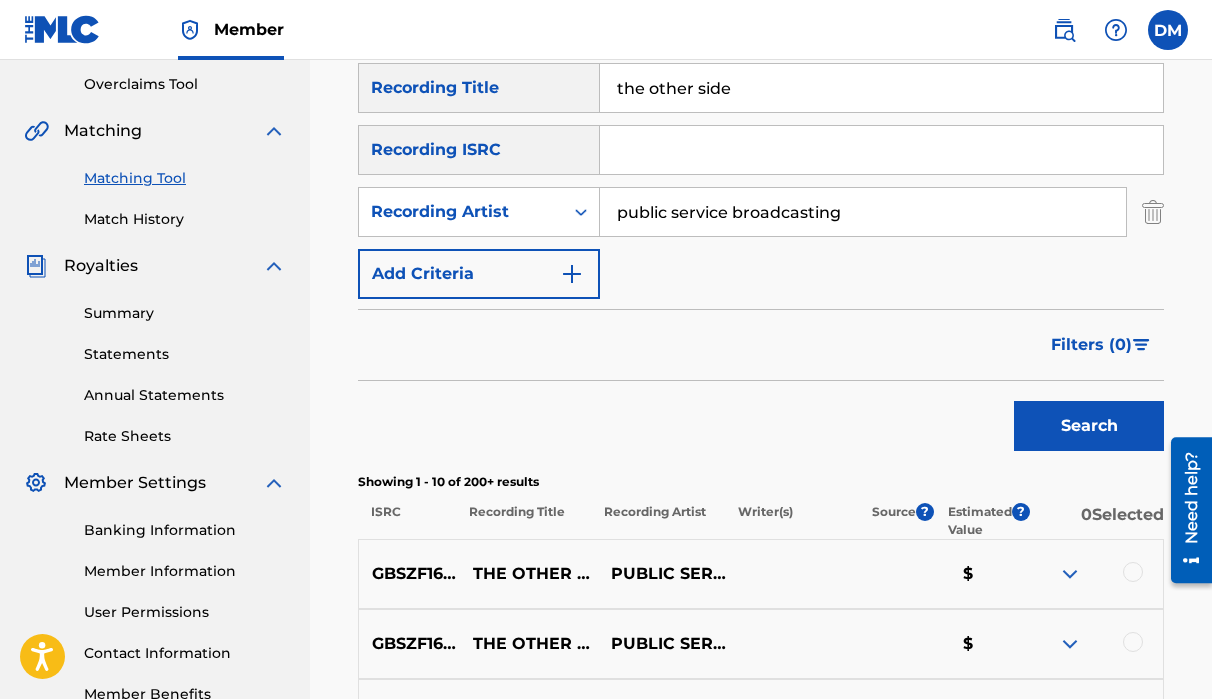 scroll, scrollTop: 0, scrollLeft: 0, axis: both 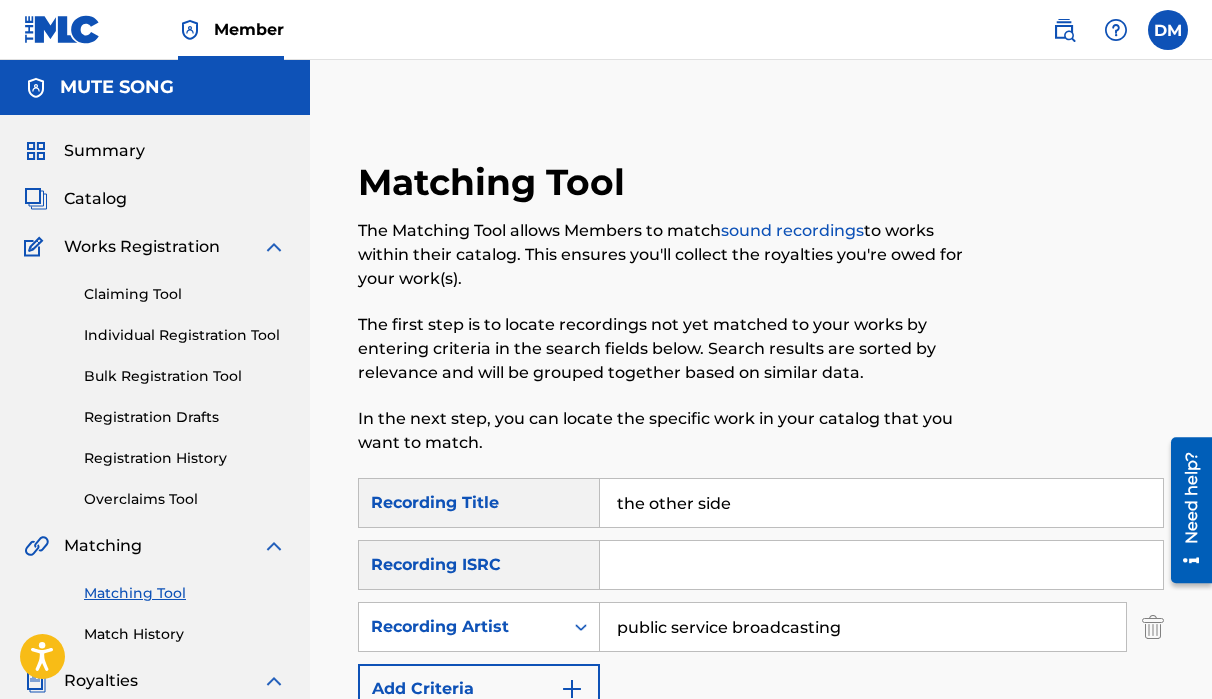 drag, startPoint x: 774, startPoint y: 500, endPoint x: 593, endPoint y: 496, distance: 181.04419 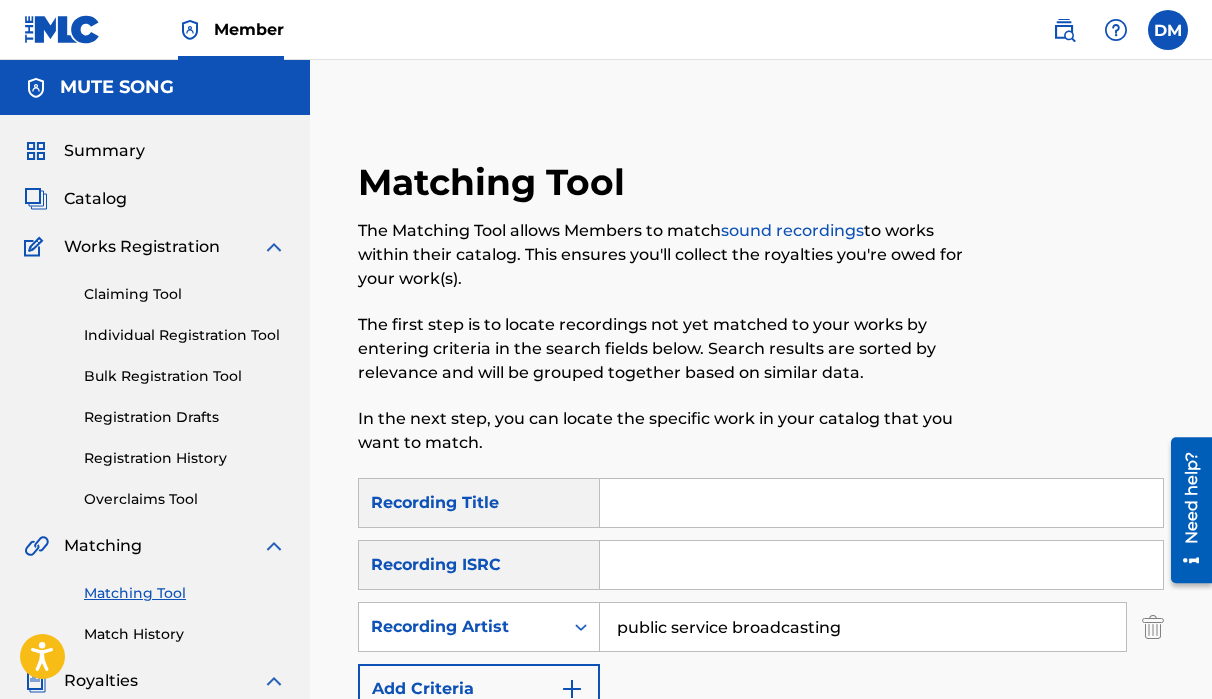 scroll, scrollTop: 0, scrollLeft: 0, axis: both 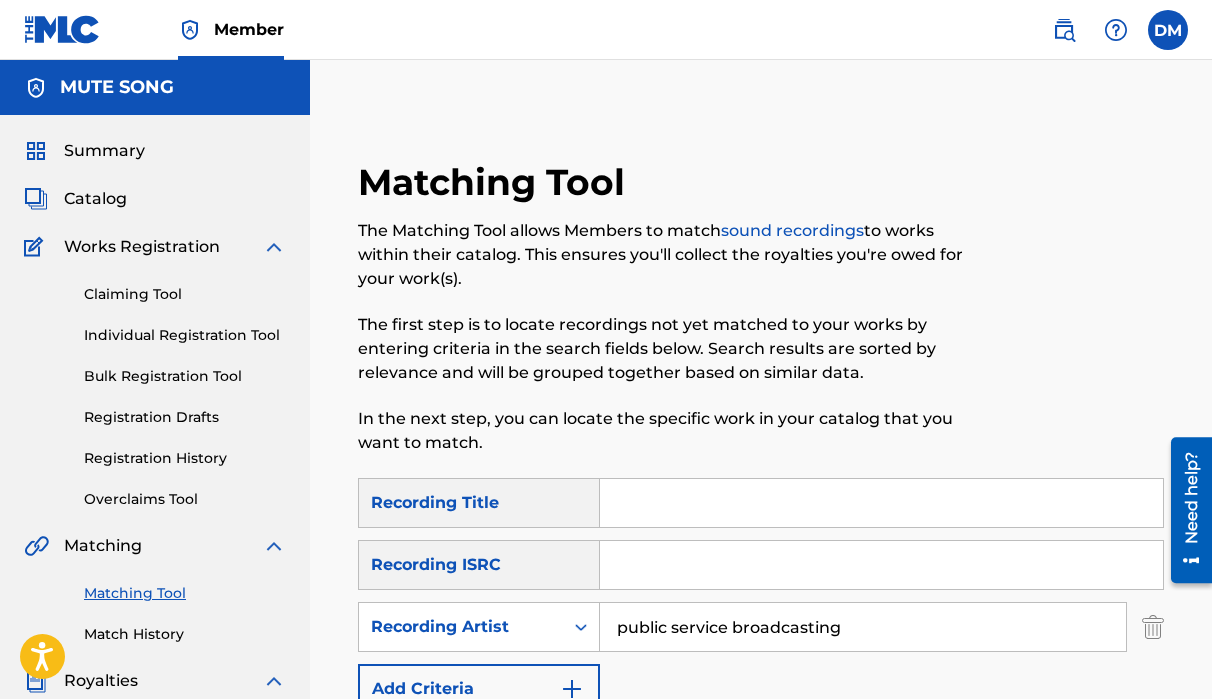 type 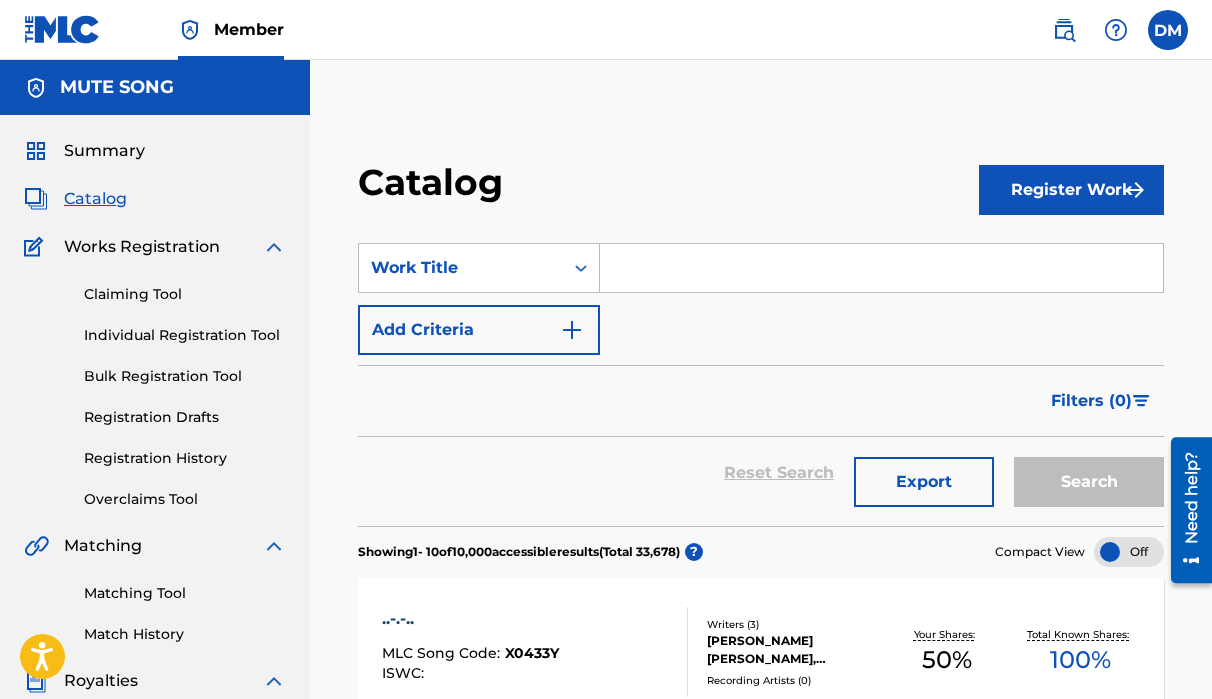 click on "Add Criteria" at bounding box center (479, 330) 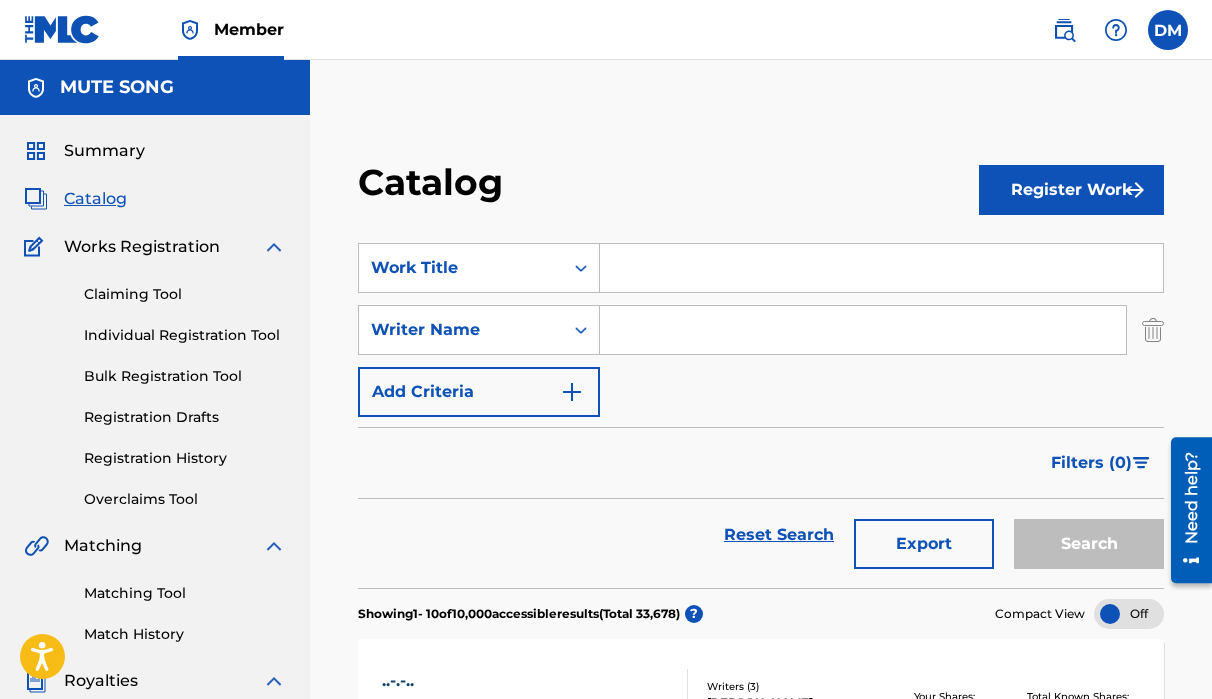 click at bounding box center (863, 330) 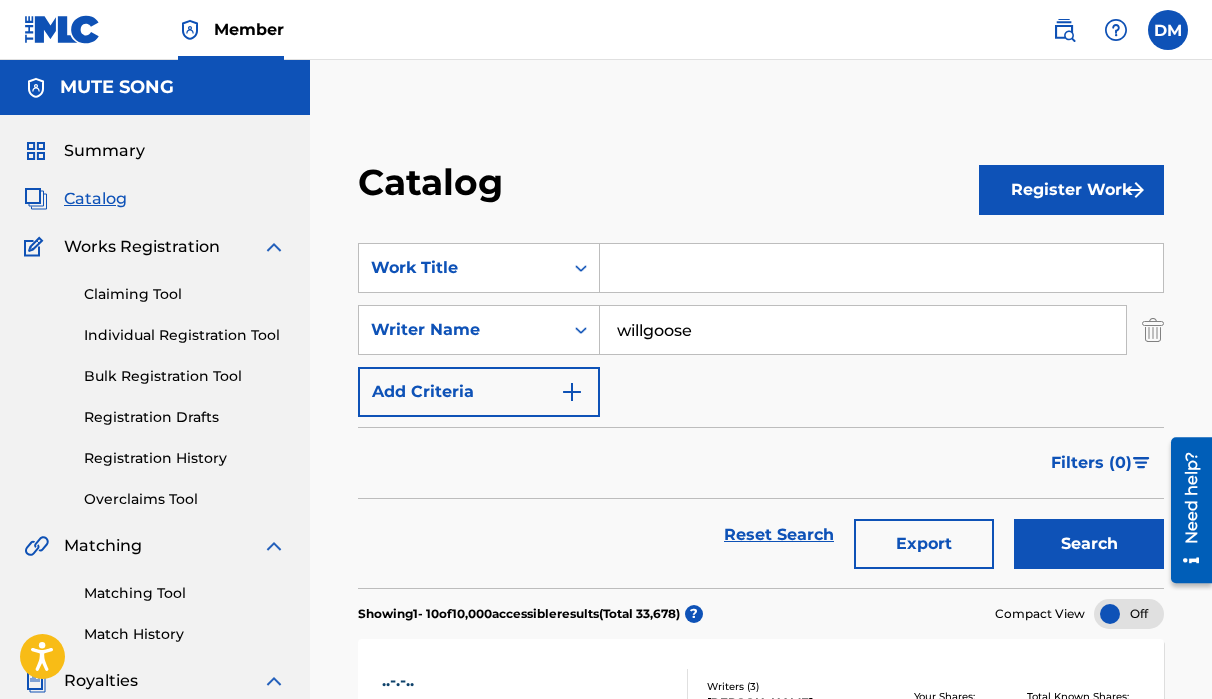 type on "willgoose" 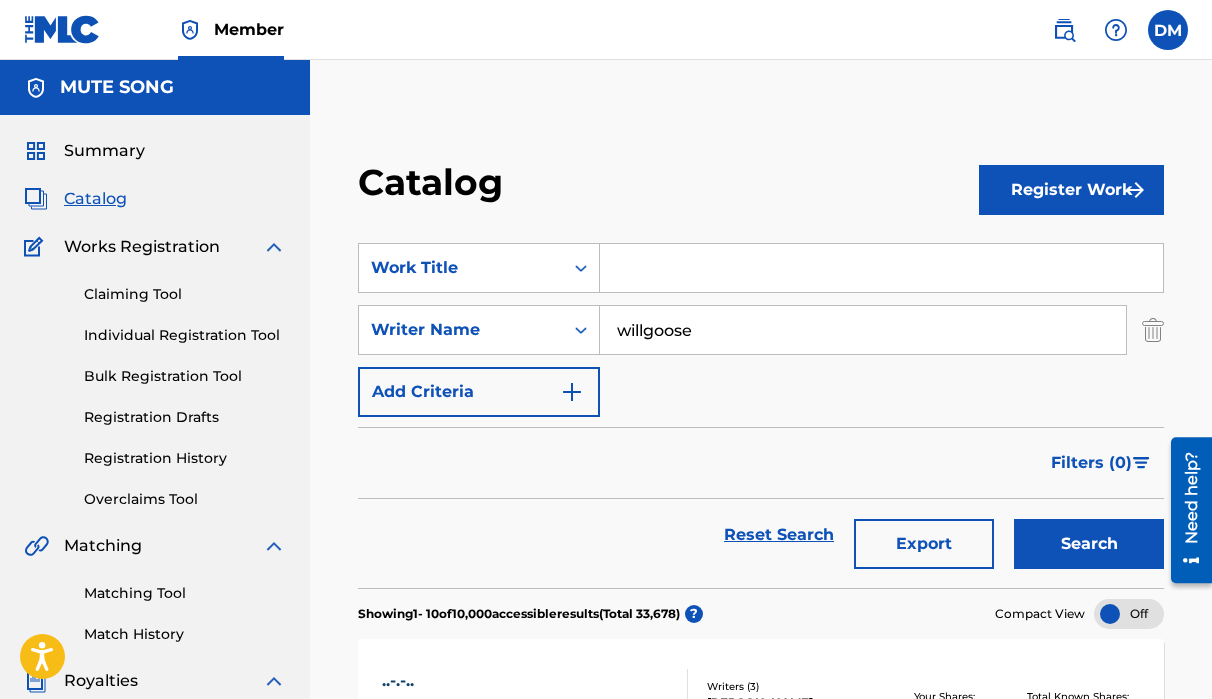 click on "Search" at bounding box center [1089, 544] 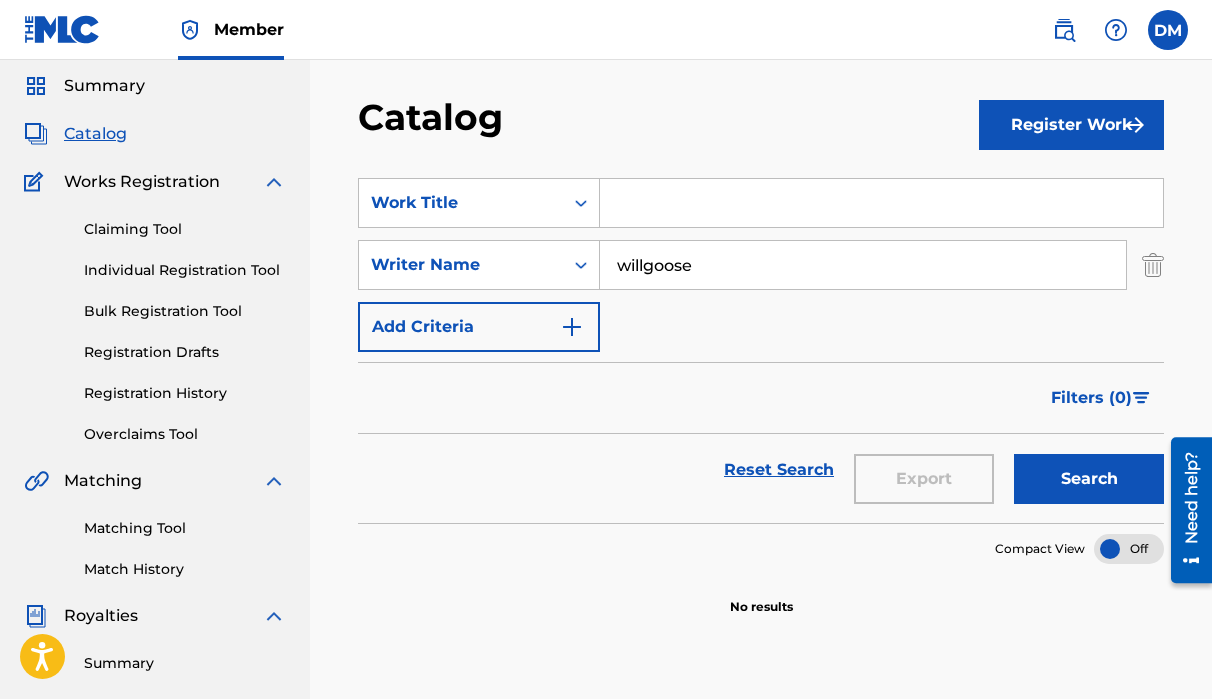 scroll, scrollTop: 0, scrollLeft: 0, axis: both 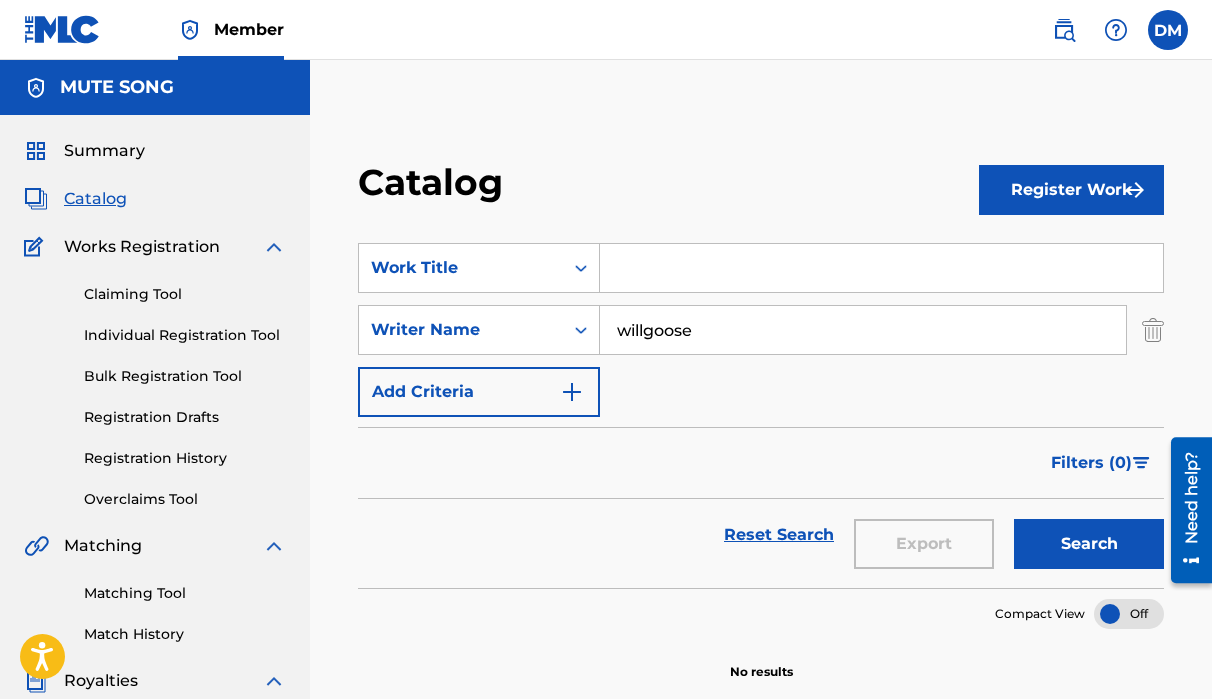 drag, startPoint x: 718, startPoint y: 336, endPoint x: 603, endPoint y: 331, distance: 115.10864 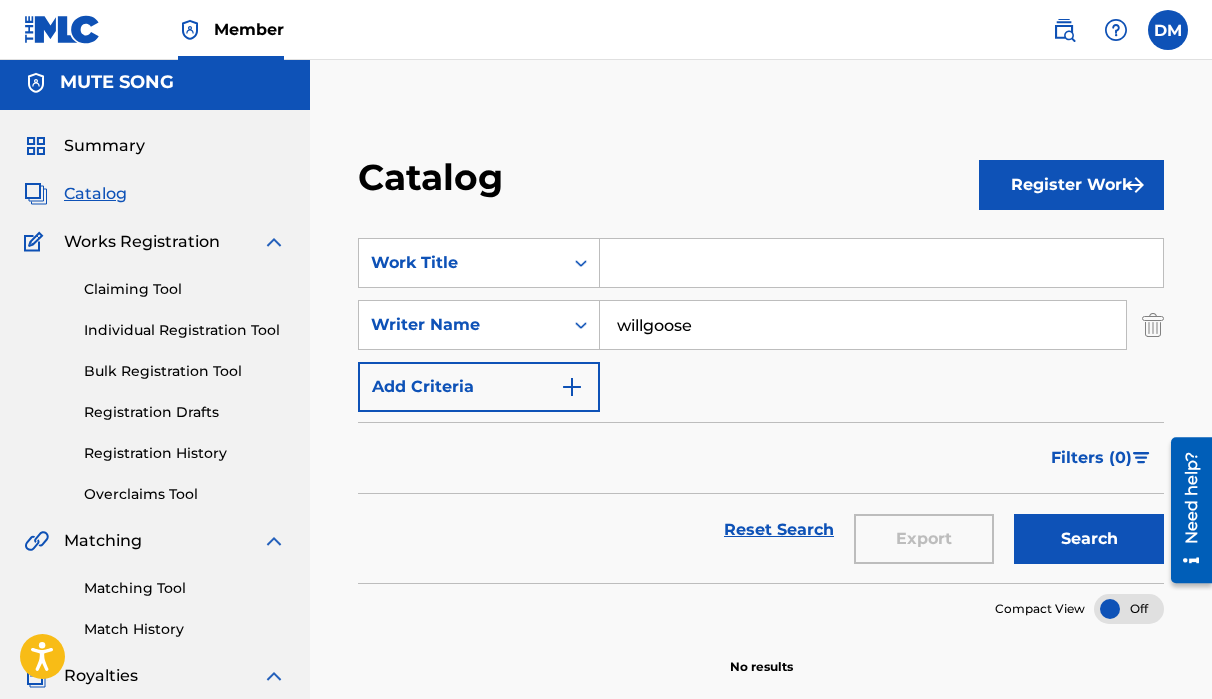 scroll, scrollTop: 6, scrollLeft: 0, axis: vertical 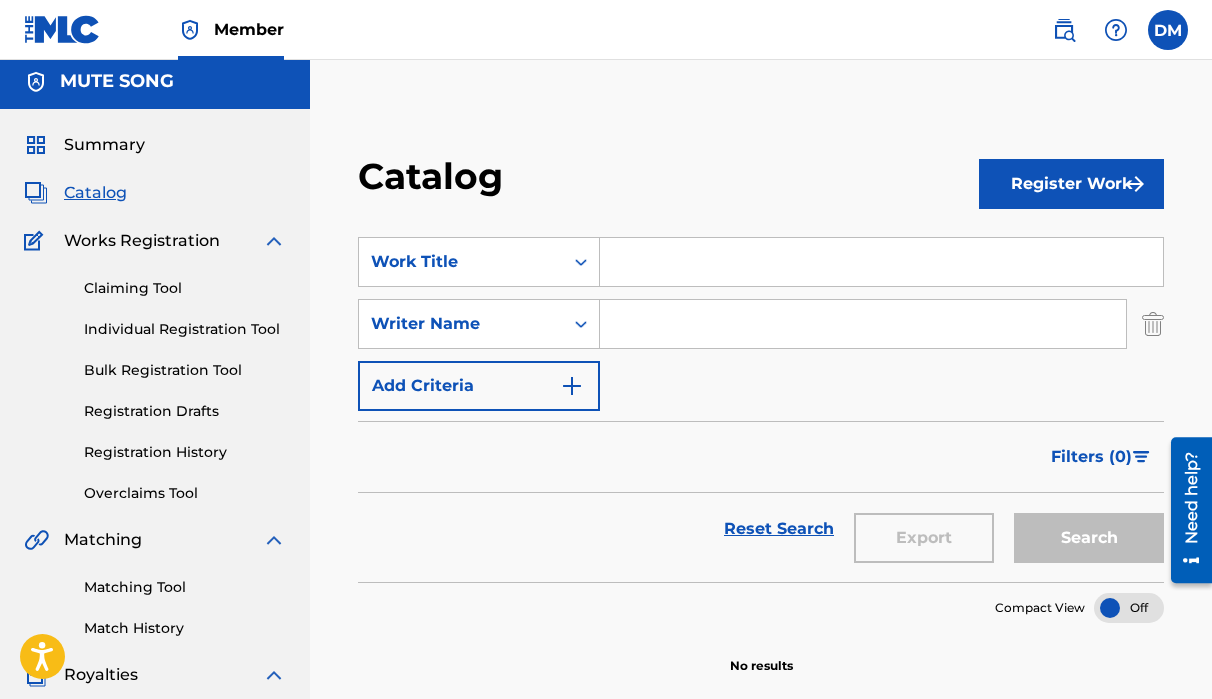type 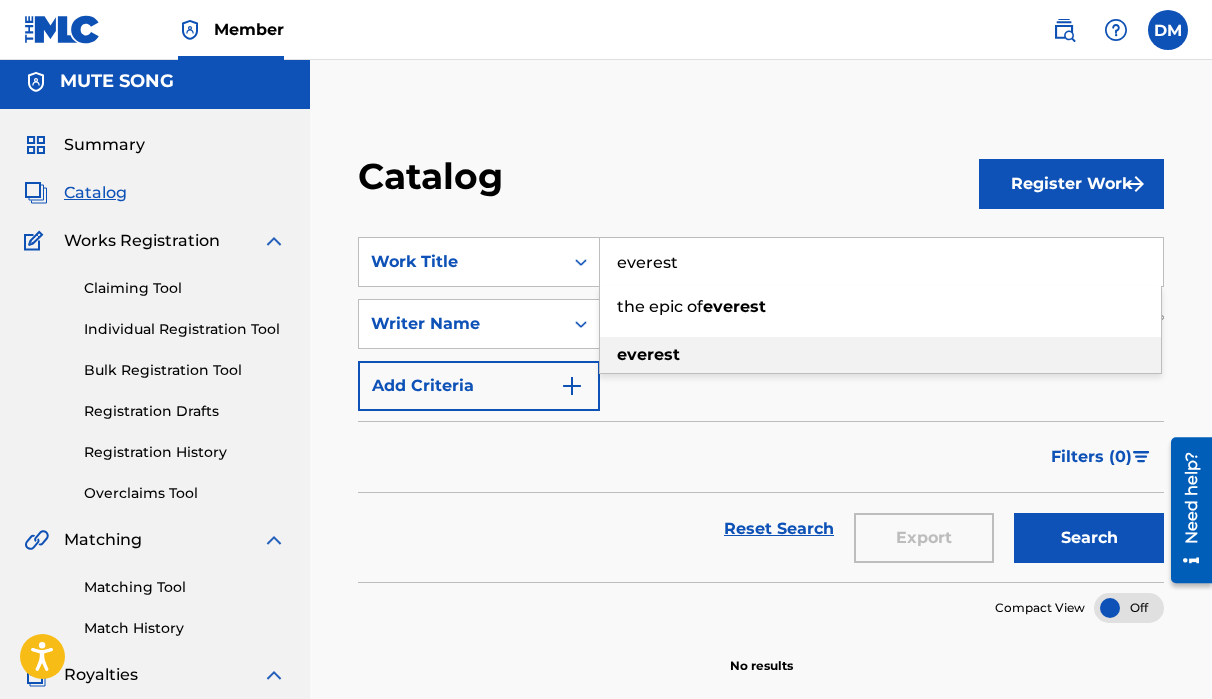 type on "everest" 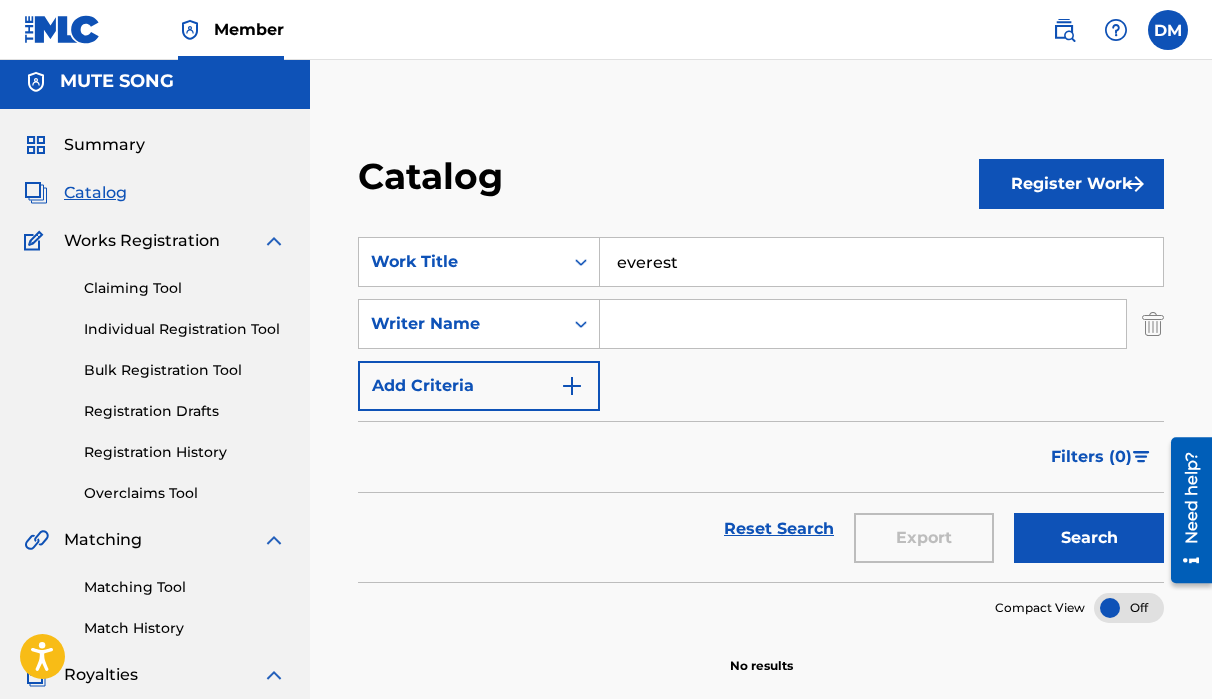click on "Search" at bounding box center [1089, 538] 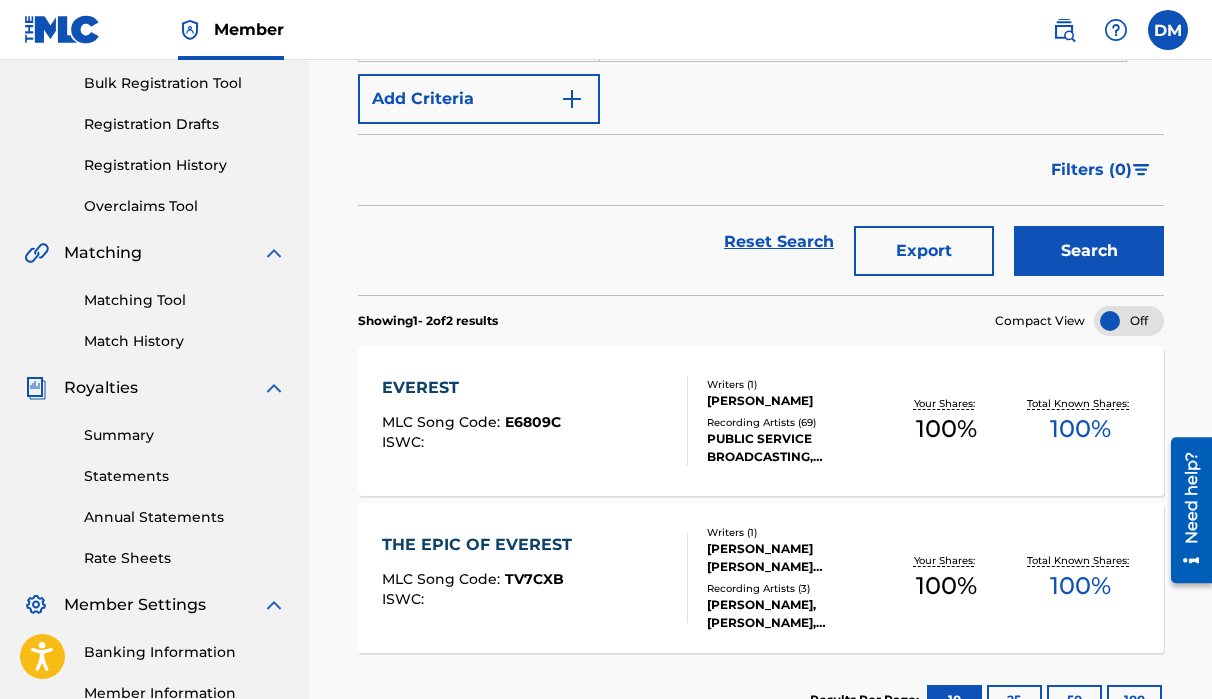scroll, scrollTop: 296, scrollLeft: 0, axis: vertical 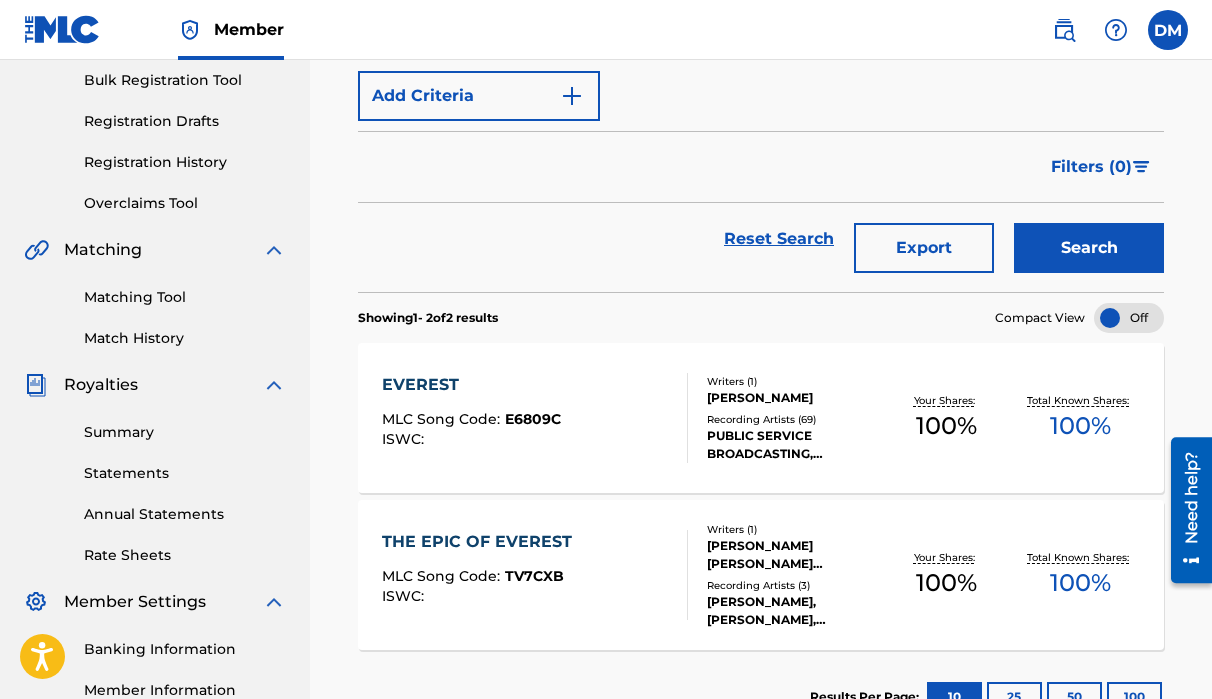 click on "EVEREST" at bounding box center (471, 385) 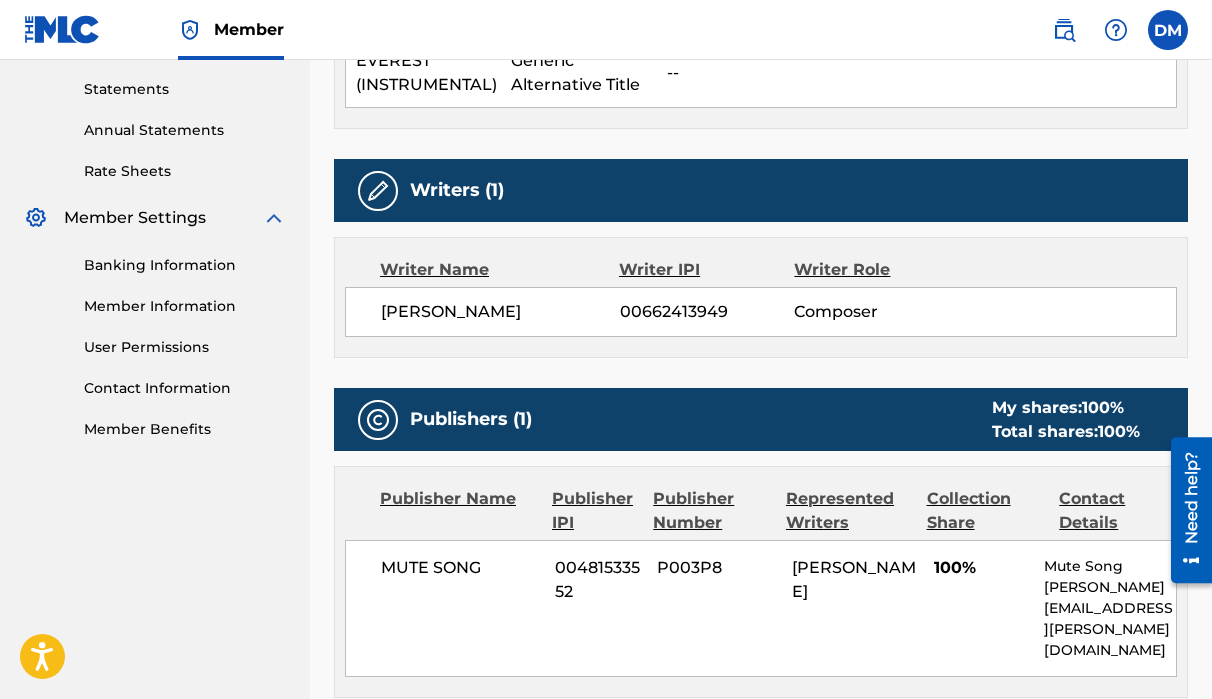 scroll, scrollTop: 689, scrollLeft: 0, axis: vertical 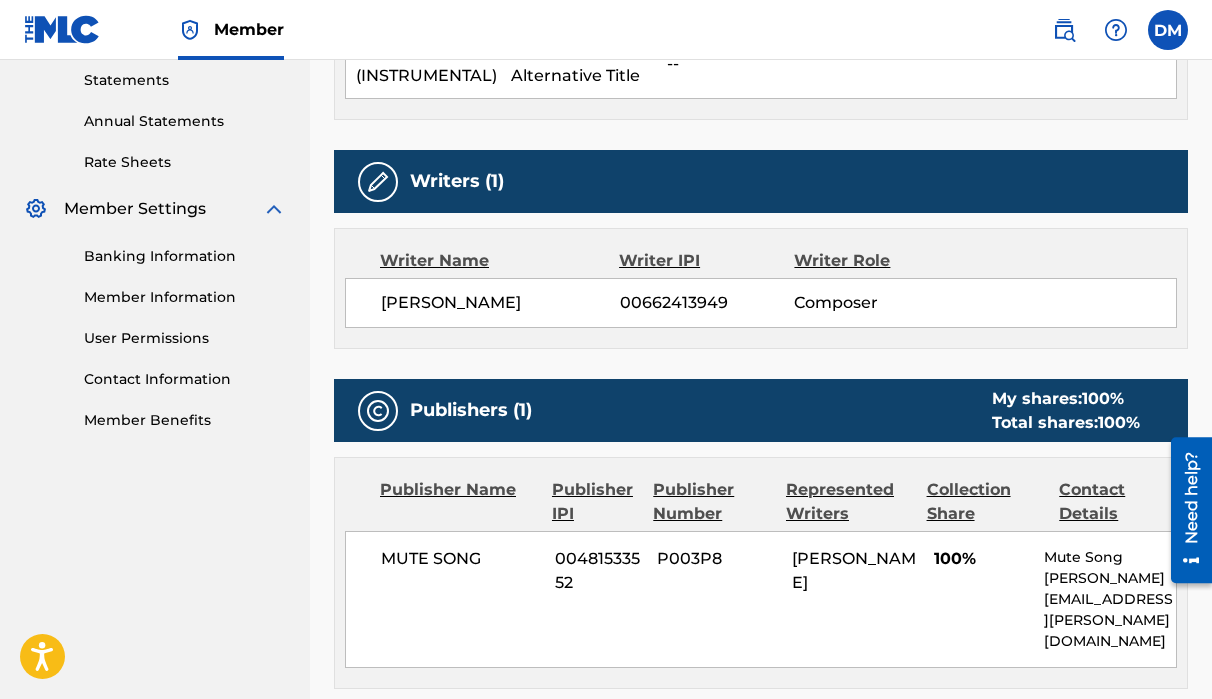 click on "[PERSON_NAME]" at bounding box center (500, 303) 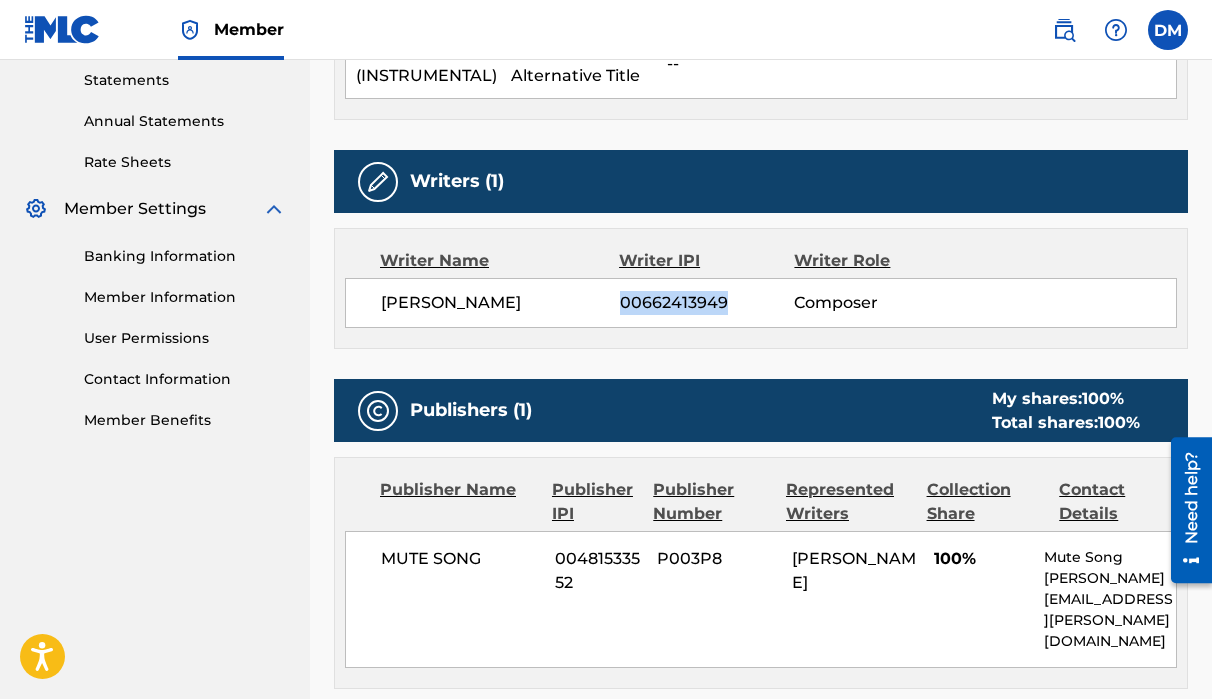 drag, startPoint x: 619, startPoint y: 300, endPoint x: 767, endPoint y: 319, distance: 149.21461 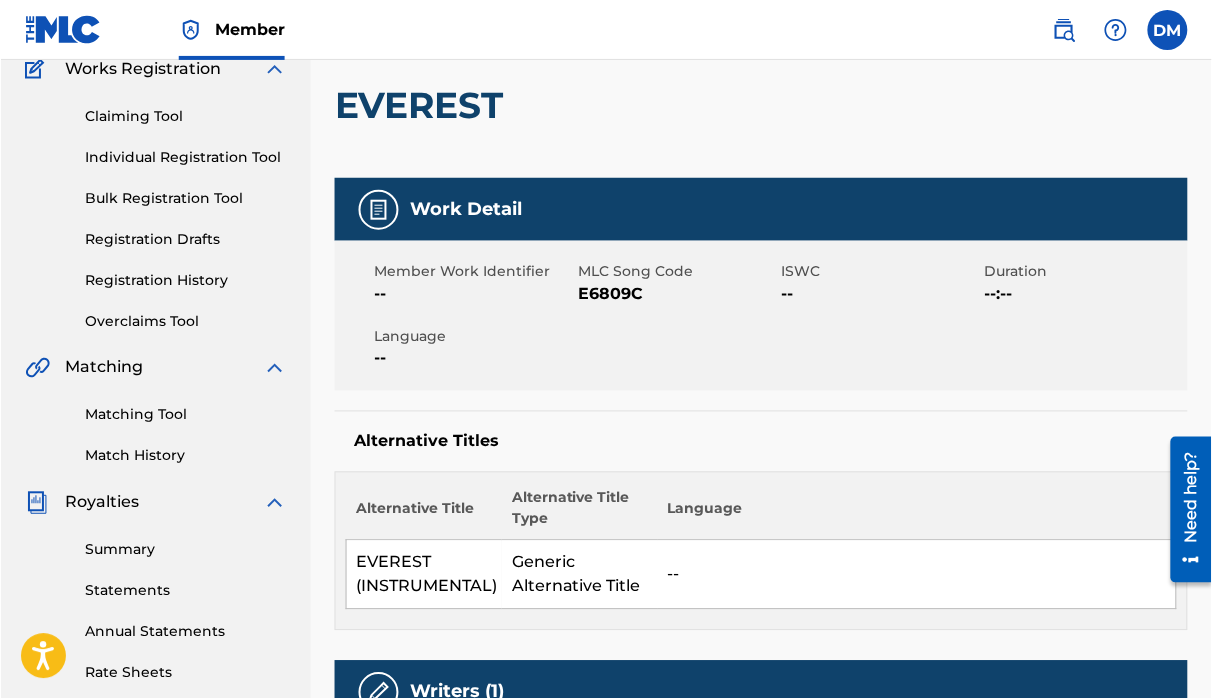 scroll, scrollTop: 0, scrollLeft: 0, axis: both 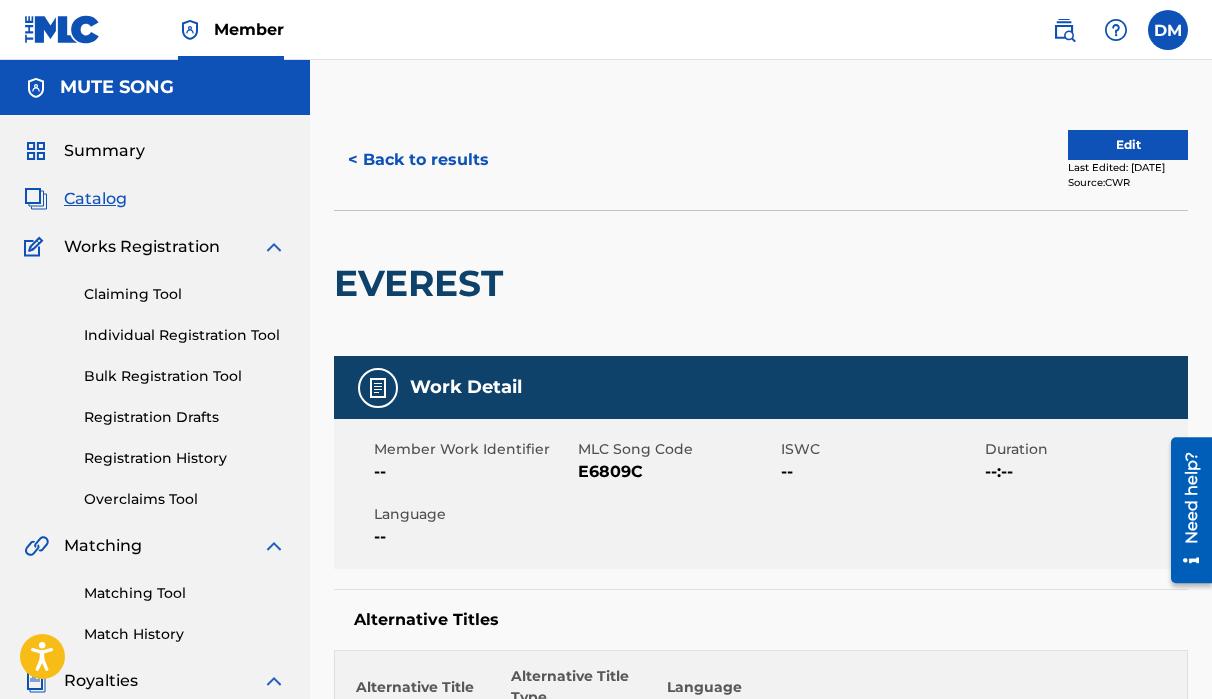 click on "Summary" at bounding box center [104, 151] 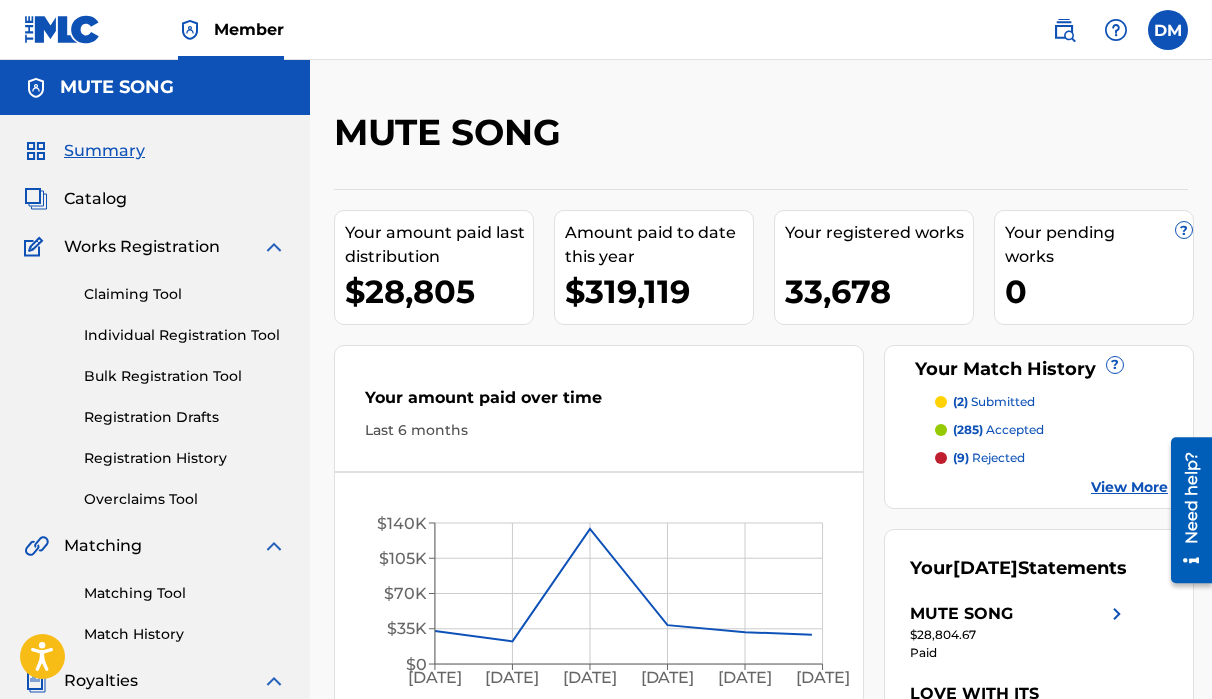 click on "Catalog" at bounding box center (95, 199) 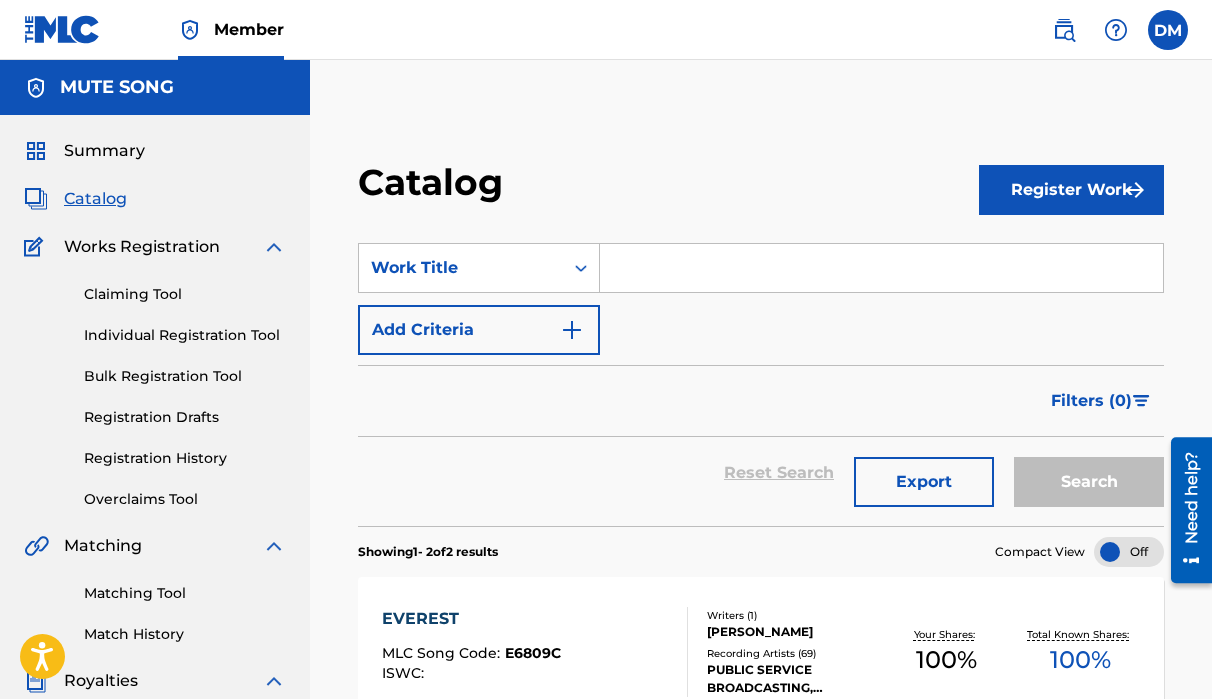 click at bounding box center [881, 268] 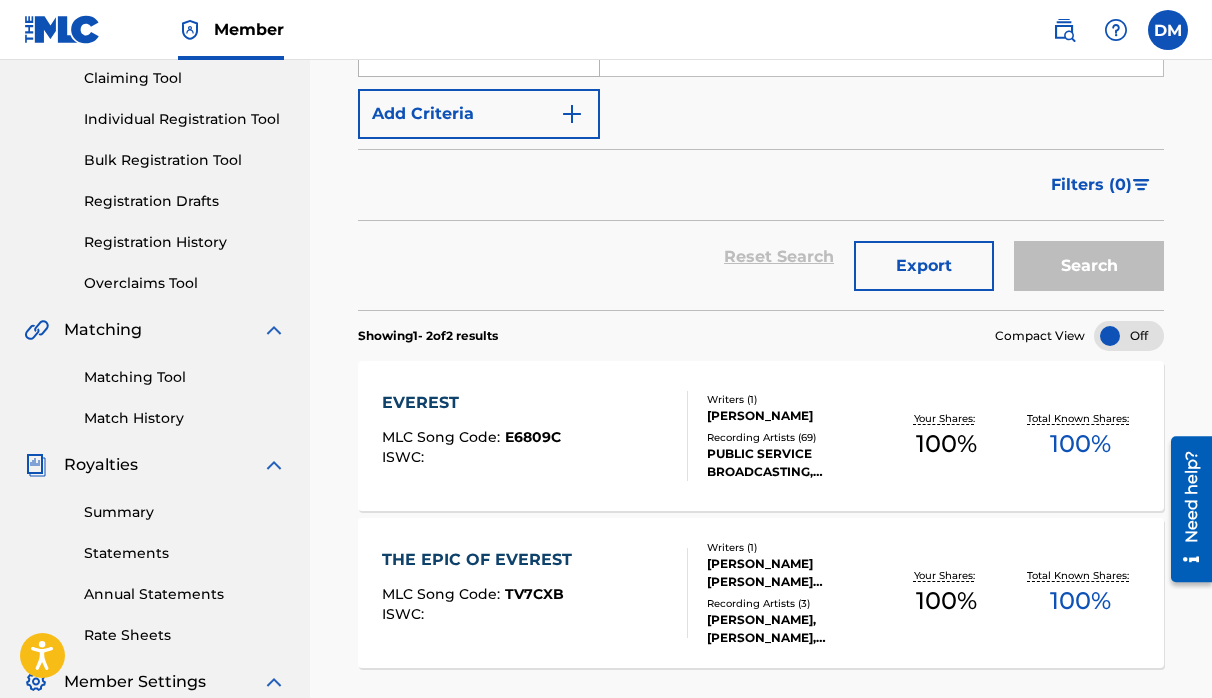 scroll, scrollTop: 0, scrollLeft: 0, axis: both 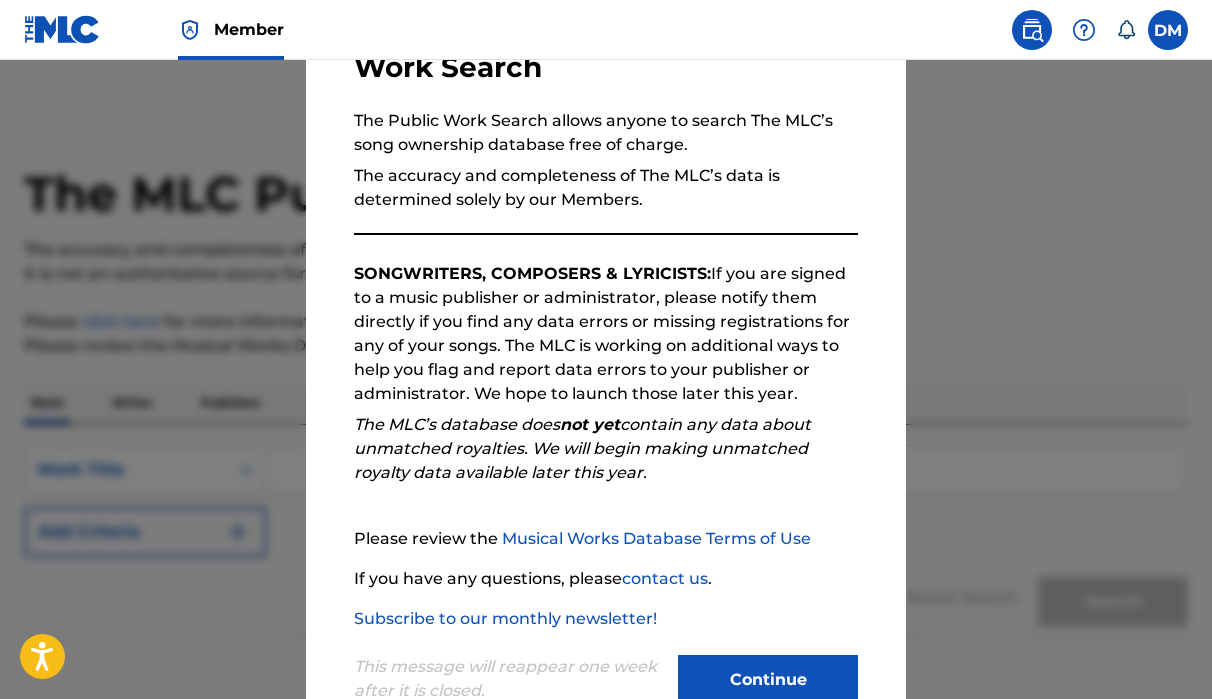 click on "Continue" at bounding box center [768, 680] 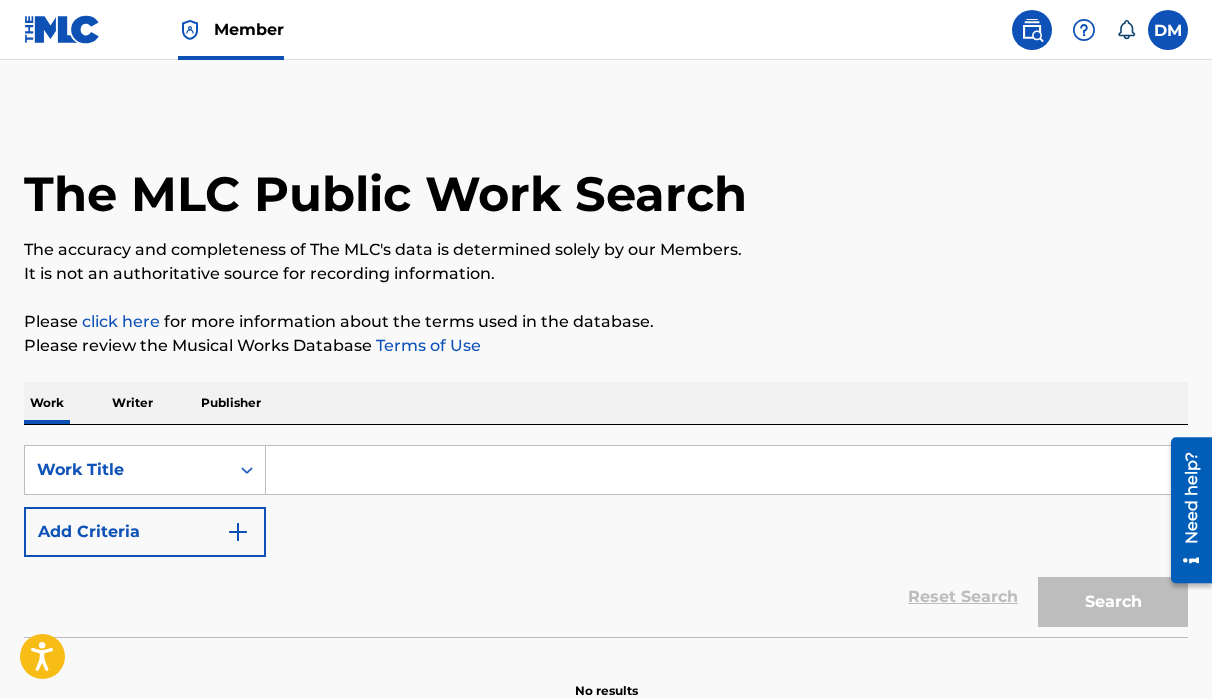 scroll, scrollTop: 8, scrollLeft: 0, axis: vertical 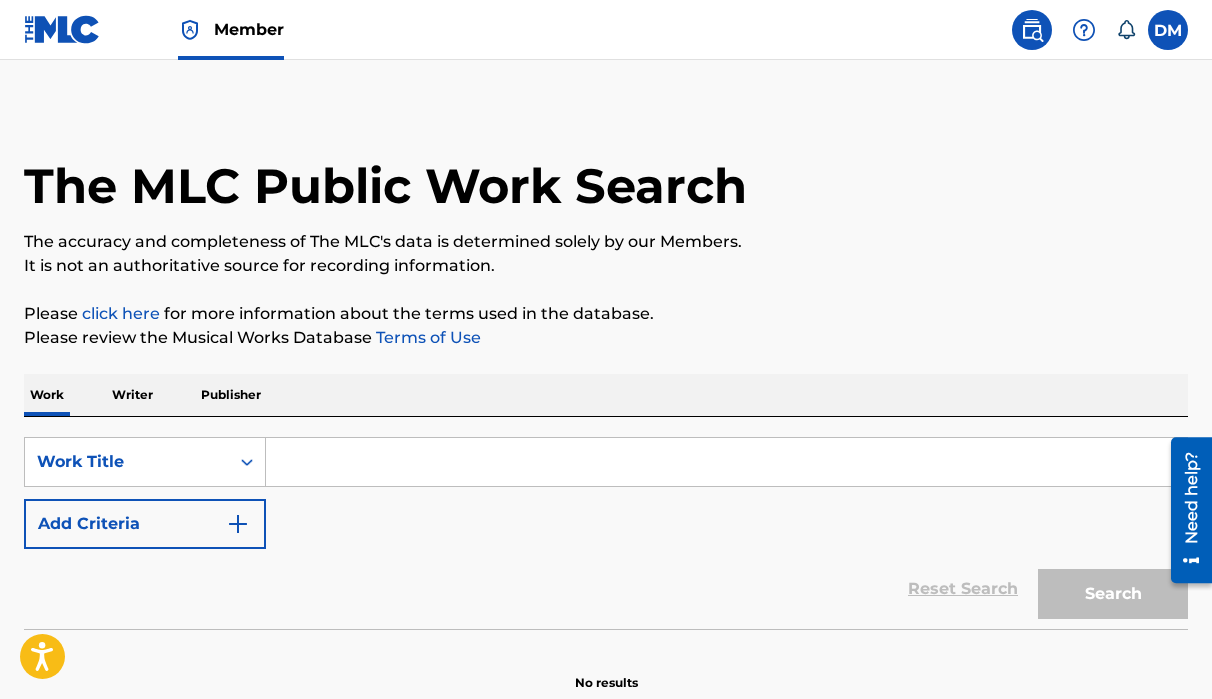 click at bounding box center (726, 462) 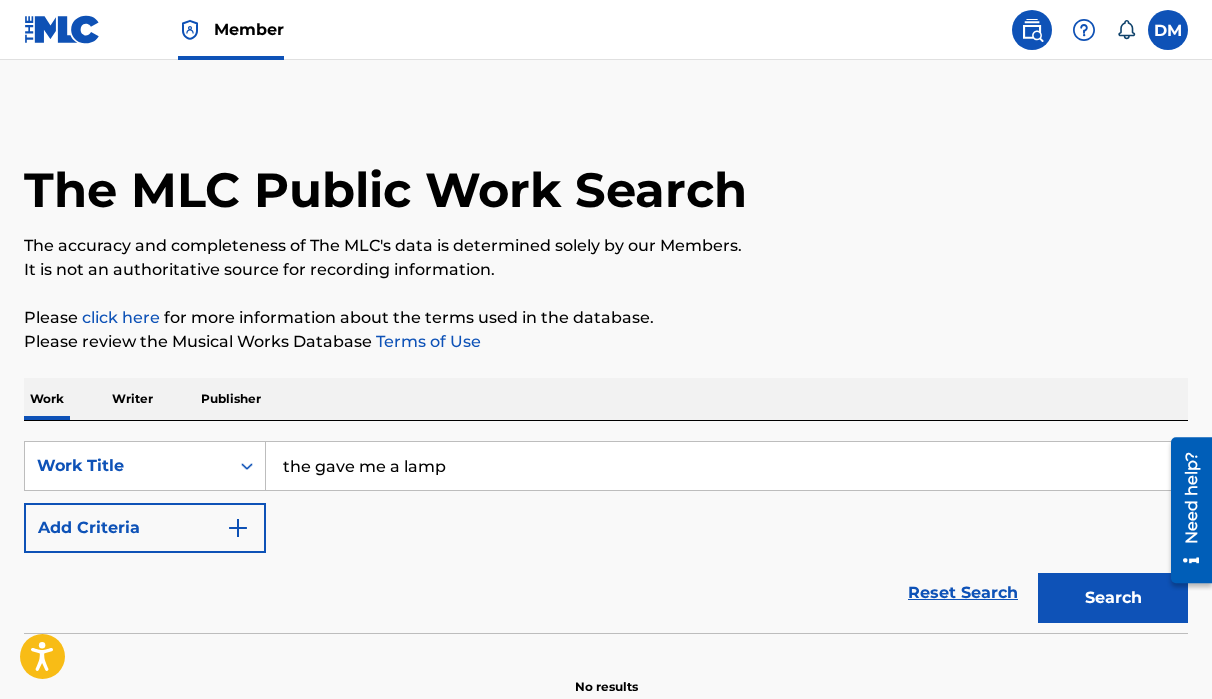 click on "Search" at bounding box center (1113, 598) 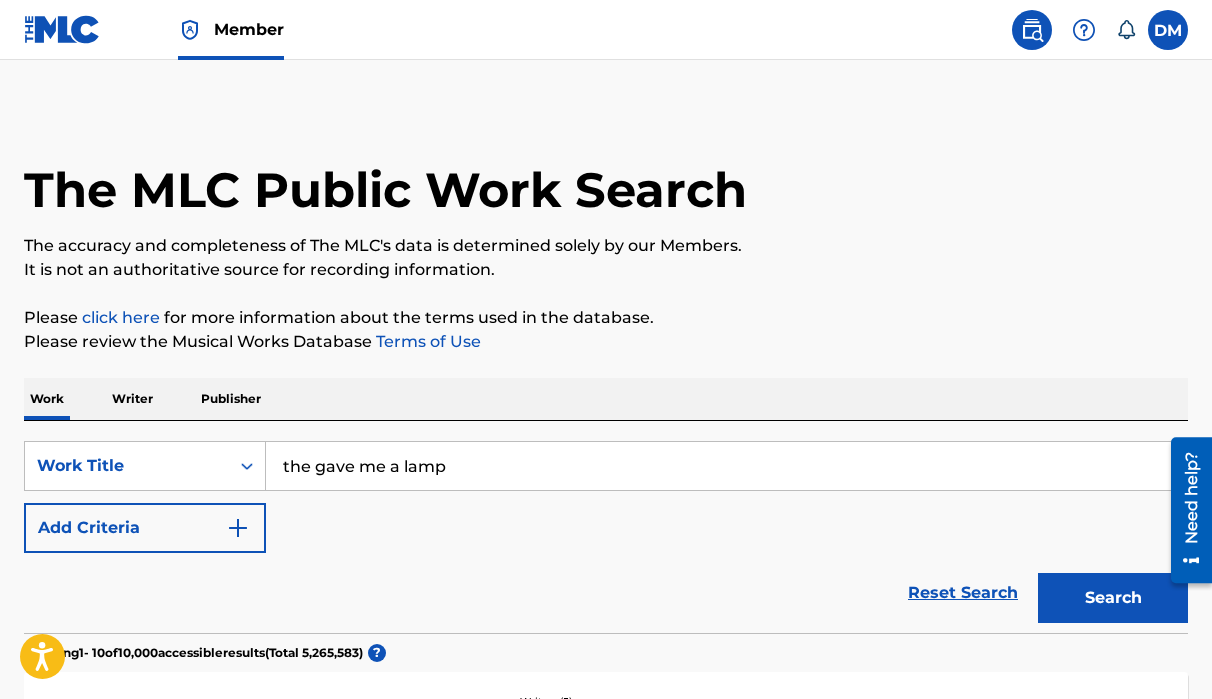click on "the gave me a lamp" at bounding box center [726, 466] 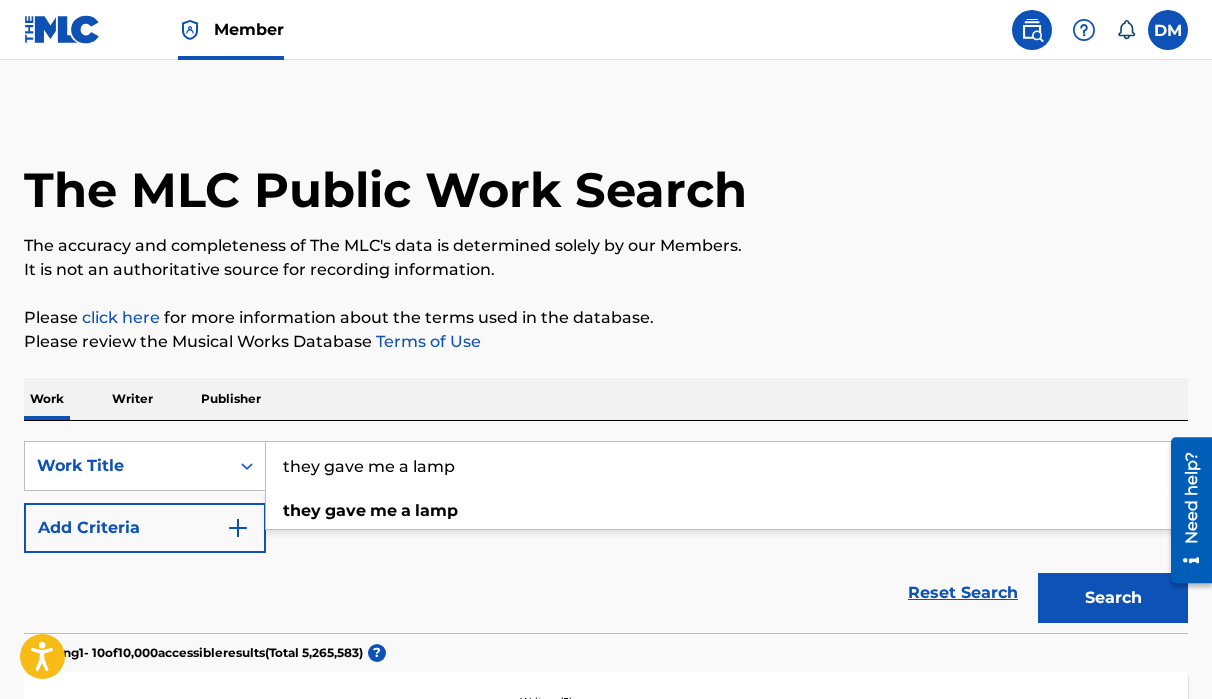 type on "they gave me a lamp" 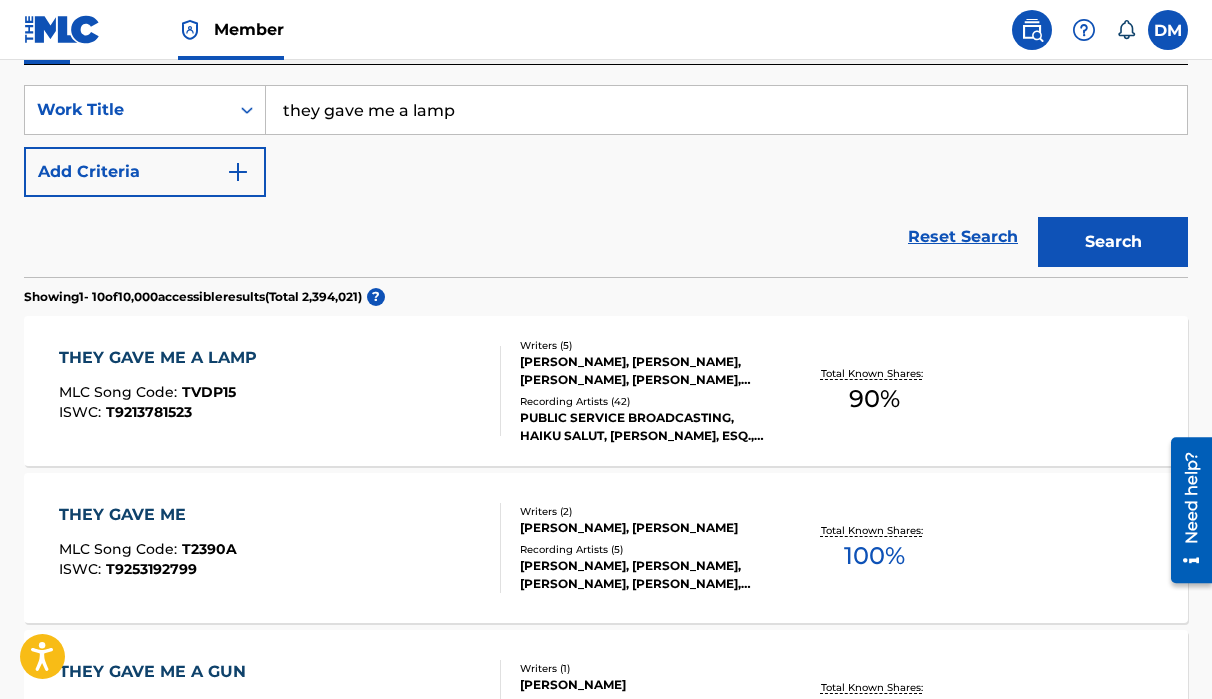 scroll, scrollTop: 362, scrollLeft: 0, axis: vertical 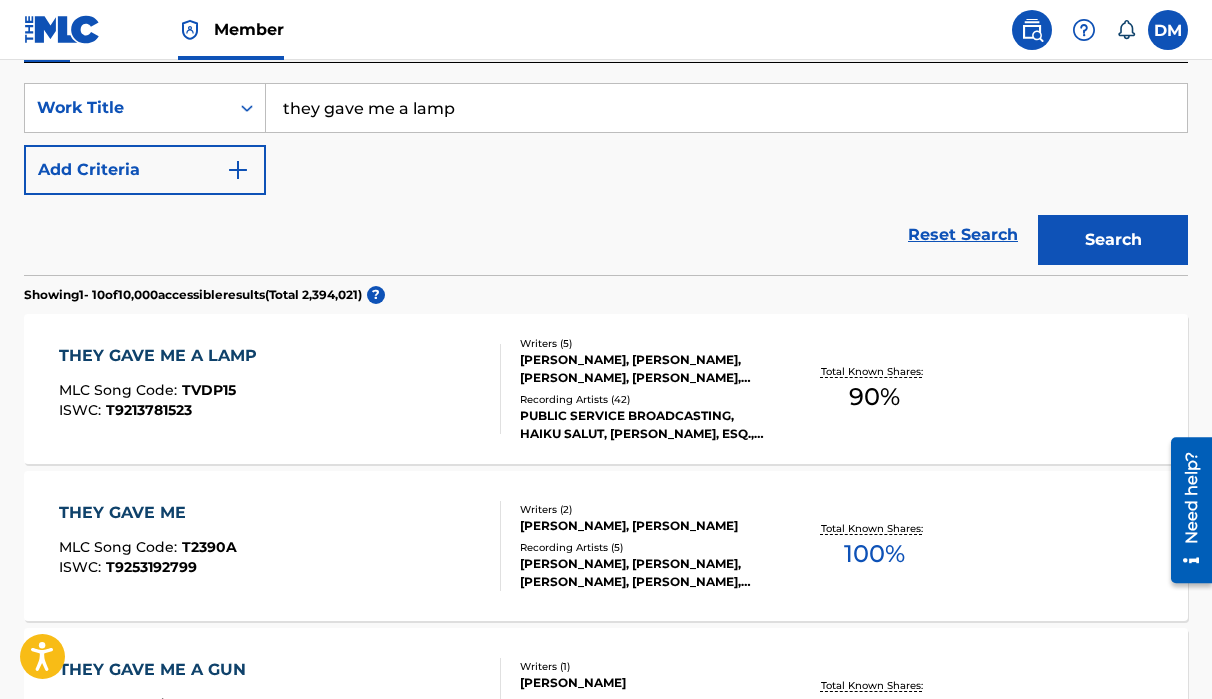 click on "THEY GAVE ME A LAMP" at bounding box center [163, 356] 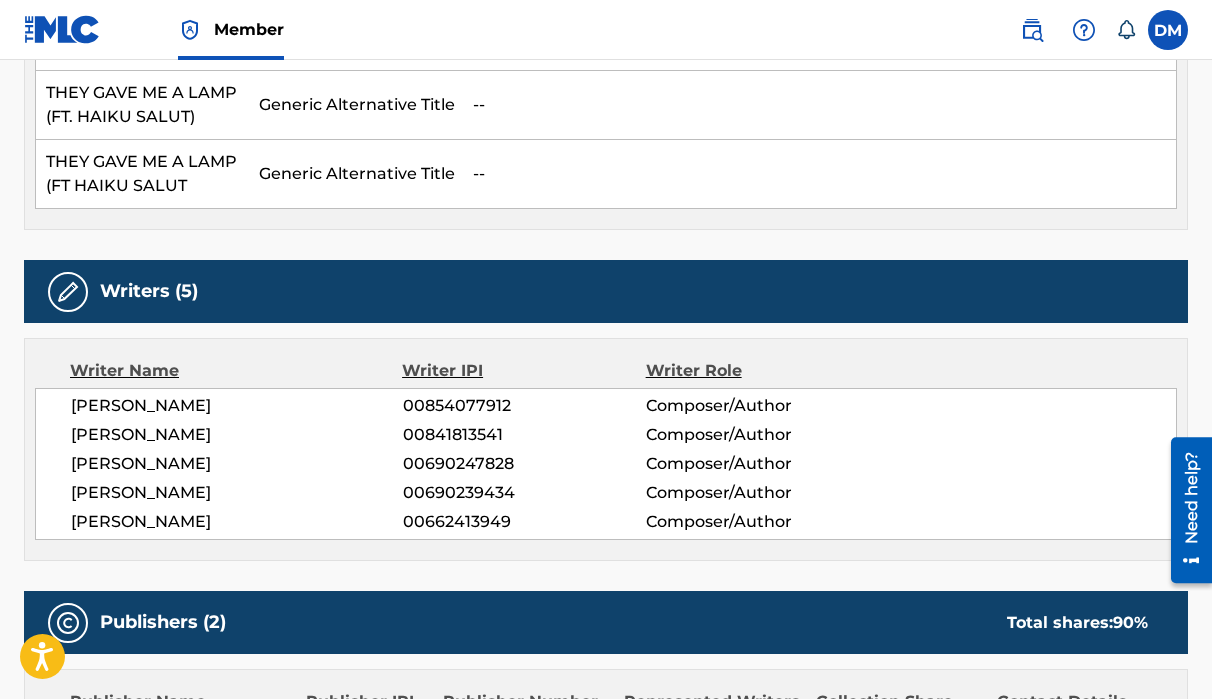 scroll, scrollTop: 859, scrollLeft: 0, axis: vertical 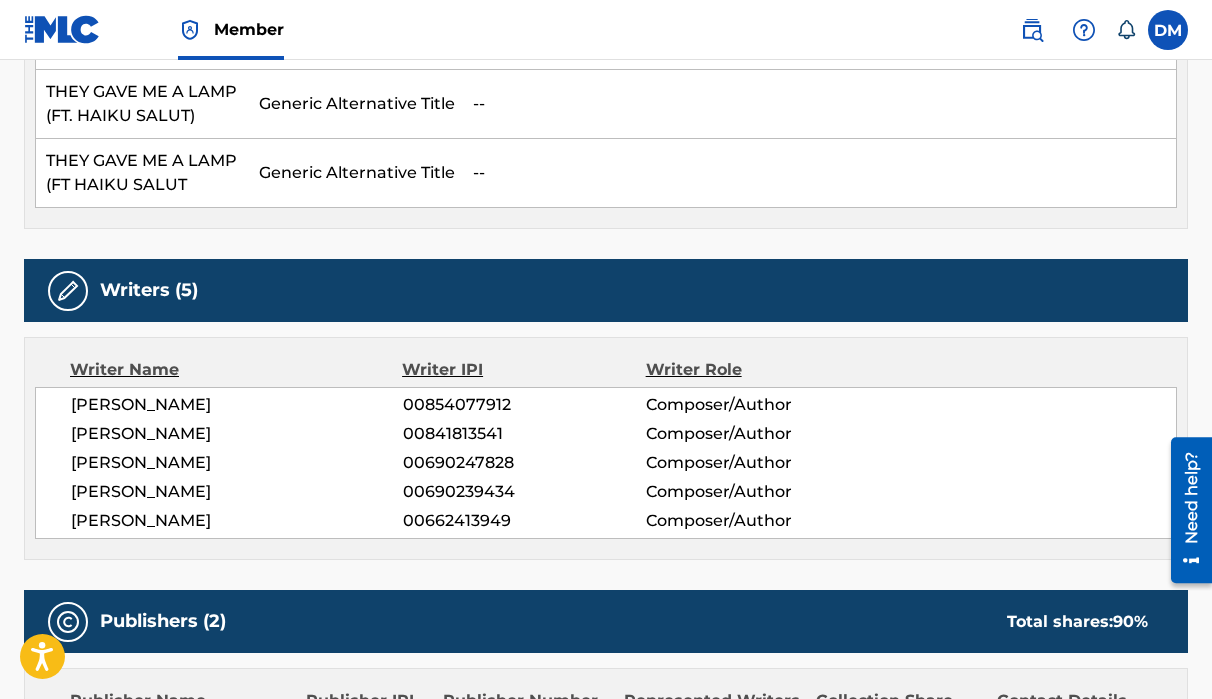 click on "[PERSON_NAME]" at bounding box center (237, 521) 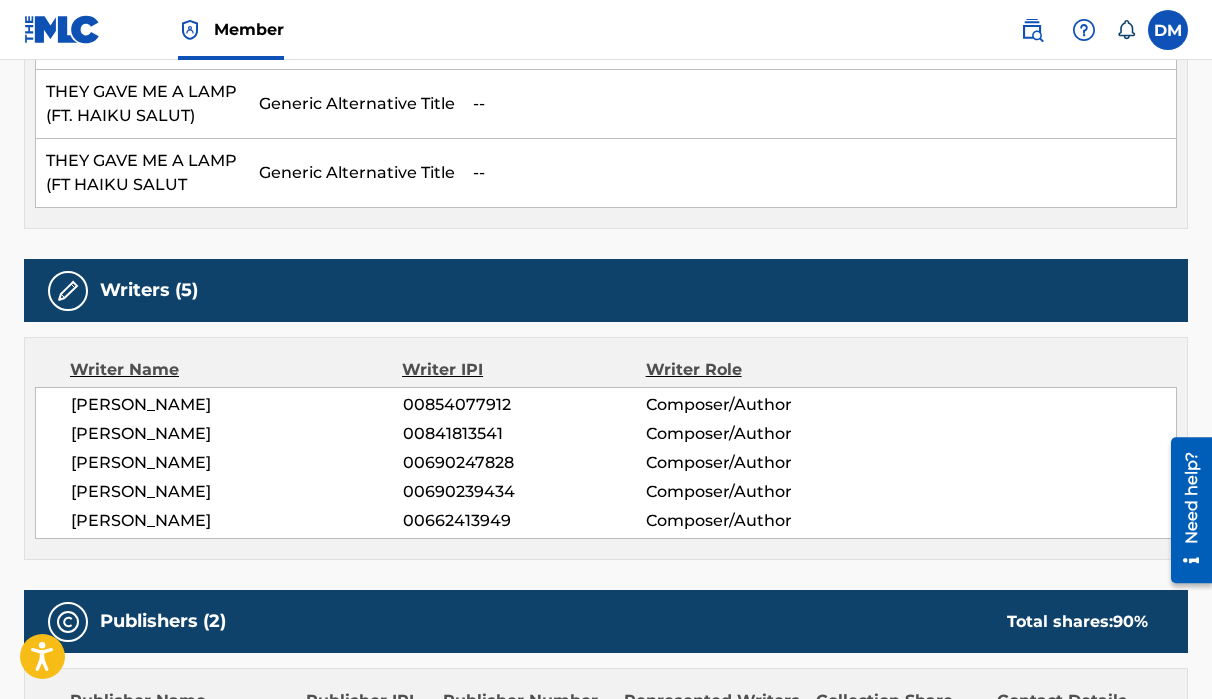 scroll, scrollTop: 855, scrollLeft: 0, axis: vertical 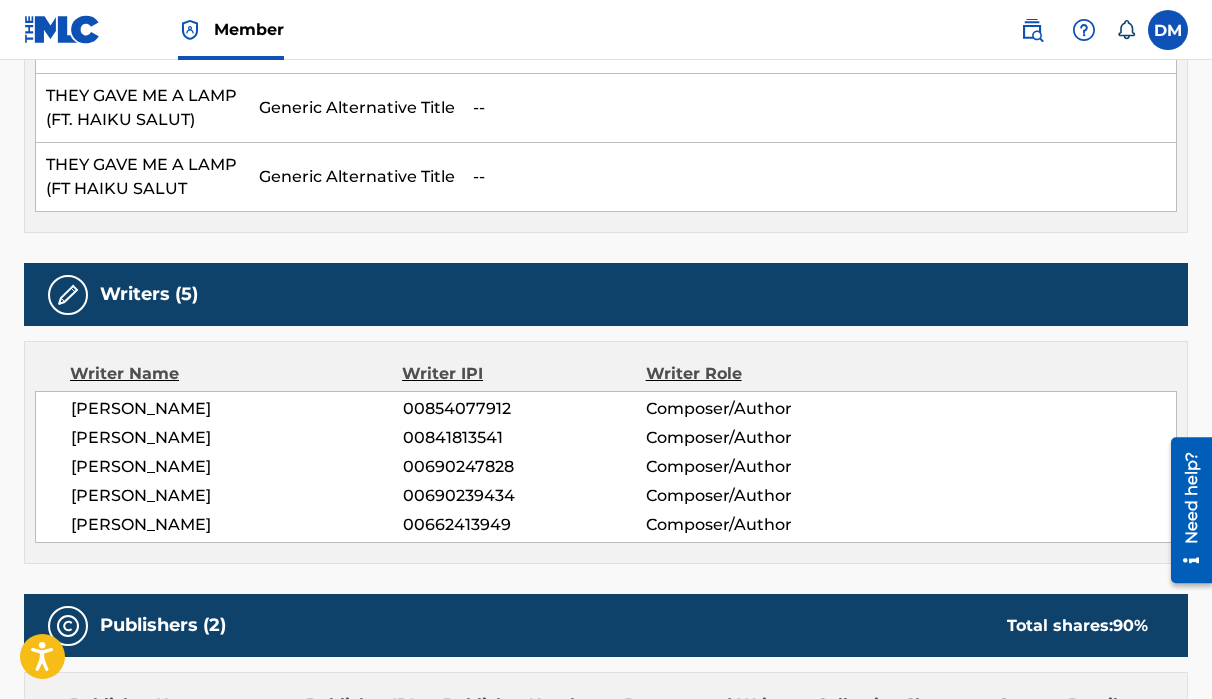 drag, startPoint x: 511, startPoint y: 522, endPoint x: 394, endPoint y: 528, distance: 117.15375 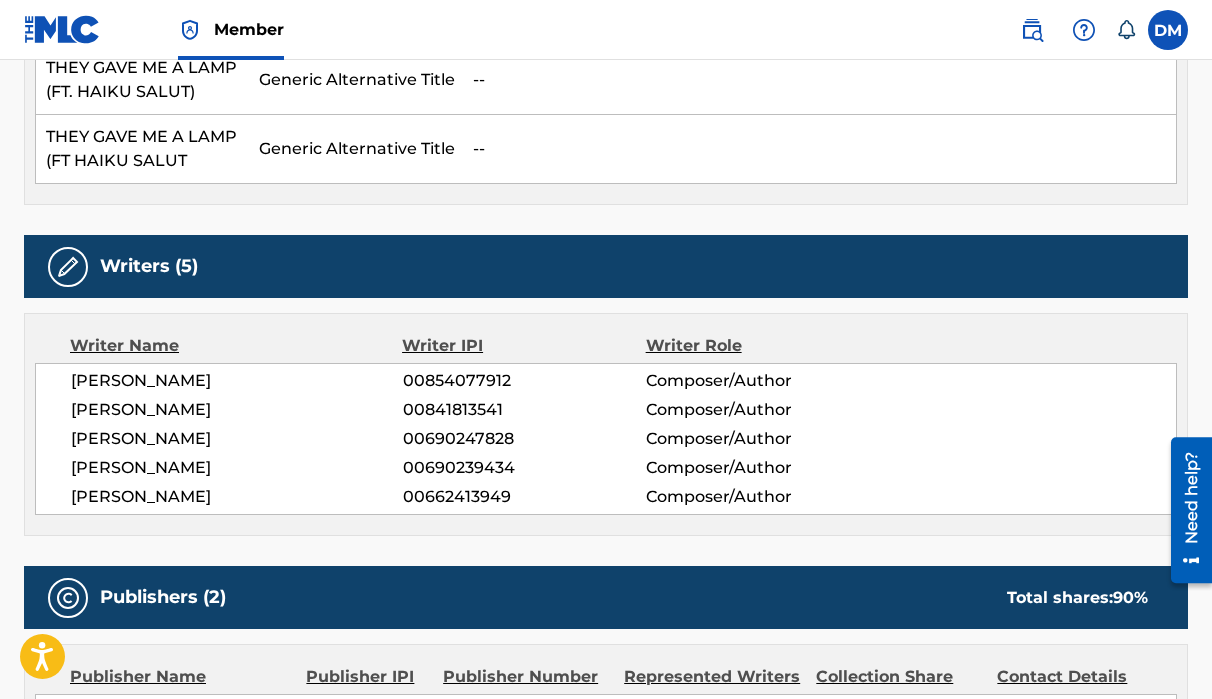 scroll, scrollTop: 0, scrollLeft: 0, axis: both 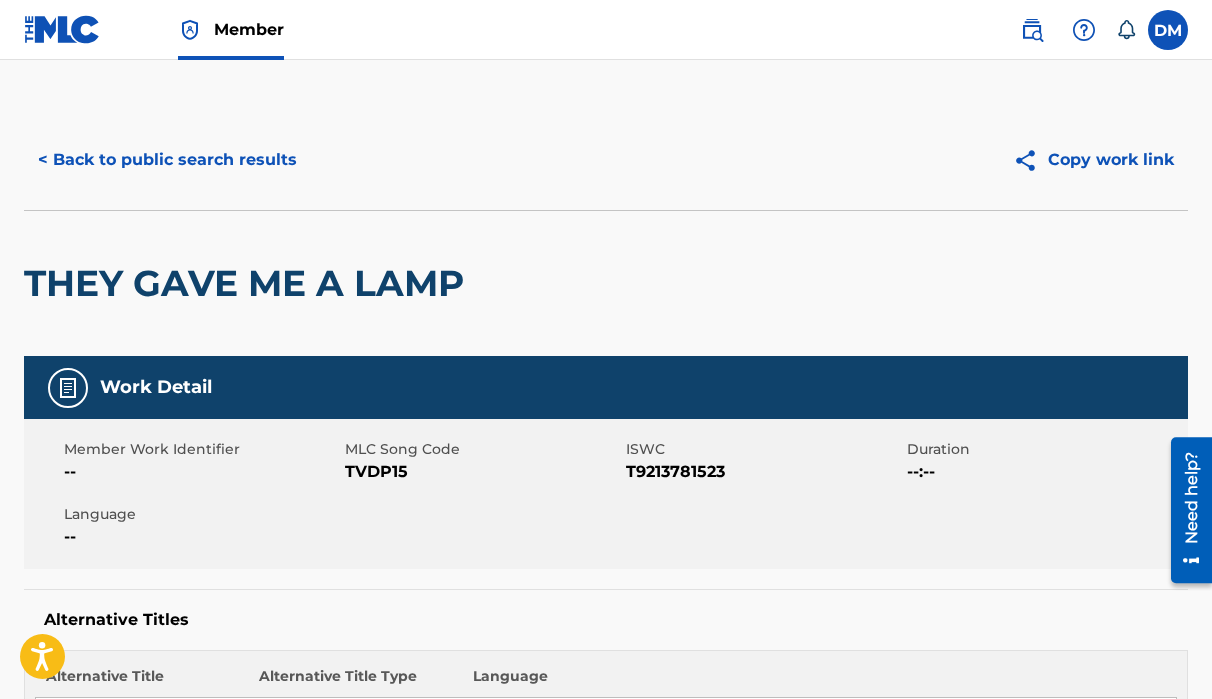 click at bounding box center [62, 29] 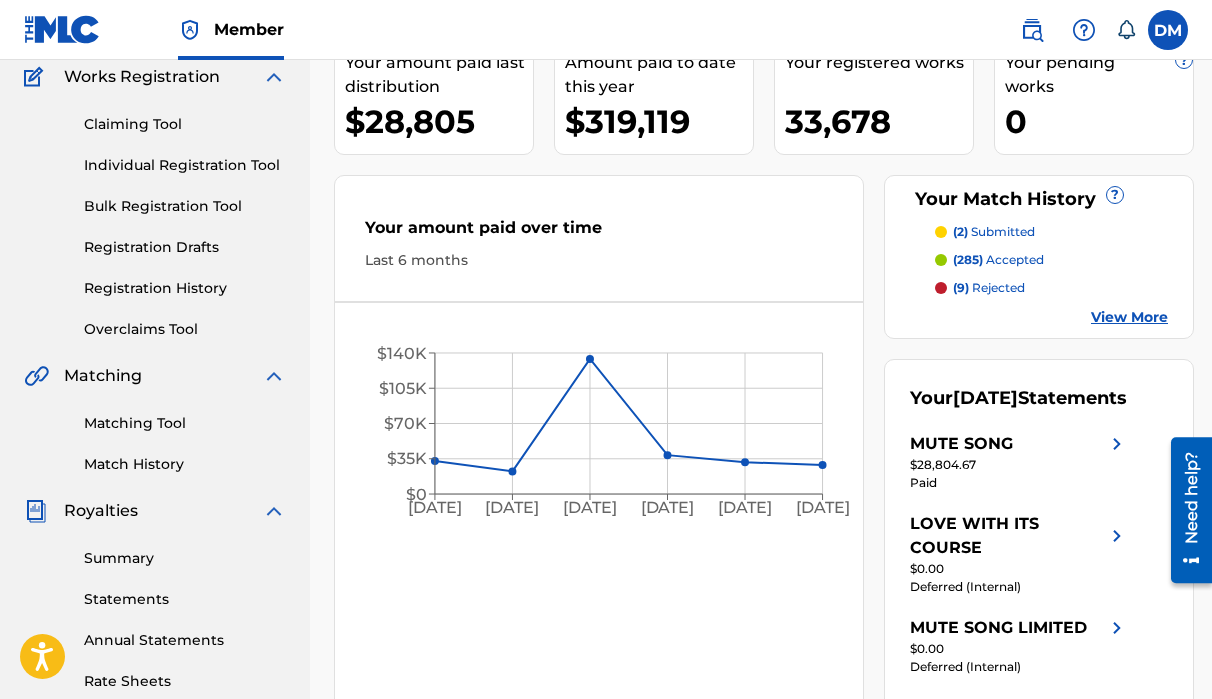 scroll, scrollTop: 175, scrollLeft: 0, axis: vertical 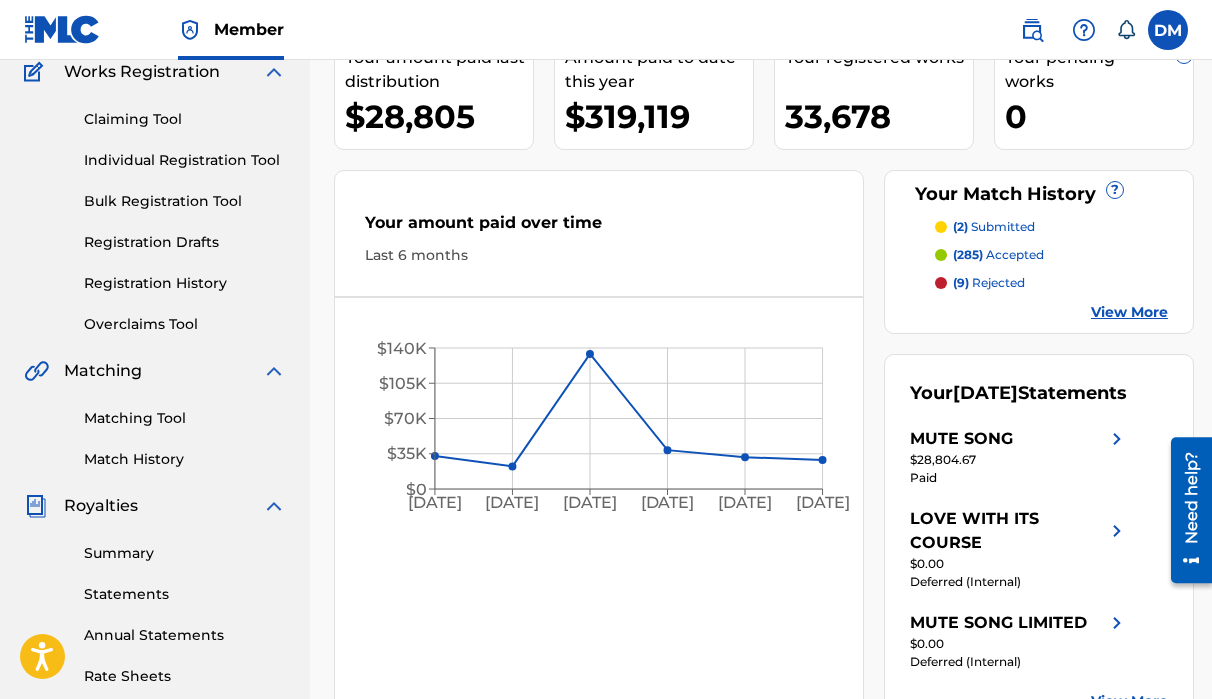 click on "Matching Tool" at bounding box center [185, 418] 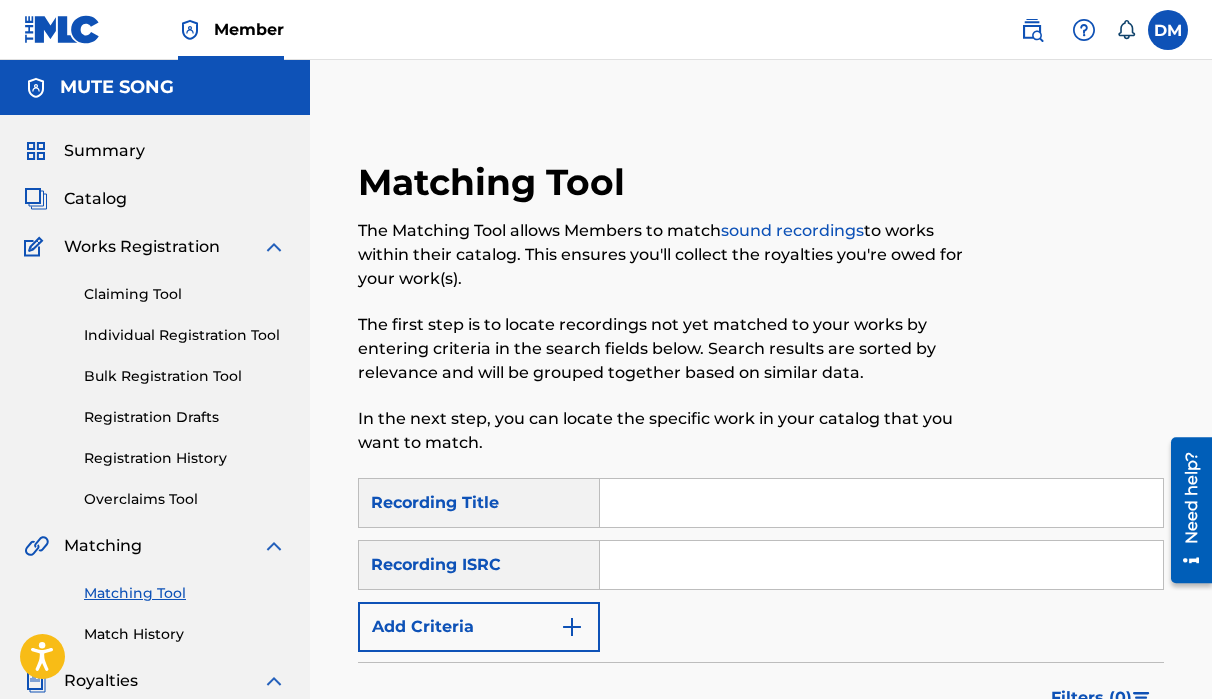 click at bounding box center [881, 503] 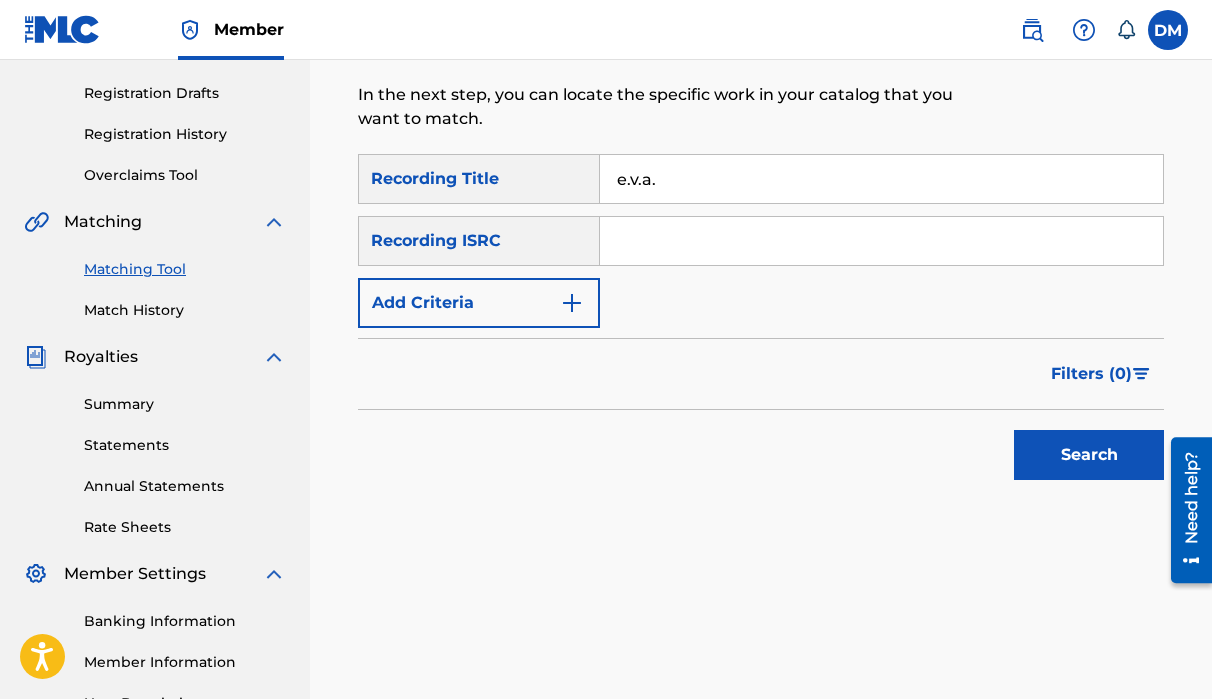 scroll, scrollTop: 339, scrollLeft: 0, axis: vertical 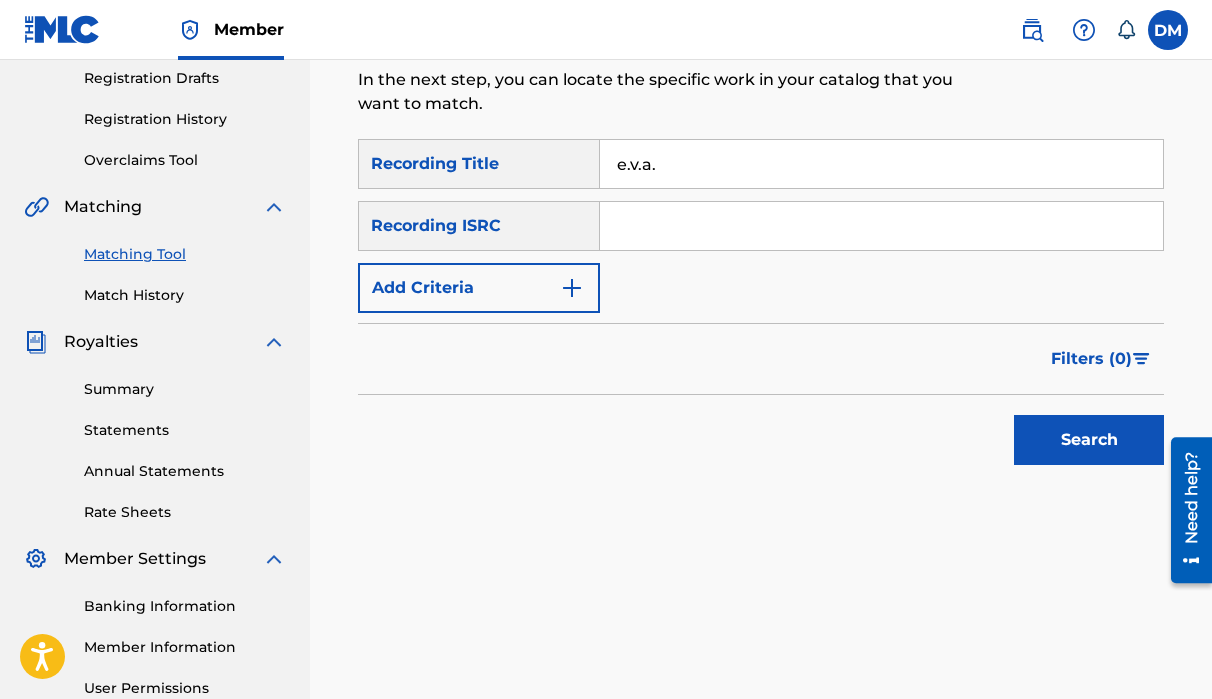 type on "e.v.a." 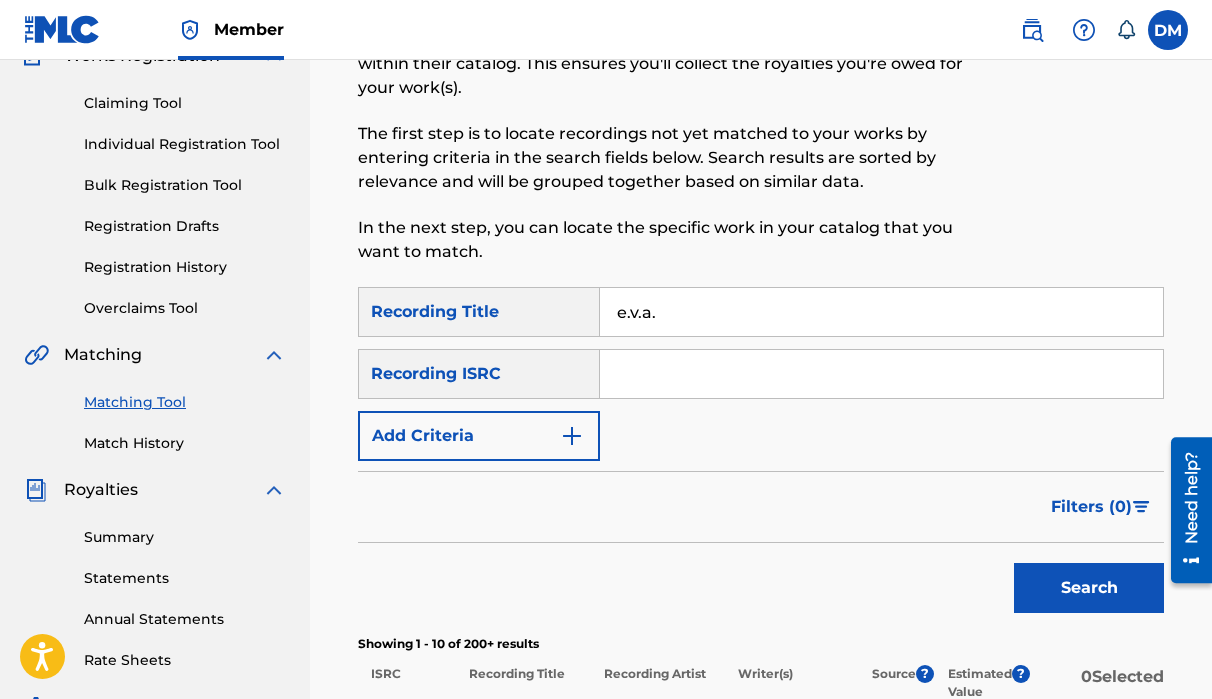 click on "Recording ISRC" at bounding box center (479, 374) 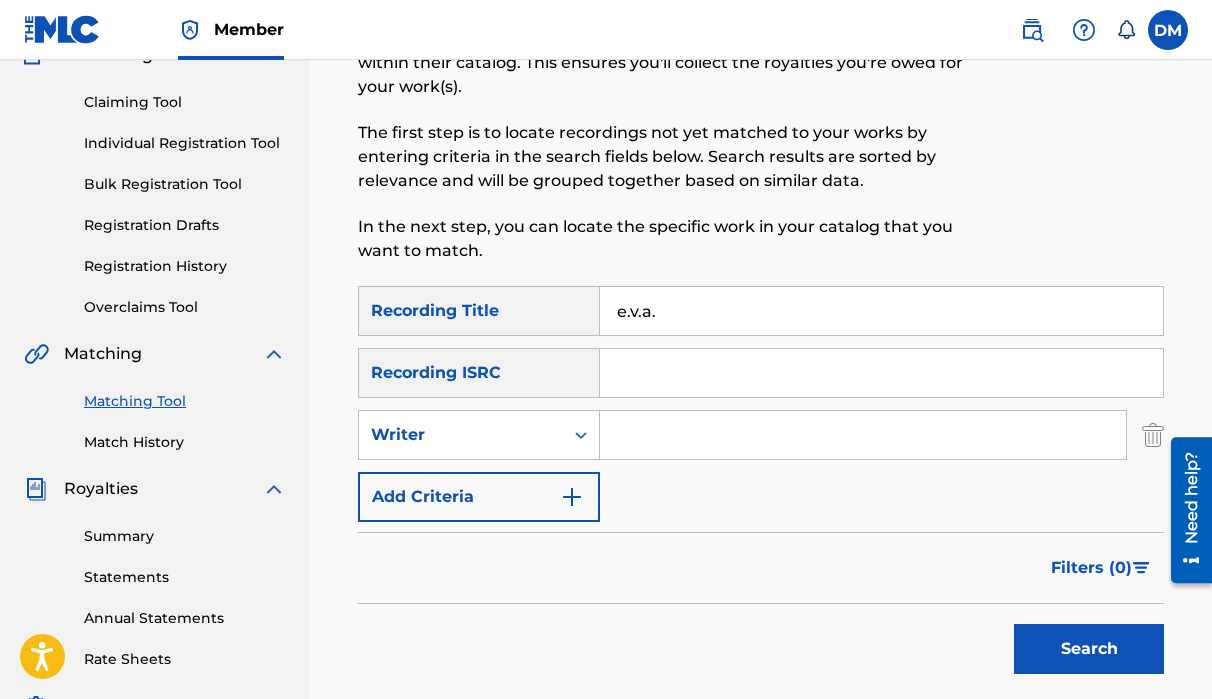 click at bounding box center [863, 435] 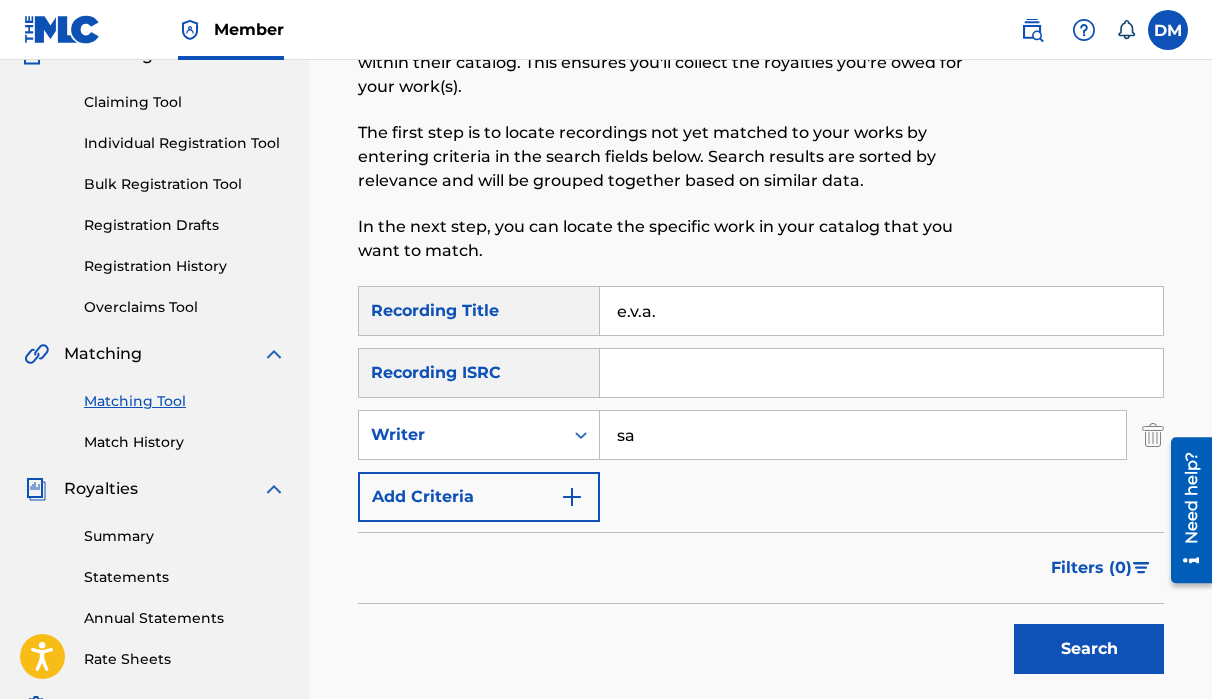 type on "s" 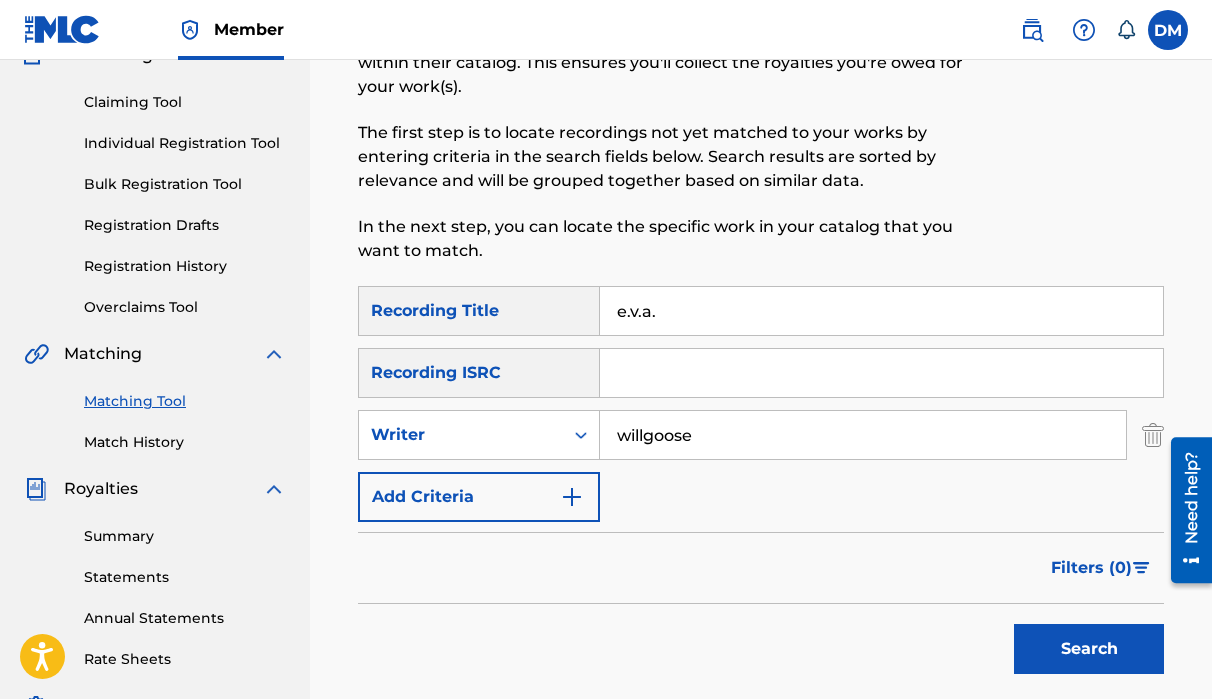 click on "Search" at bounding box center (1089, 649) 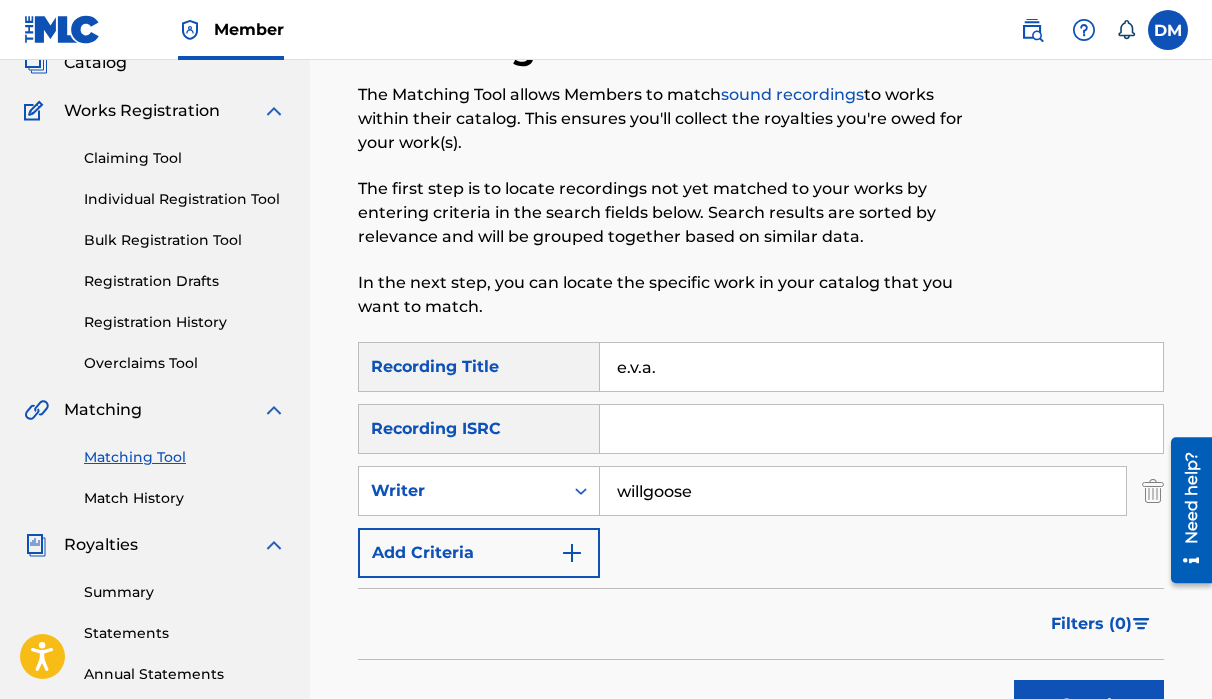 scroll, scrollTop: 127, scrollLeft: 0, axis: vertical 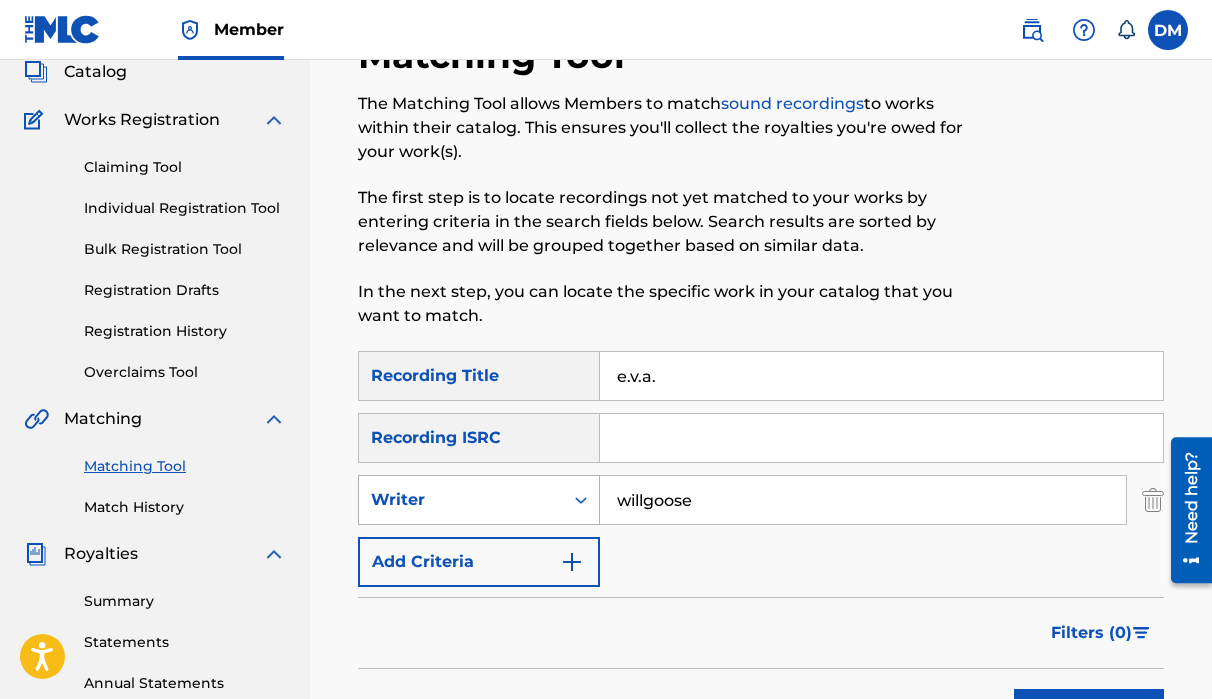 drag, startPoint x: 452, startPoint y: 490, endPoint x: 442, endPoint y: 491, distance: 10.049875 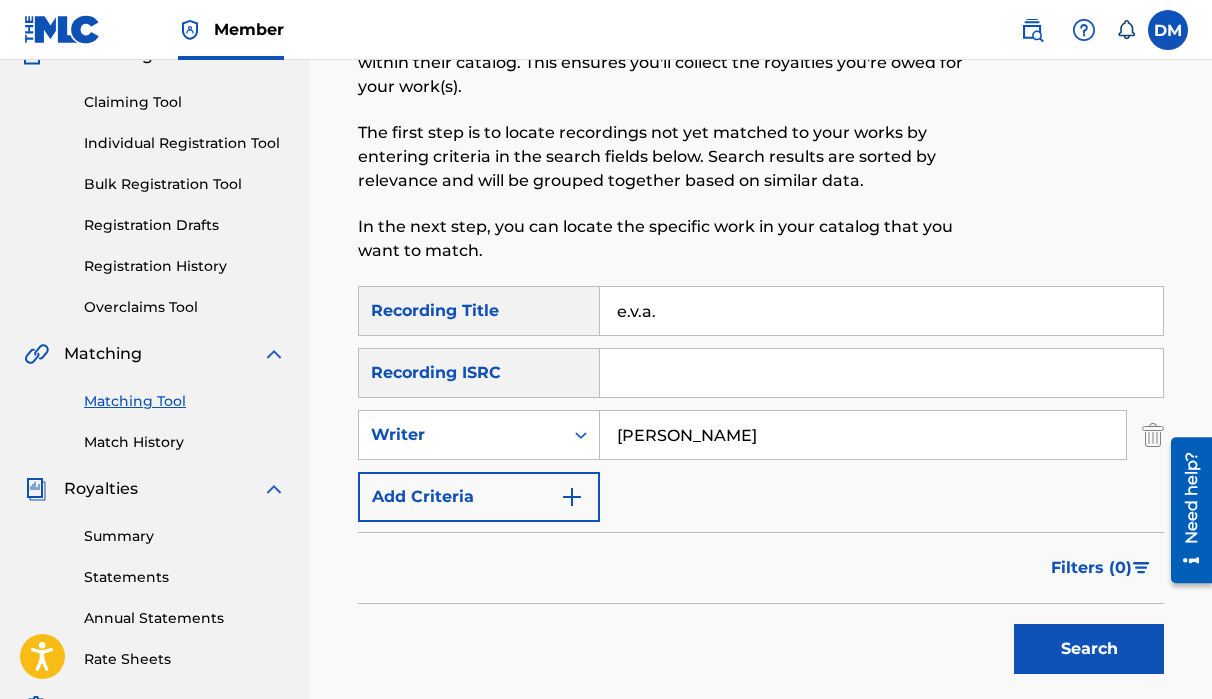 type on "[PERSON_NAME]" 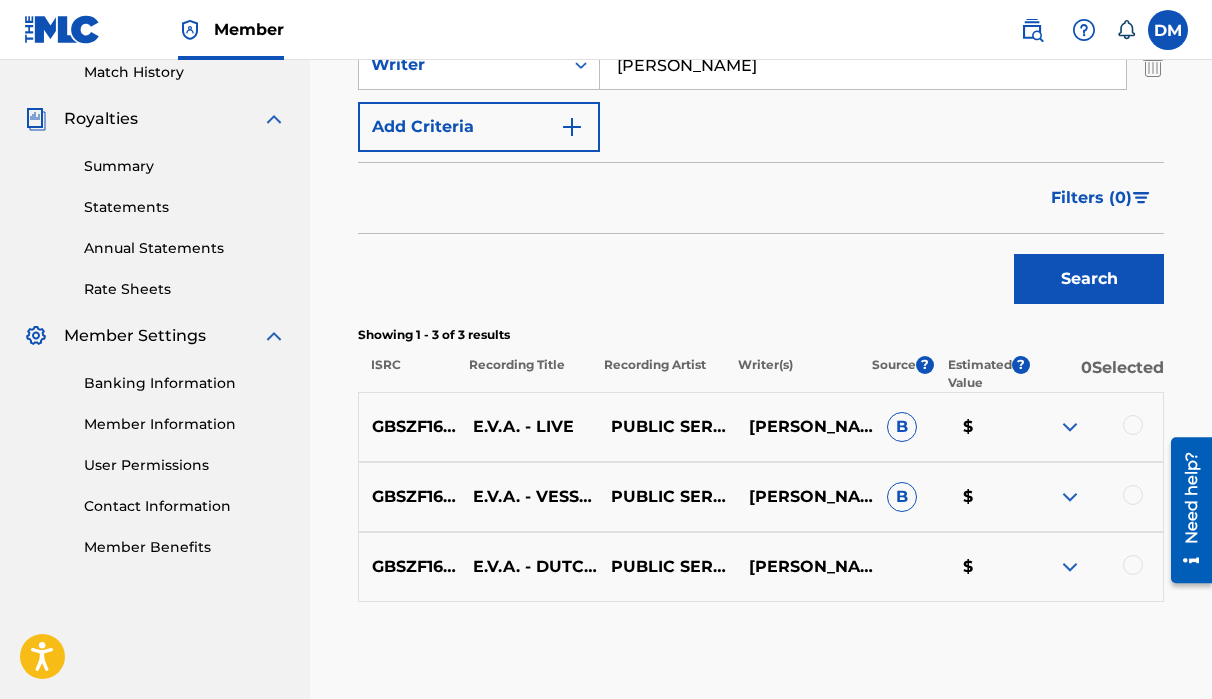 scroll, scrollTop: 565, scrollLeft: 0, axis: vertical 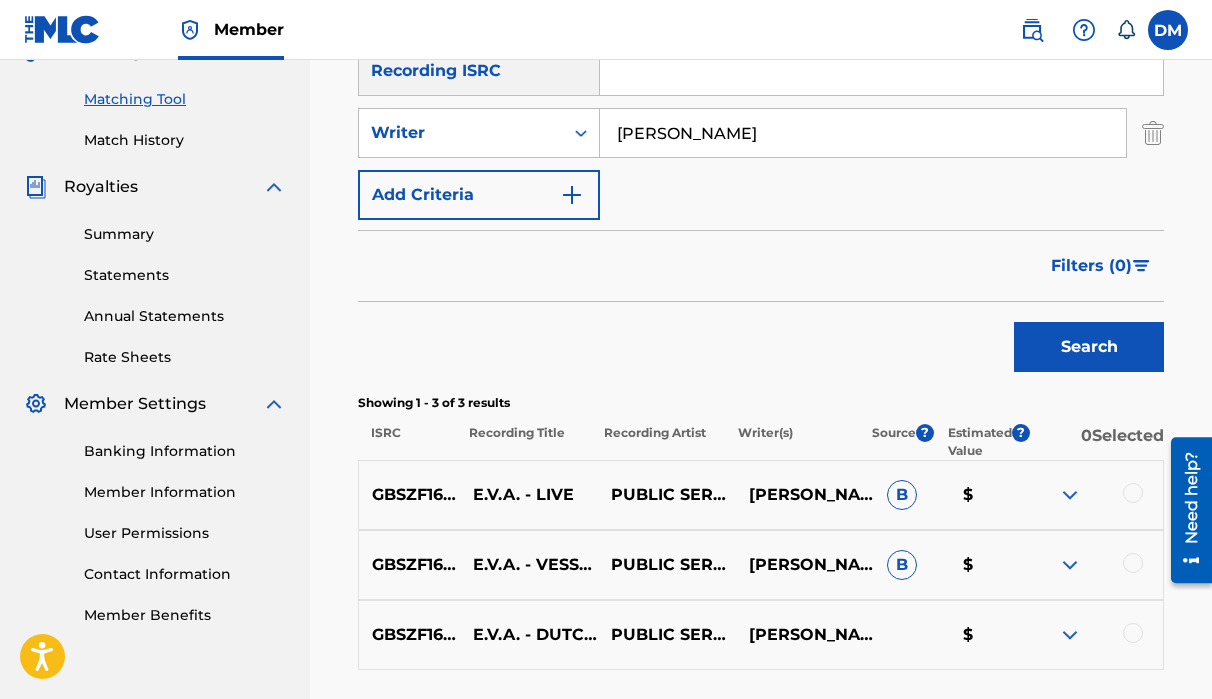 click on "Search" at bounding box center [1089, 347] 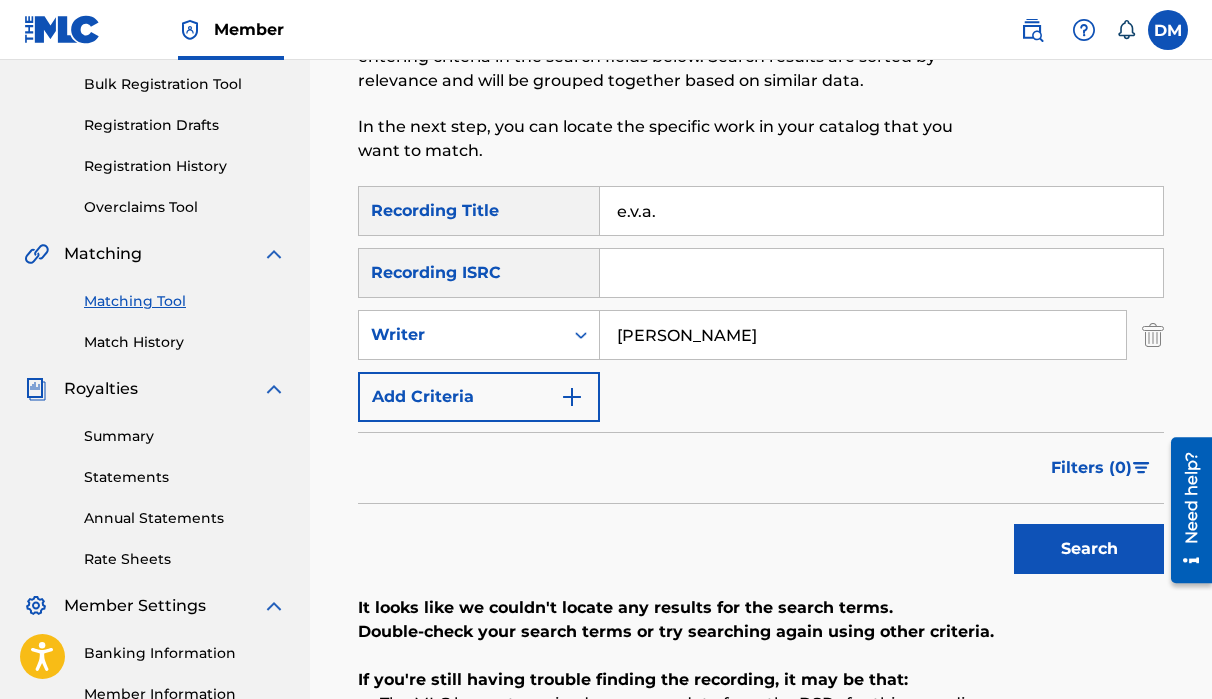 scroll, scrollTop: 179, scrollLeft: 0, axis: vertical 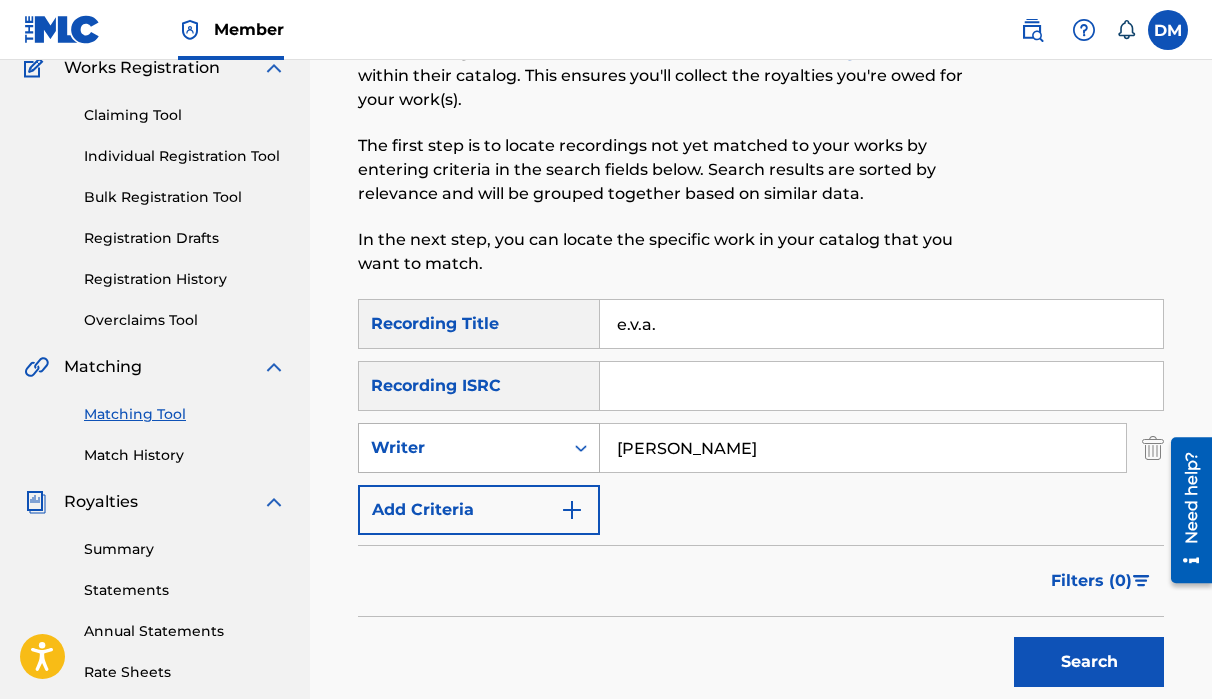 click on "Writer" at bounding box center [461, 448] 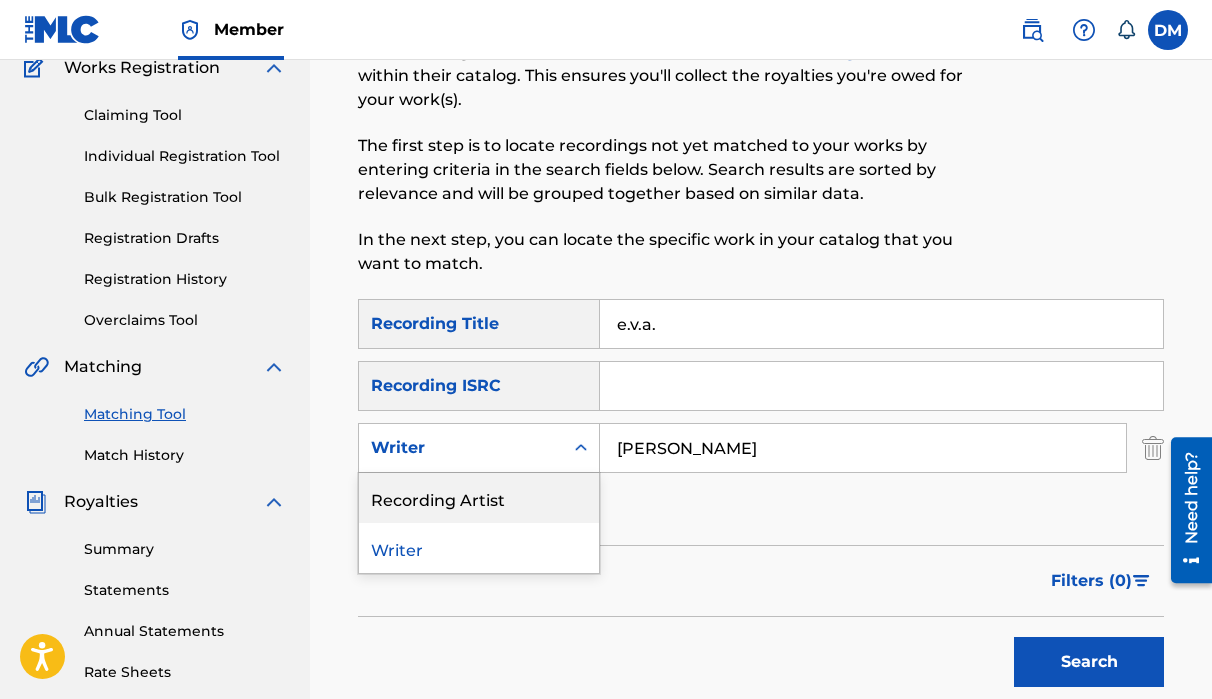 drag, startPoint x: 489, startPoint y: 491, endPoint x: 544, endPoint y: 476, distance: 57.00877 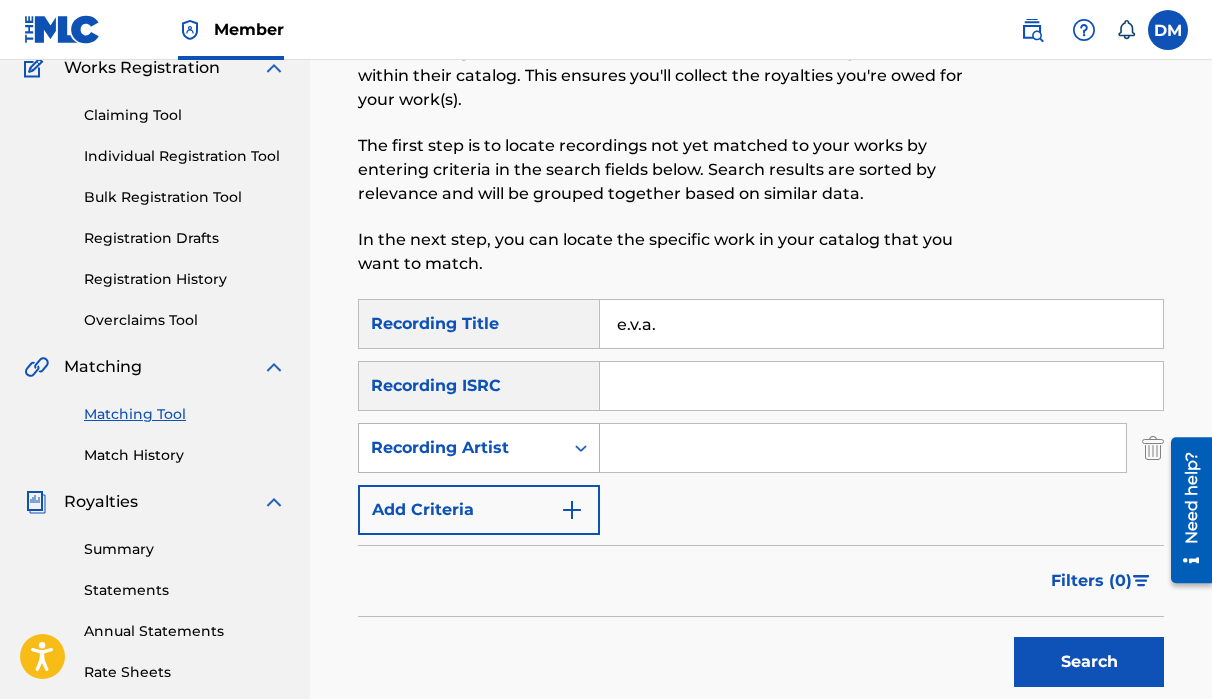 drag, startPoint x: 768, startPoint y: 450, endPoint x: 540, endPoint y: 440, distance: 228.2192 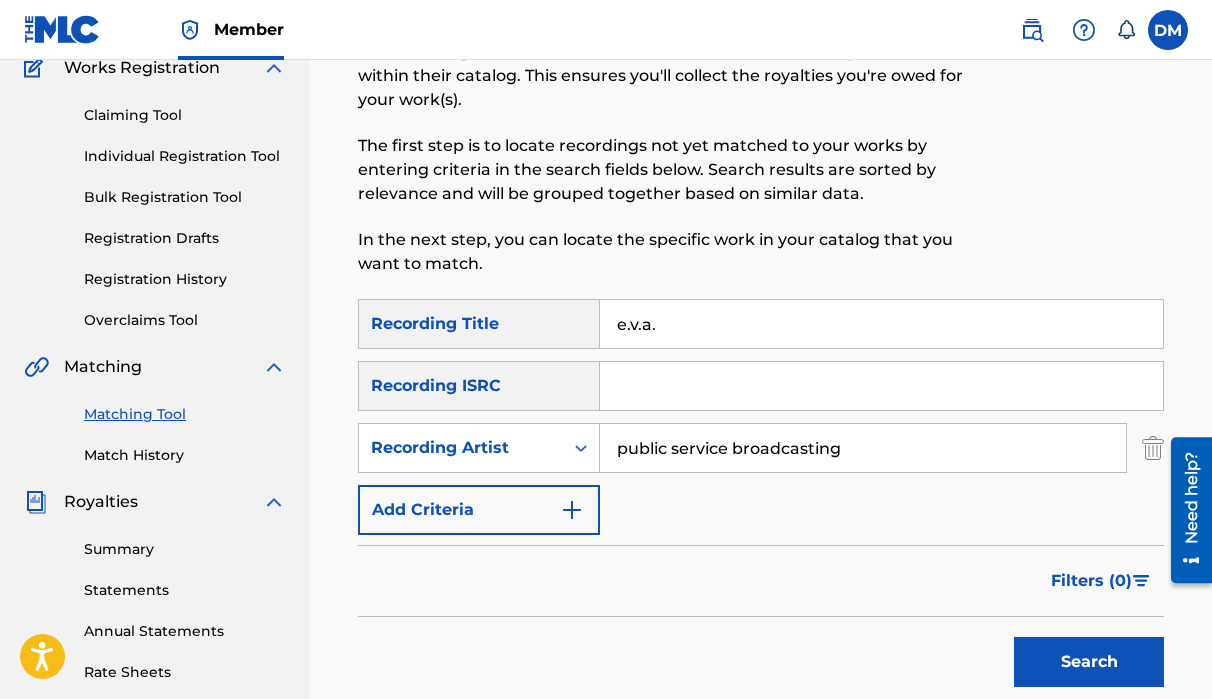 type on "public service broadcasting" 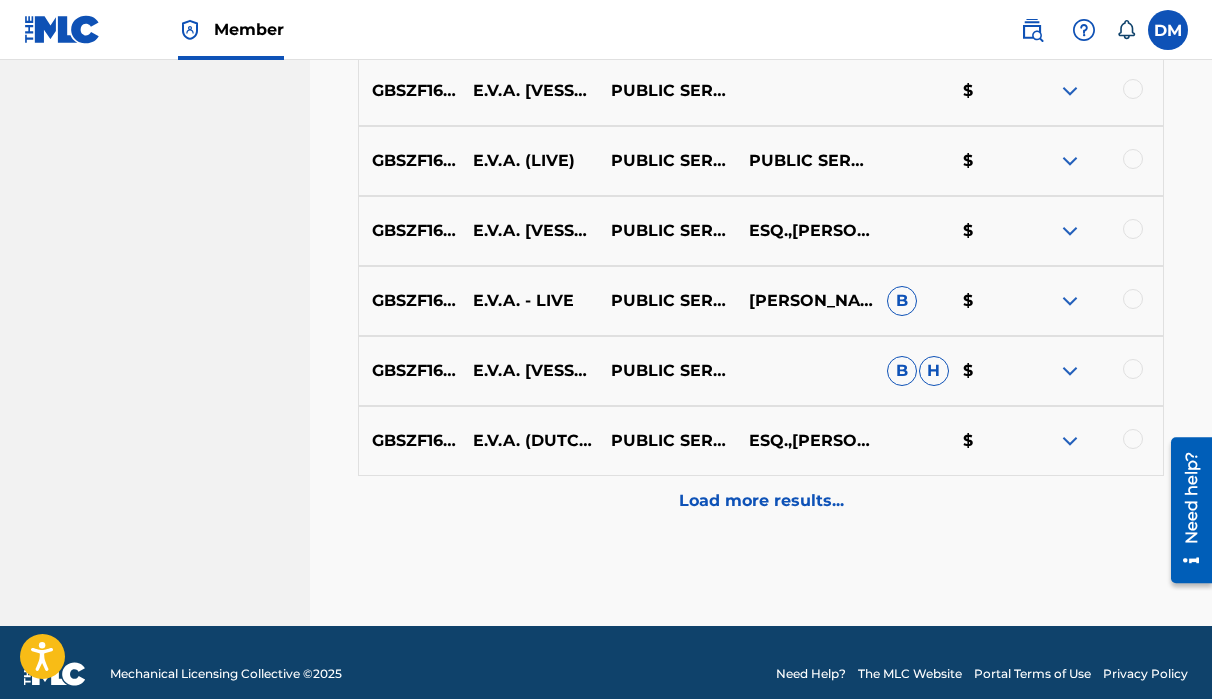 scroll, scrollTop: 1173, scrollLeft: 0, axis: vertical 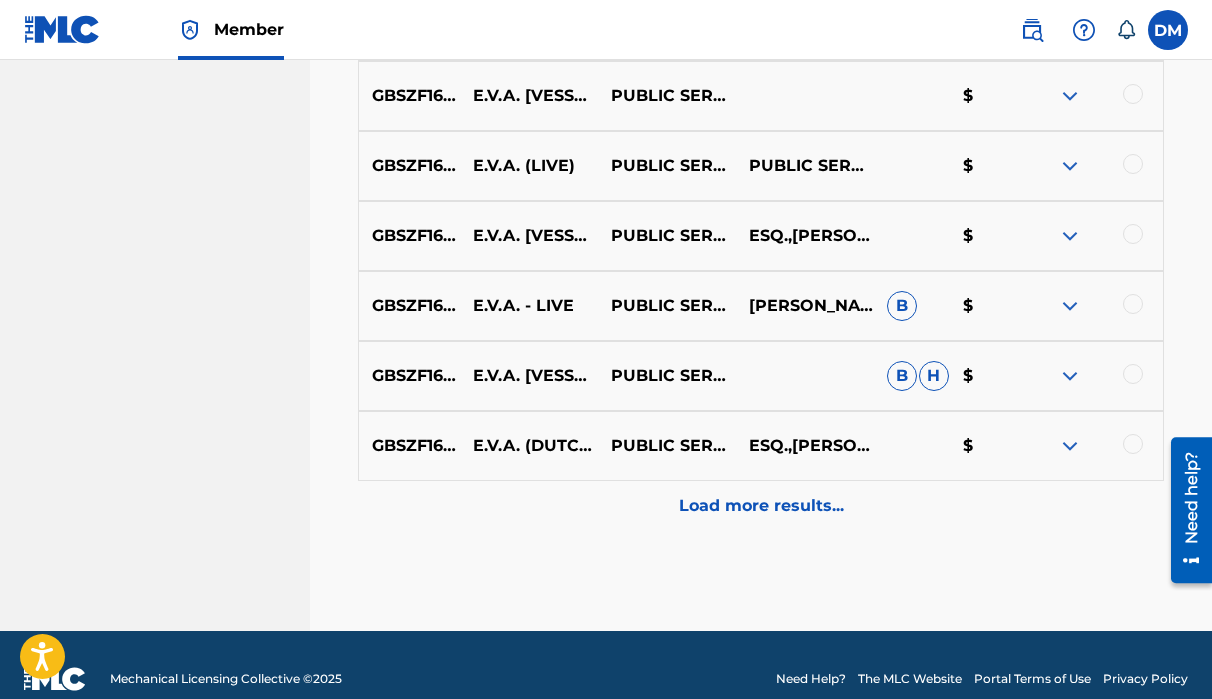 click on "Load more results..." at bounding box center [761, 506] 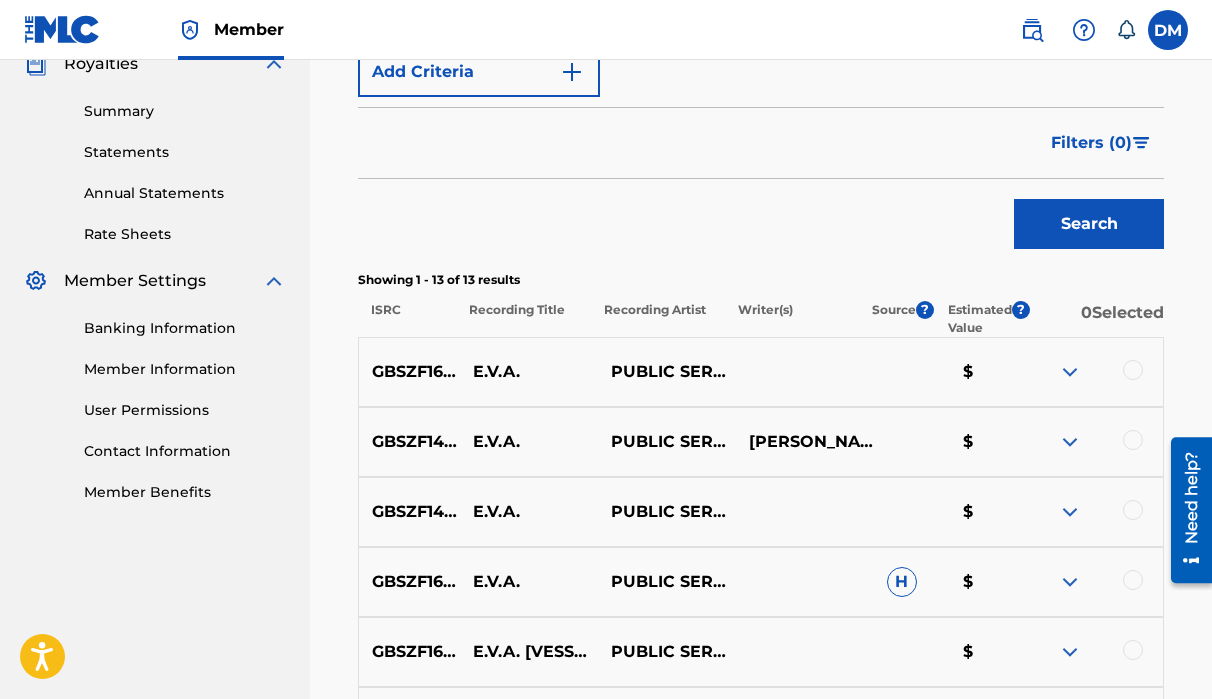 scroll, scrollTop: 621, scrollLeft: 0, axis: vertical 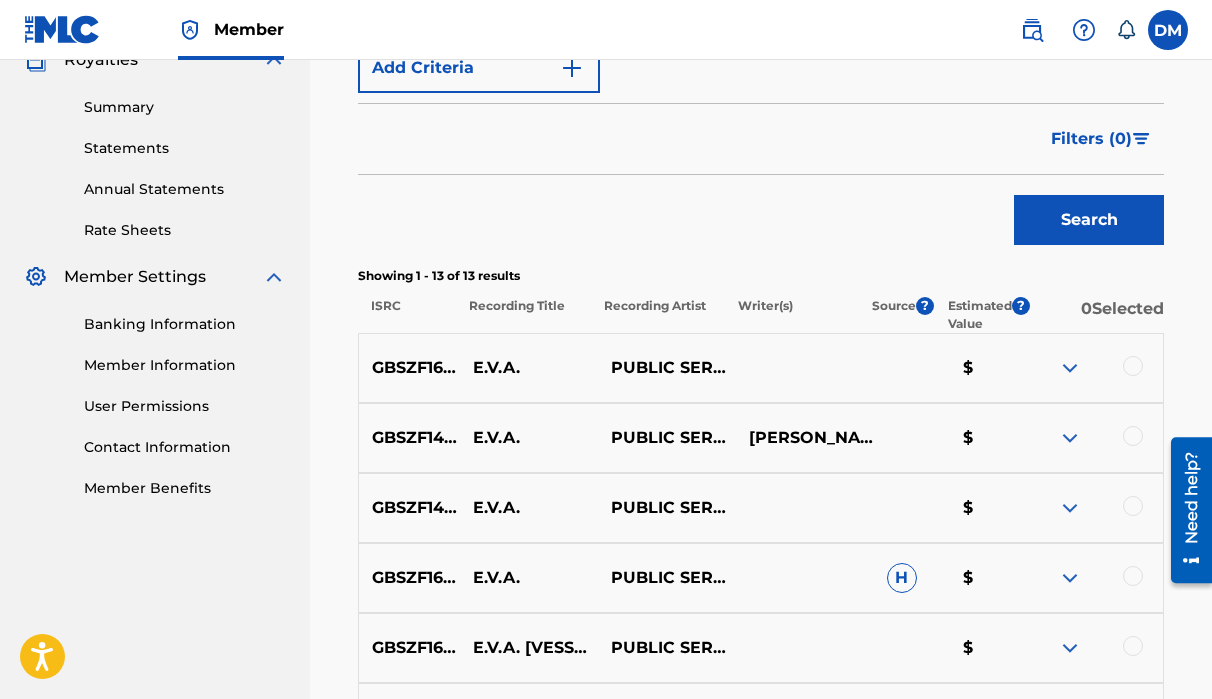 click on "PUBLIC SERVICE BROADCASTING" at bounding box center (667, 368) 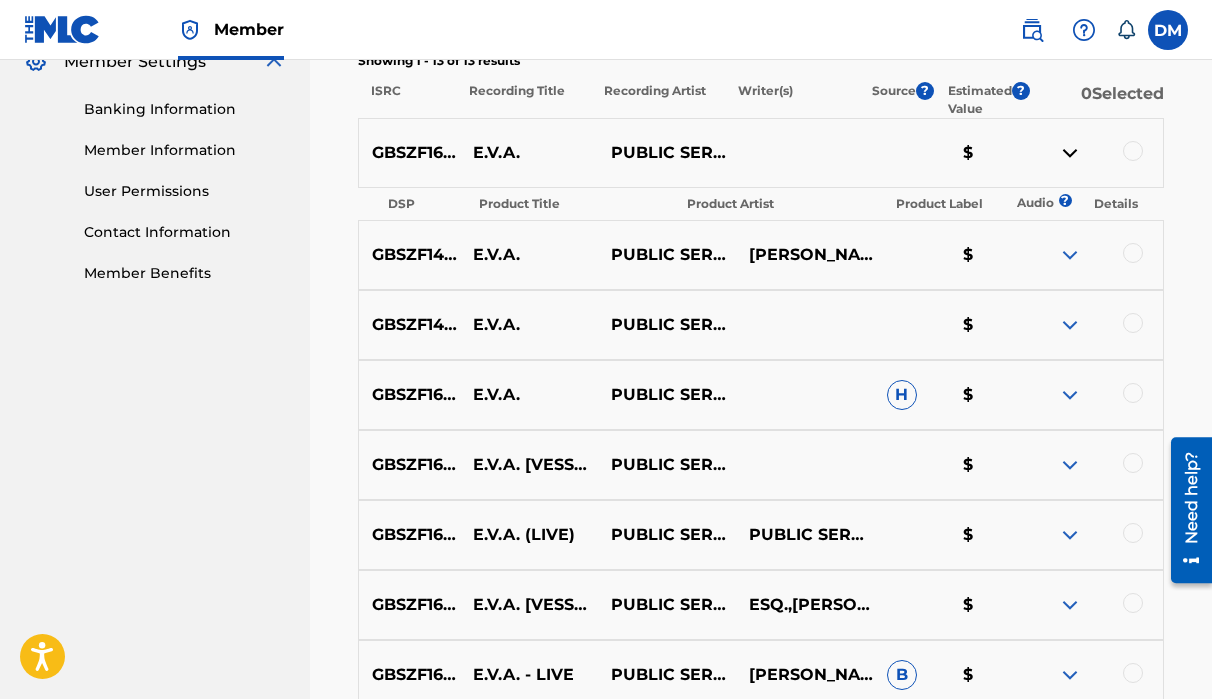 scroll, scrollTop: 832, scrollLeft: 0, axis: vertical 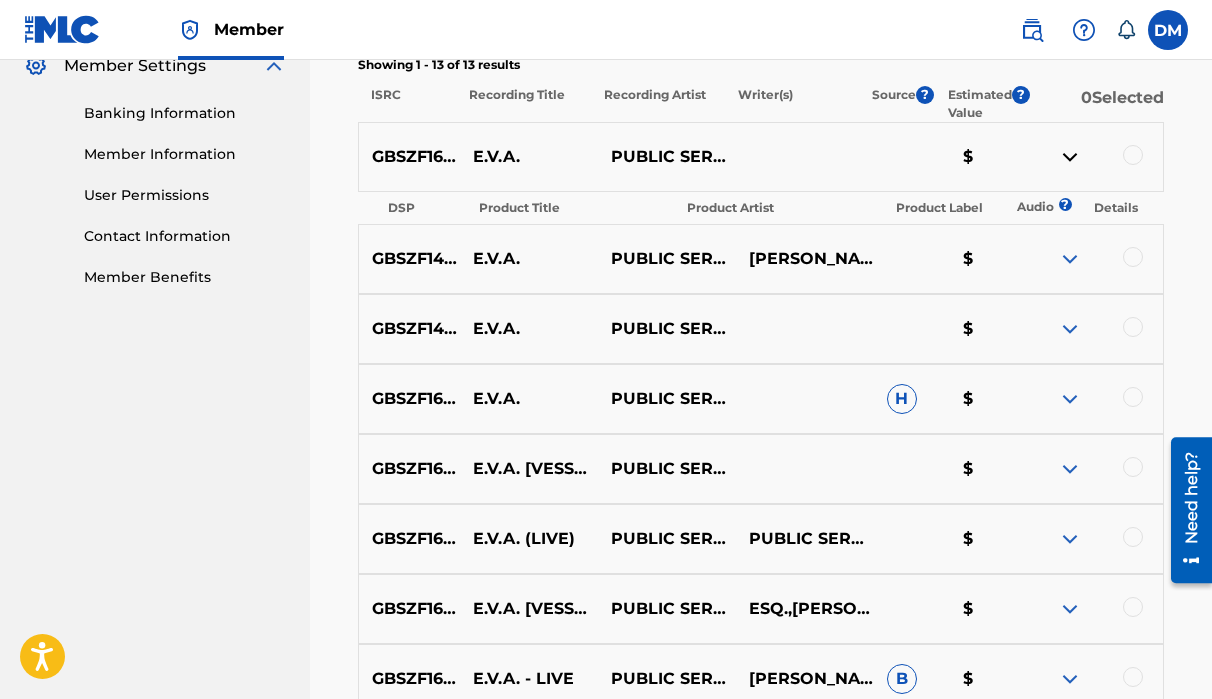 click on "E.V.A." at bounding box center (529, 157) 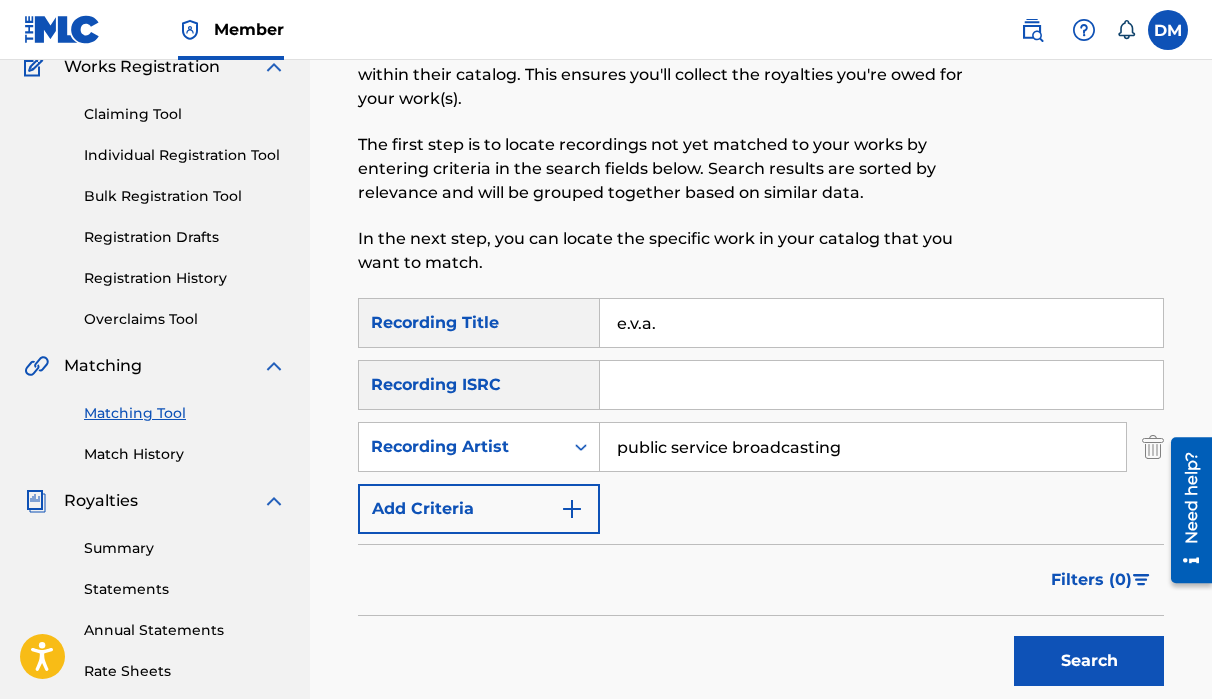 scroll, scrollTop: 0, scrollLeft: 0, axis: both 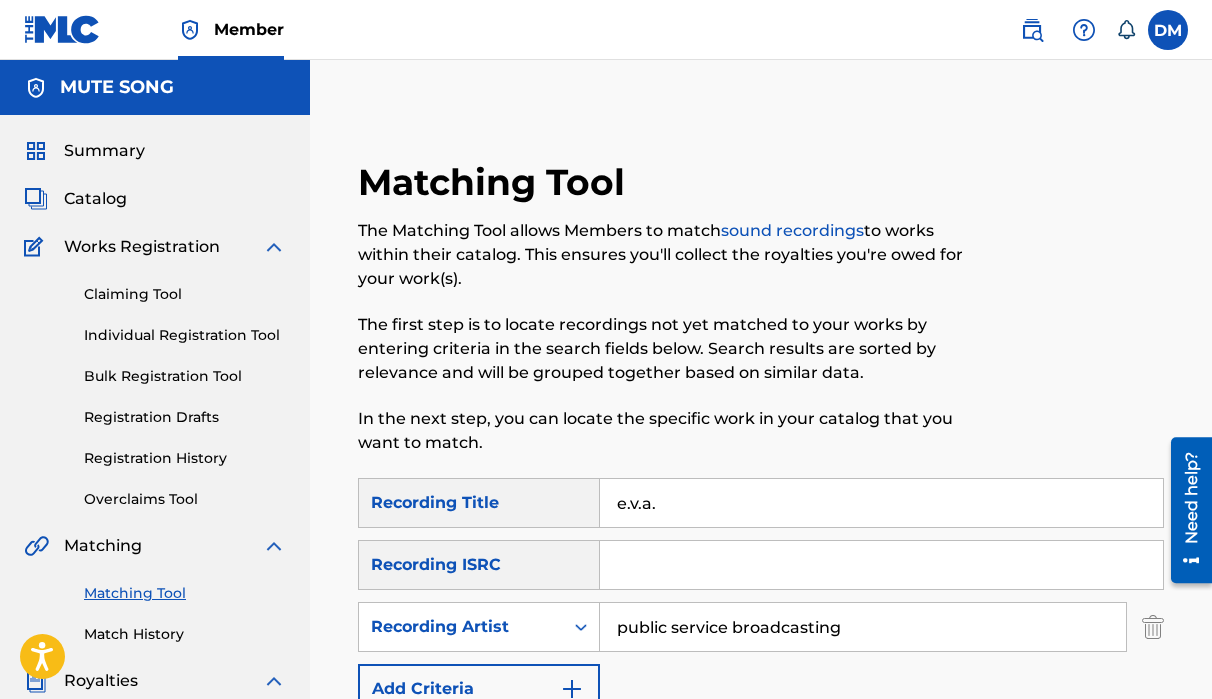 click on "Claiming Tool" at bounding box center [185, 294] 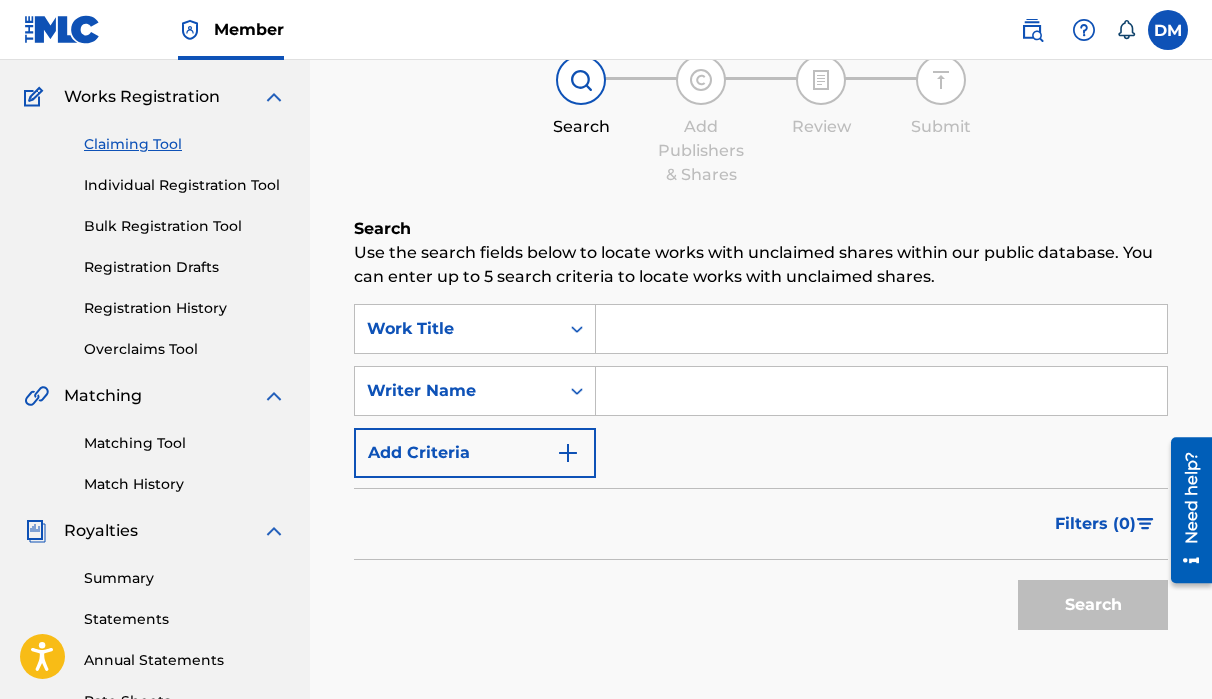 scroll, scrollTop: 156, scrollLeft: 0, axis: vertical 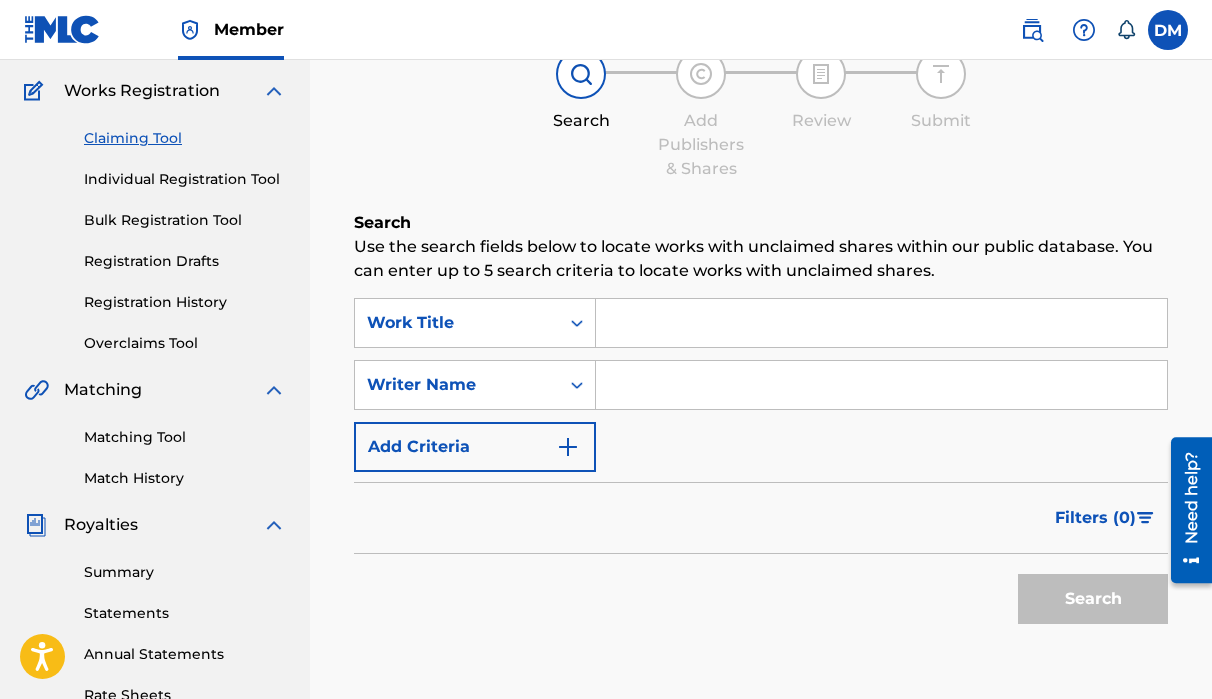 click at bounding box center (881, 323) 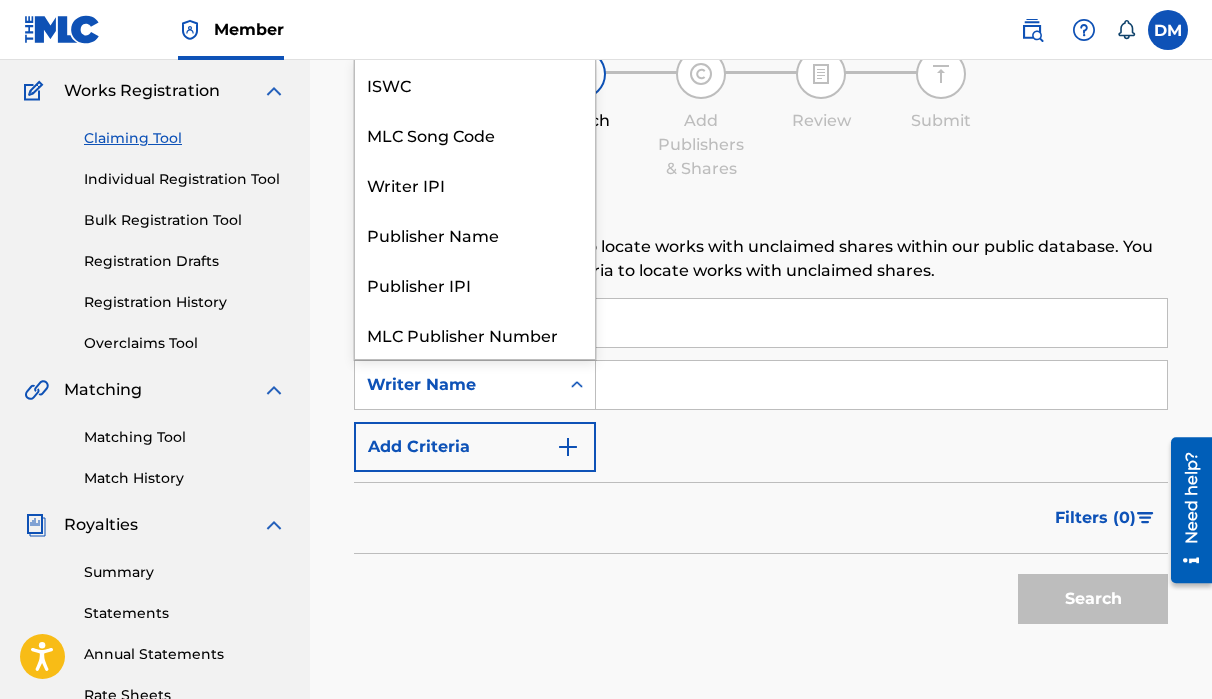 click on "Writer Name" at bounding box center (457, 385) 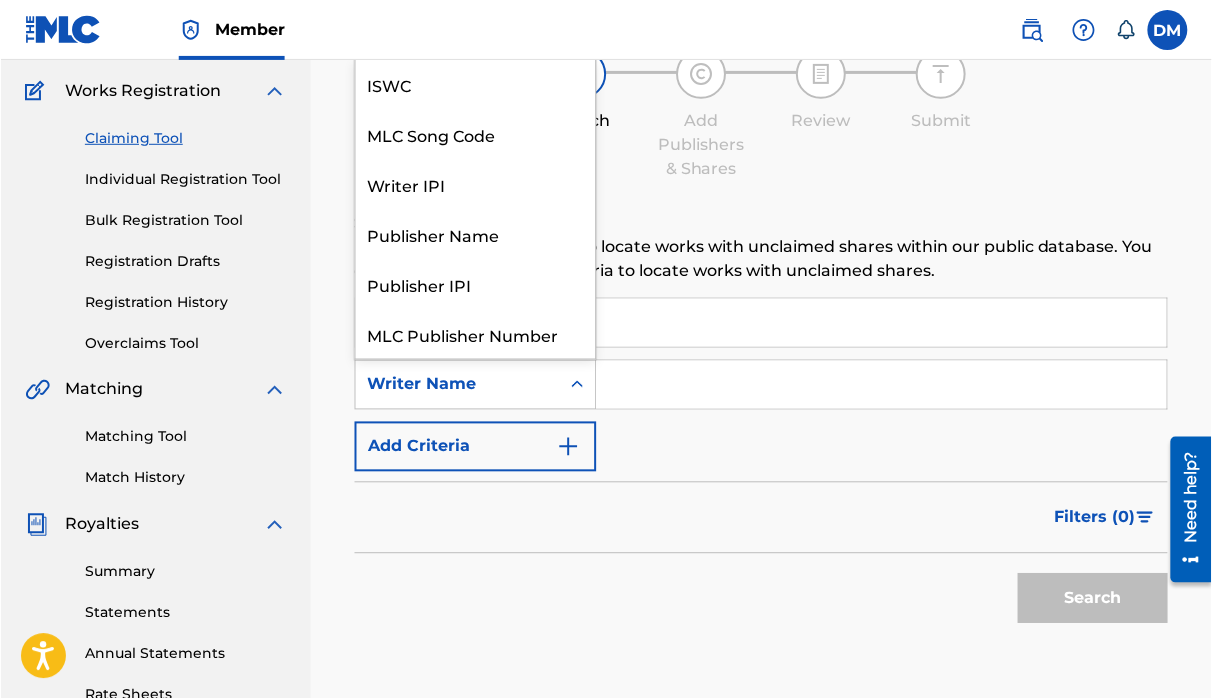 scroll, scrollTop: 50, scrollLeft: 0, axis: vertical 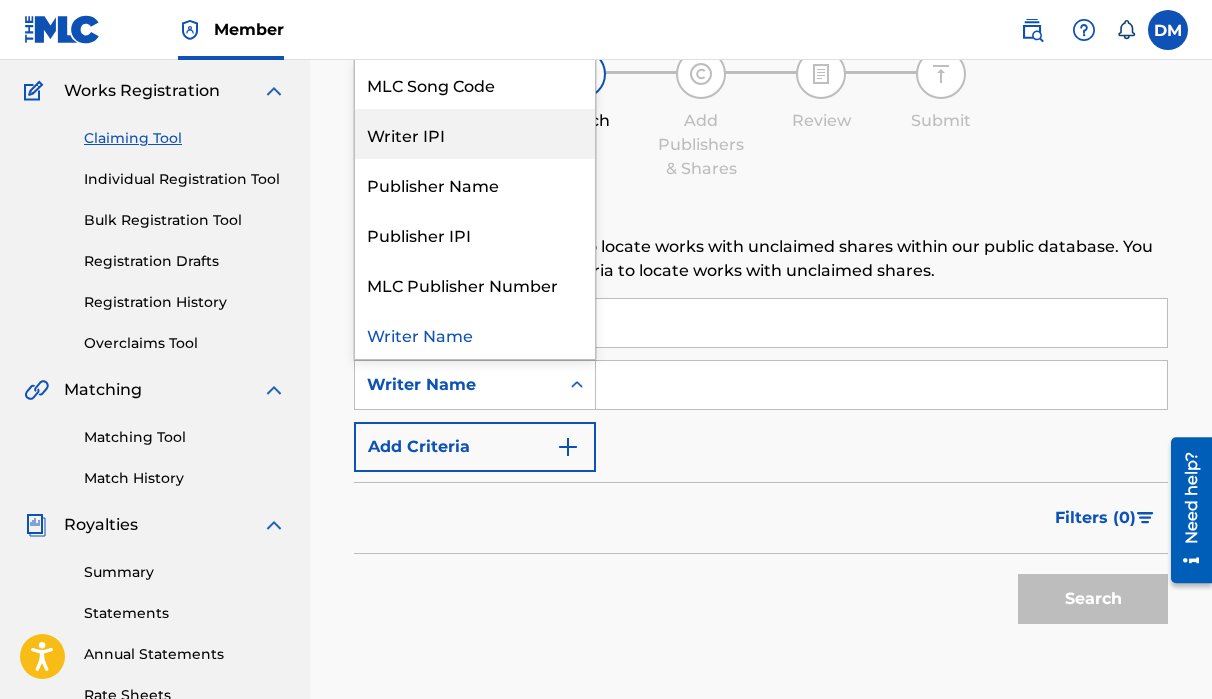 click on "Writer IPI" at bounding box center (475, 134) 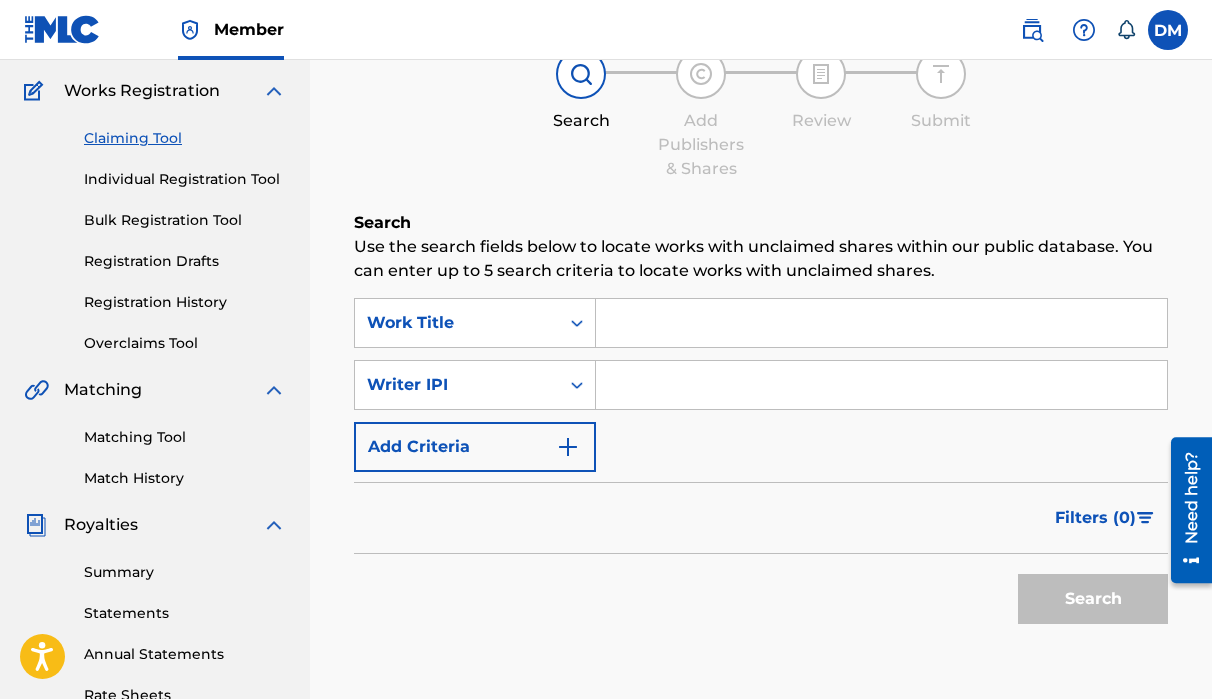 click at bounding box center (881, 385) 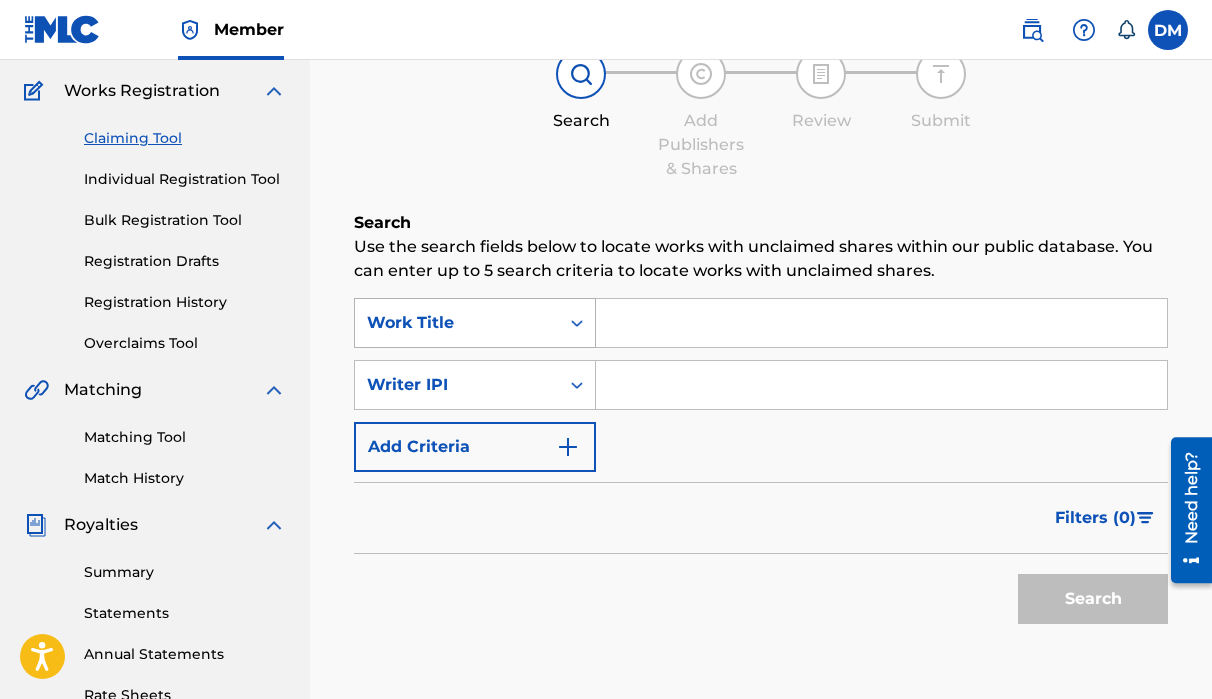 paste on "662414260" 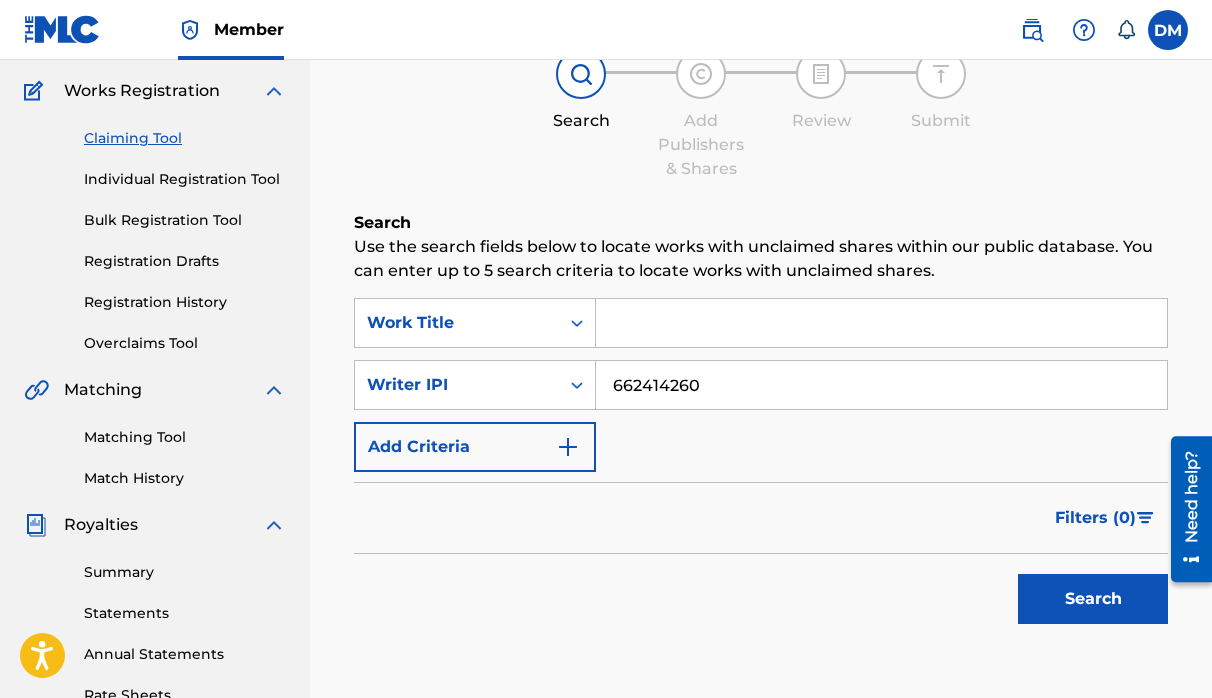 type on "662414260" 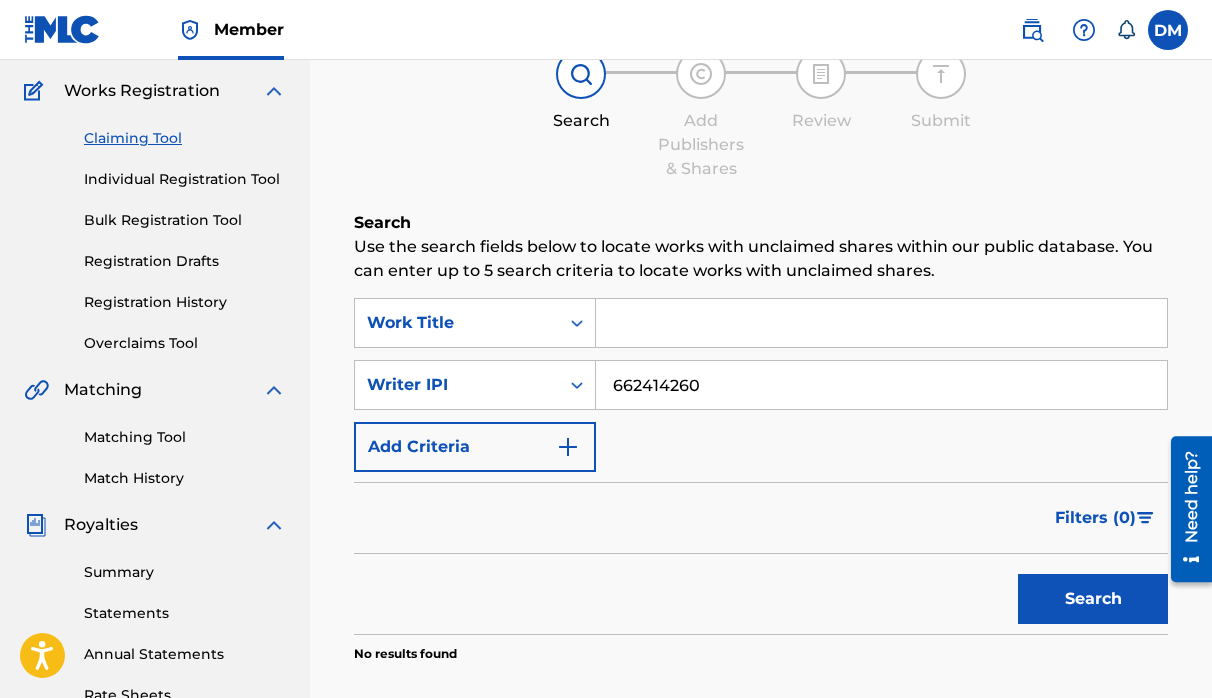 click at bounding box center (881, 323) 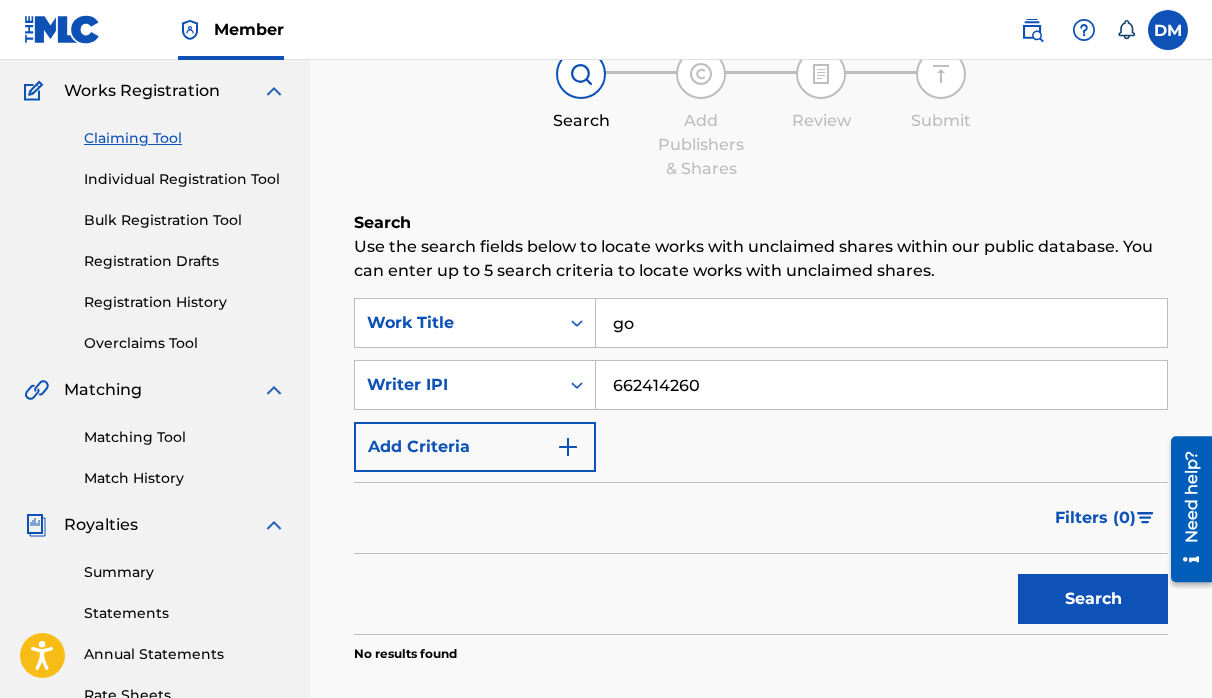 type on "go" 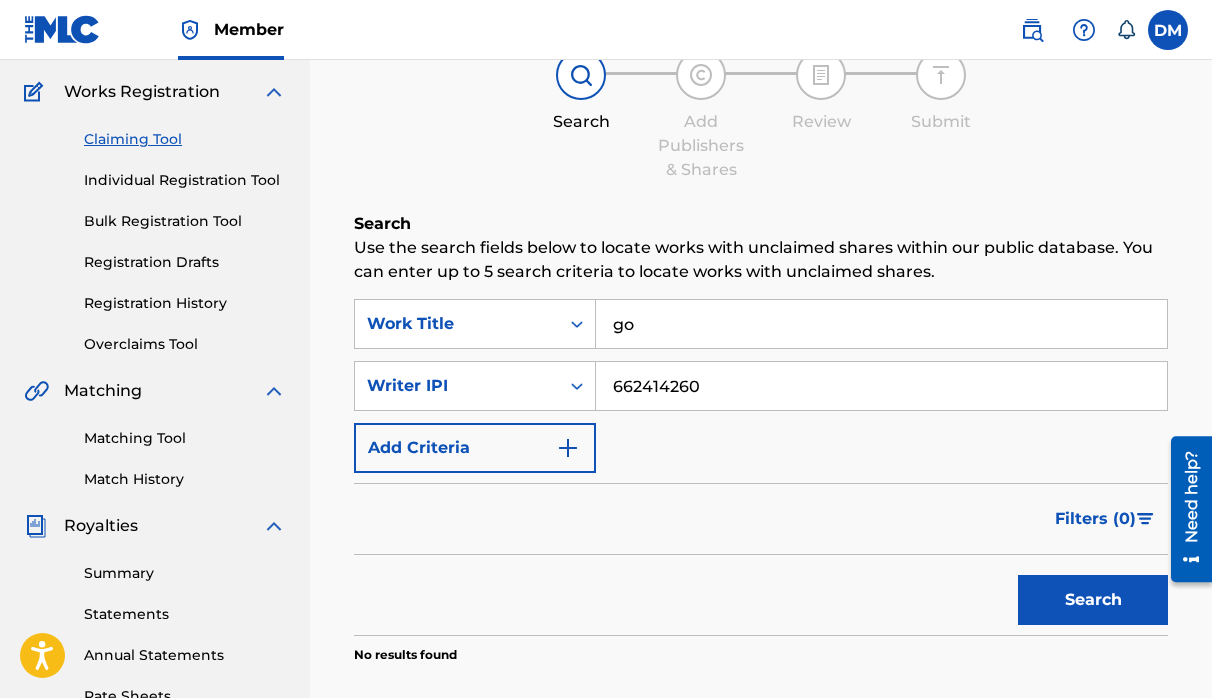 click on "662414260" at bounding box center (881, 386) 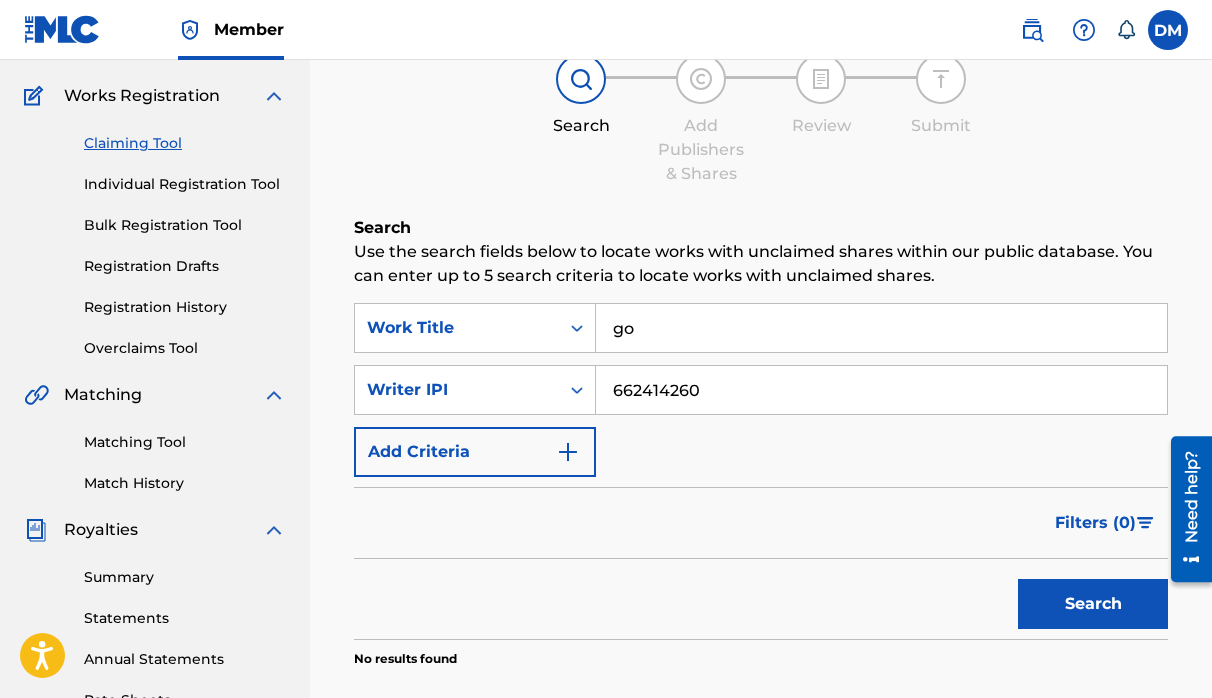 scroll, scrollTop: 156, scrollLeft: 0, axis: vertical 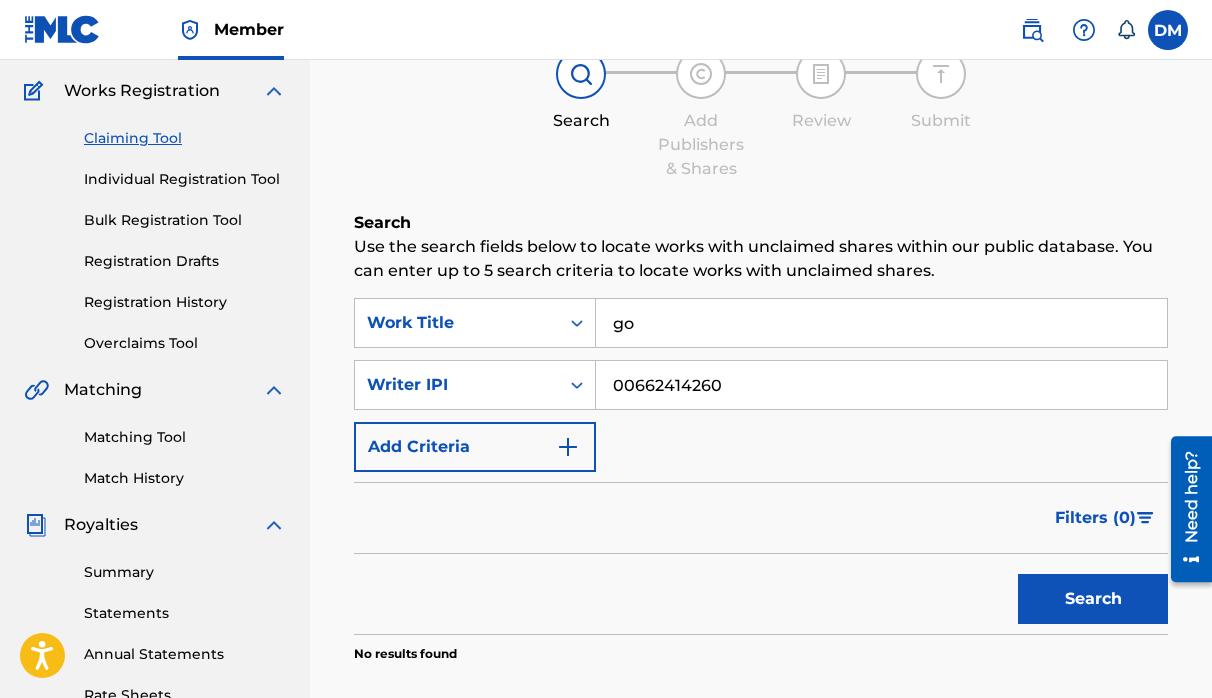 type on "00662414260" 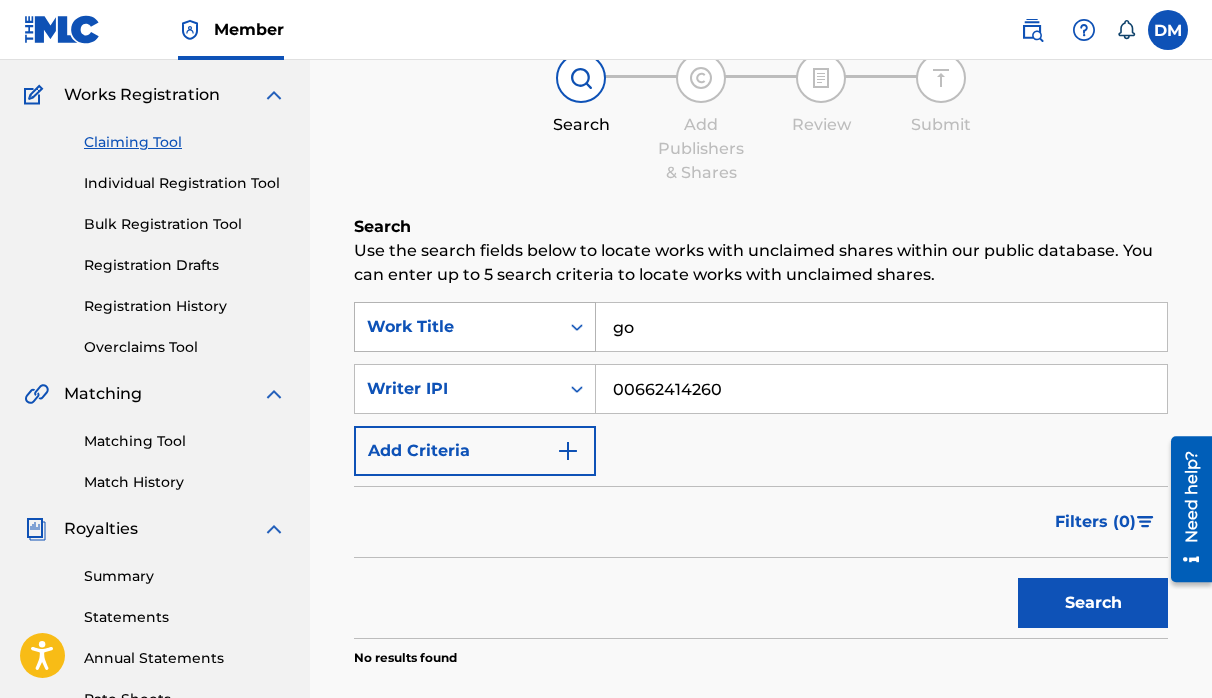 drag, startPoint x: 709, startPoint y: 328, endPoint x: 529, endPoint y: 313, distance: 180.62392 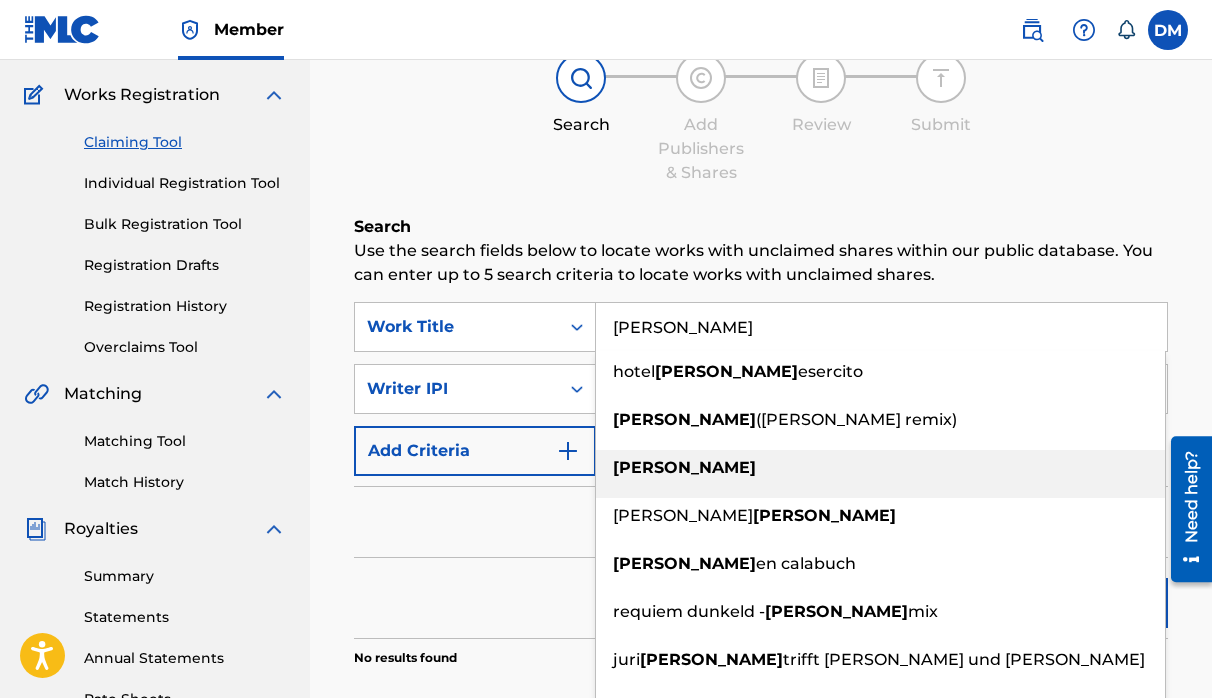 type on "[PERSON_NAME]" 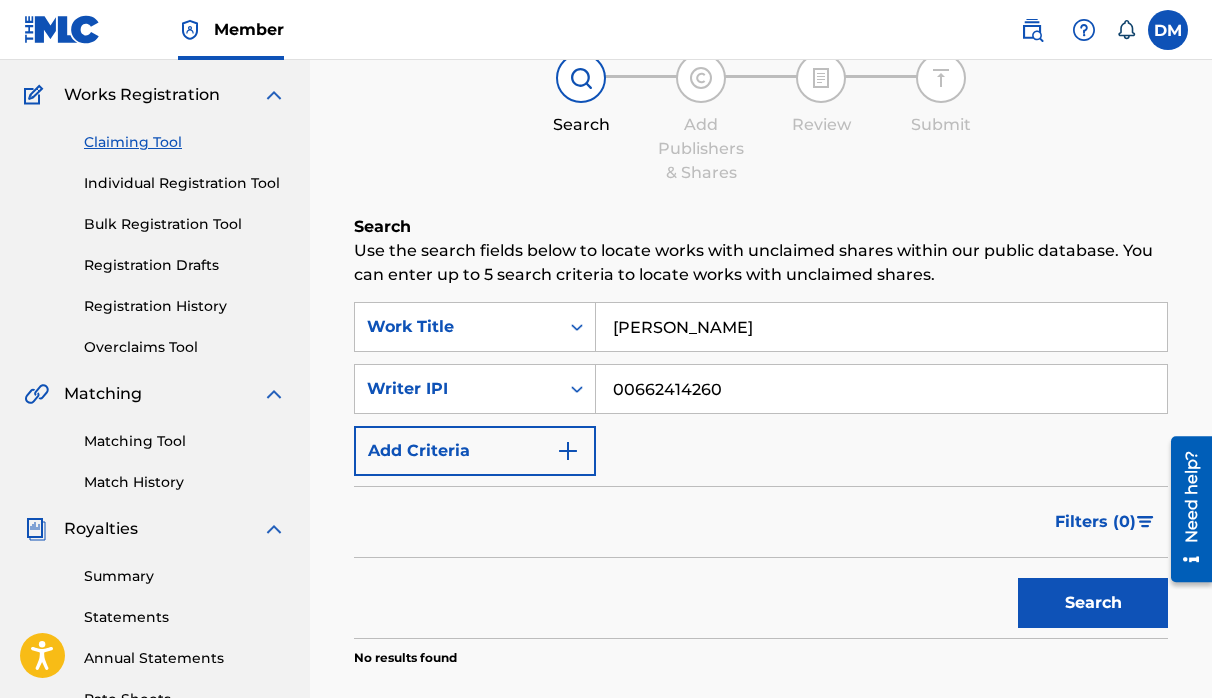 click on "Search" at bounding box center [1093, 603] 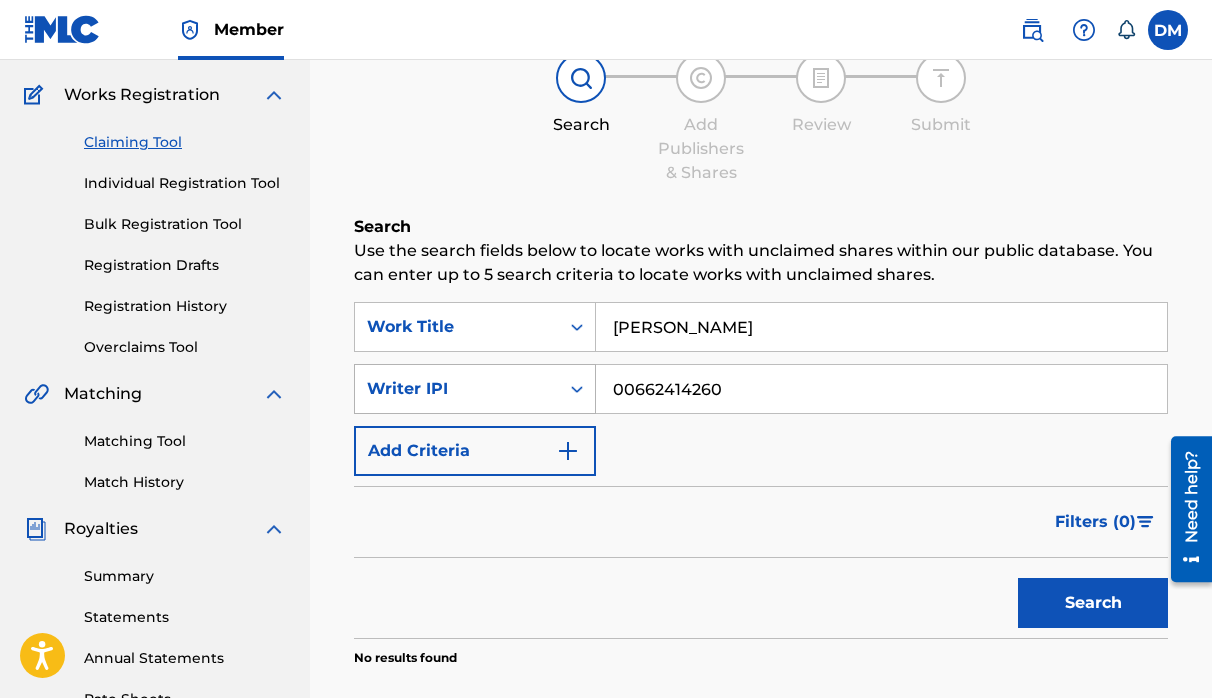 drag, startPoint x: 717, startPoint y: 392, endPoint x: 568, endPoint y: 383, distance: 149.27156 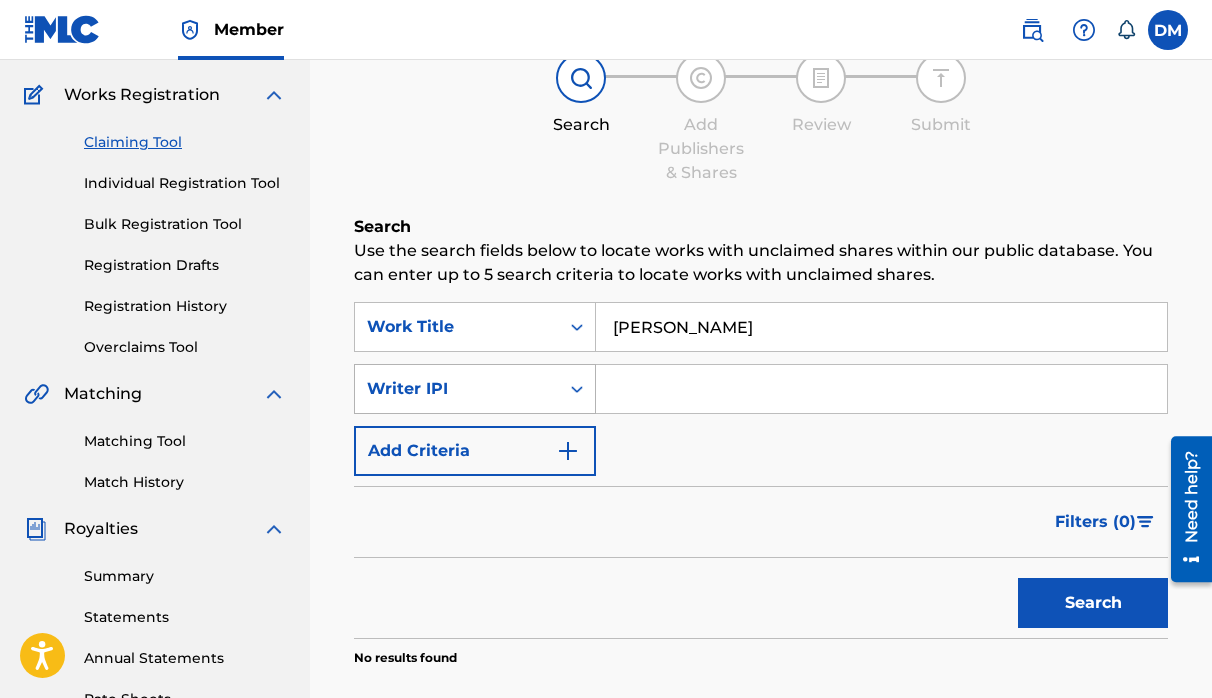 paste on "Search results Member name  [PERSON_NAME] membership number which uniquely identifies an interested party account with a society Membership no. (CAE/IPI) 662413949" 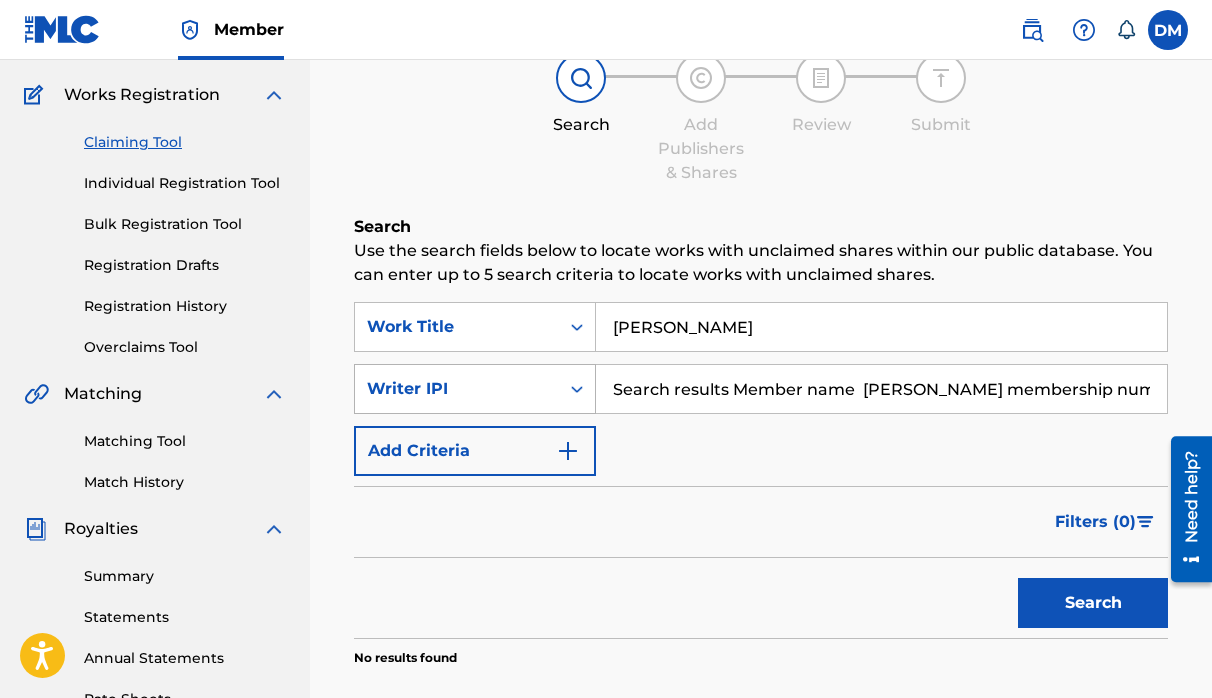 scroll, scrollTop: 0, scrollLeft: 892, axis: horizontal 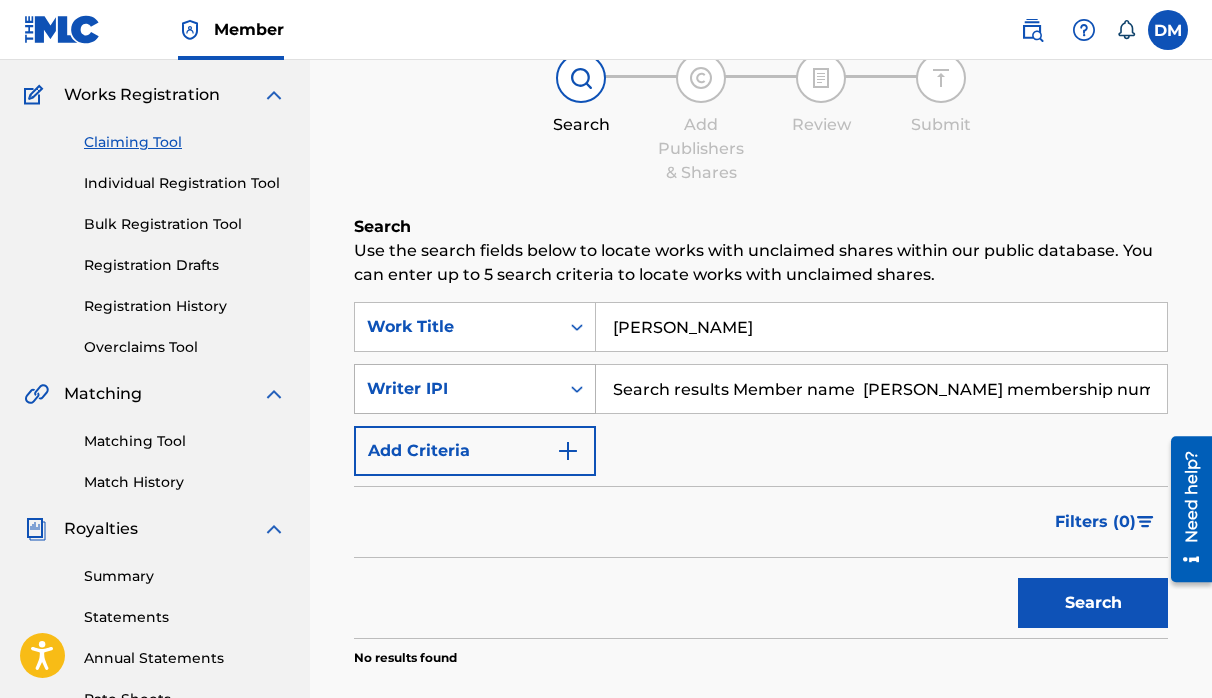 drag, startPoint x: 1066, startPoint y: 387, endPoint x: 386, endPoint y: 398, distance: 680.089 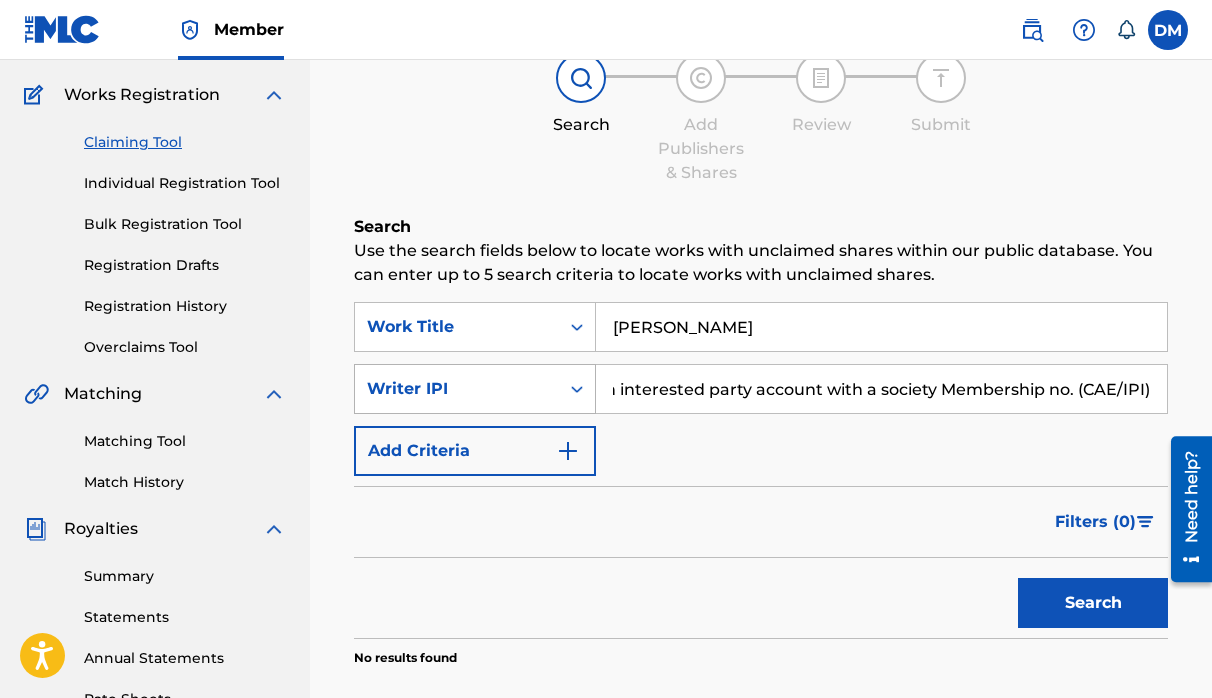 type on "Search results Member name  [PERSON_NAME] membership number which uniquely identifies an interested party account with a society Membership no. (CAE/IPI)" 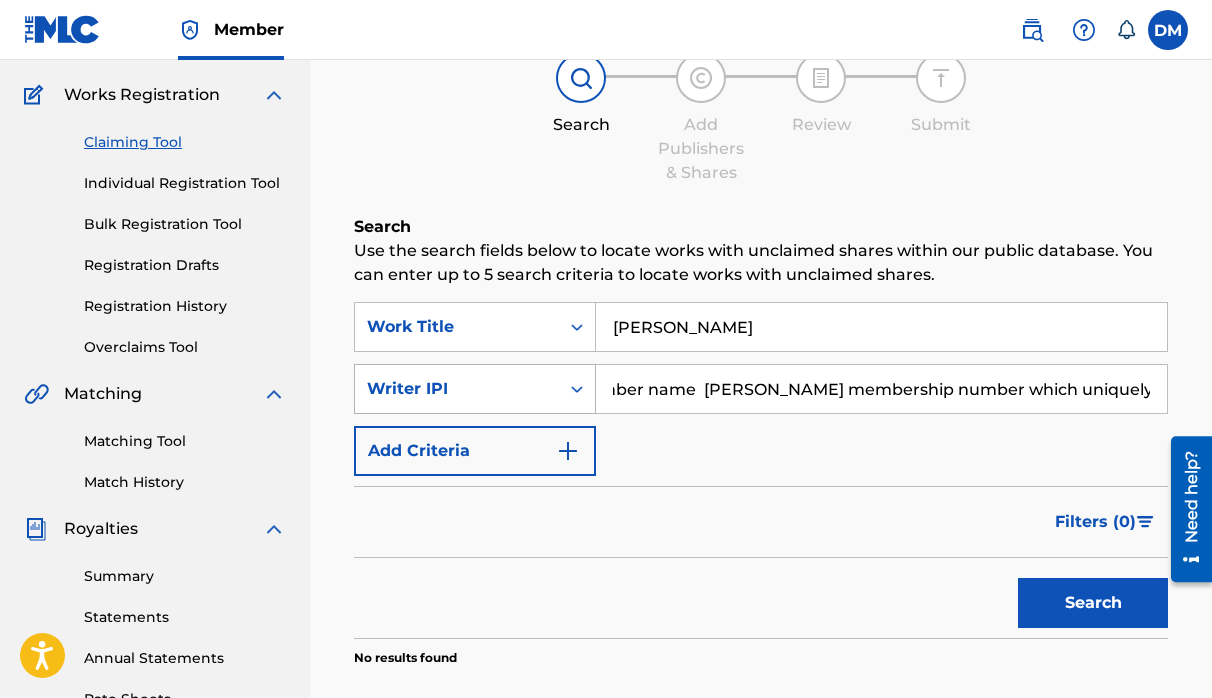 scroll, scrollTop: 0, scrollLeft: 0, axis: both 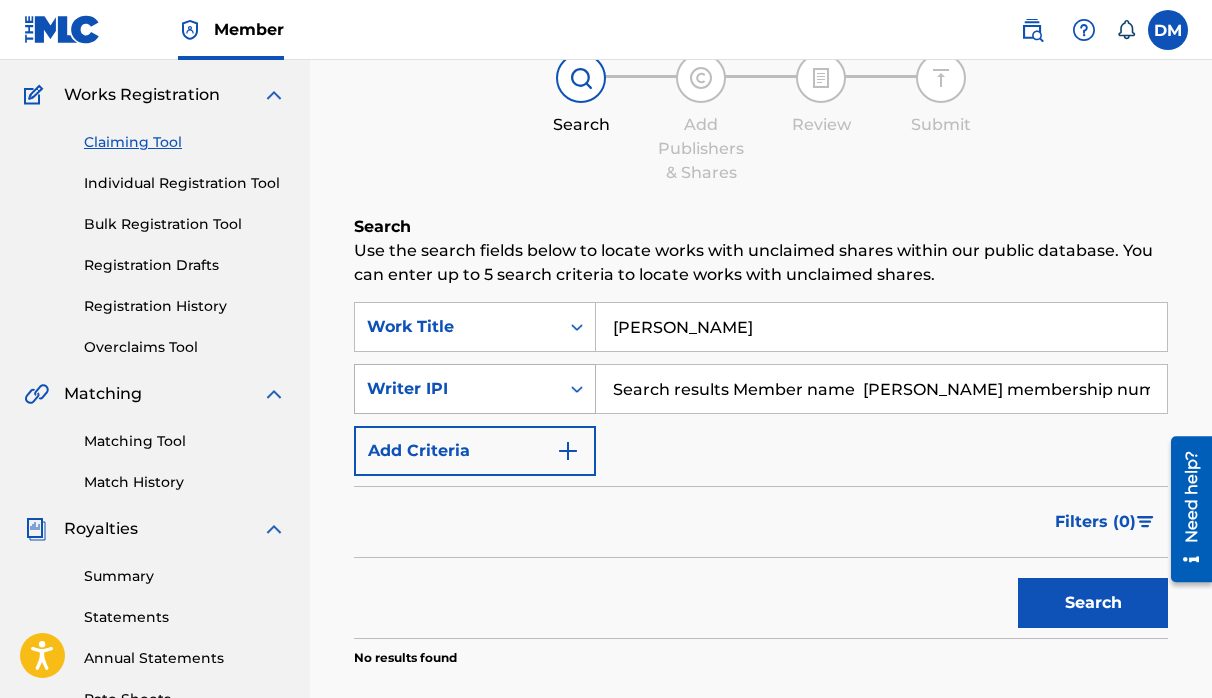 drag, startPoint x: 1149, startPoint y: 388, endPoint x: 380, endPoint y: 369, distance: 769.2347 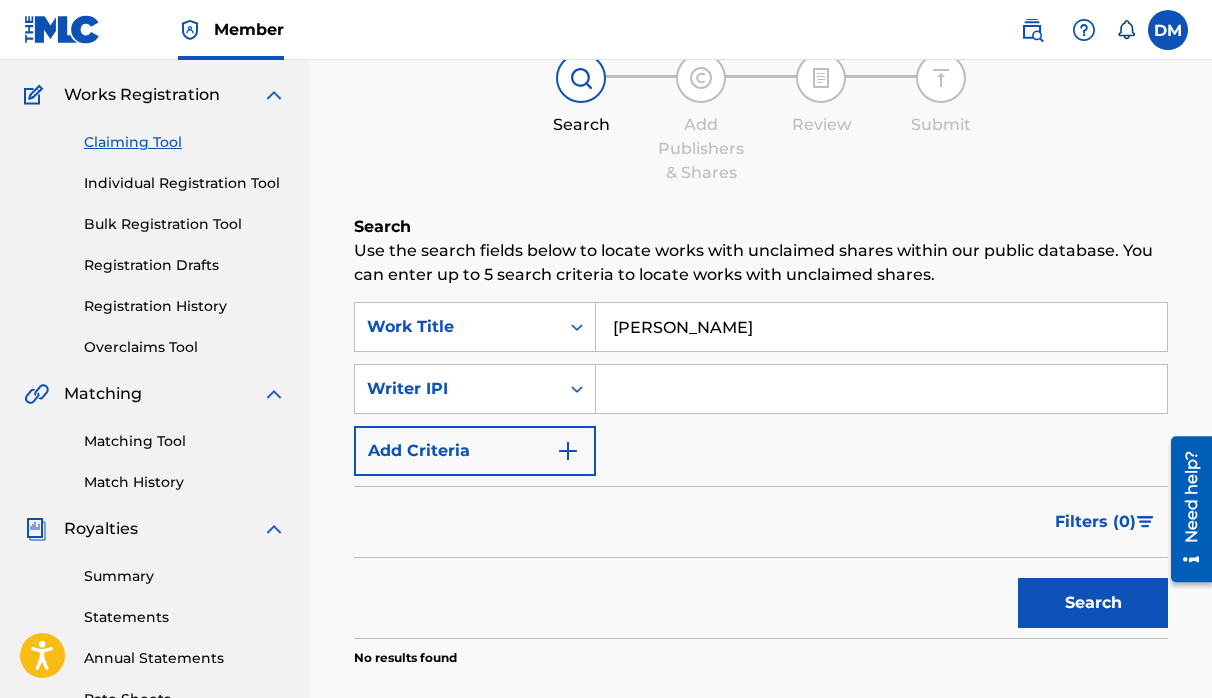 type 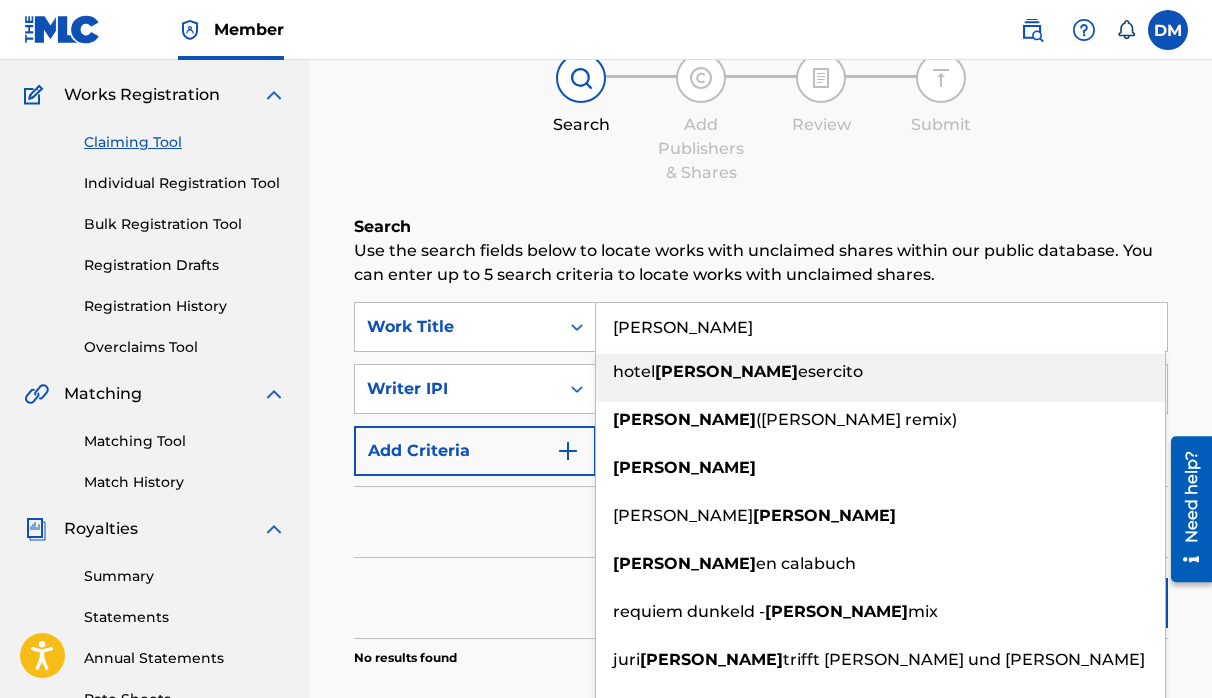 click on "hotel  [PERSON_NAME]  esercito" at bounding box center (880, 378) 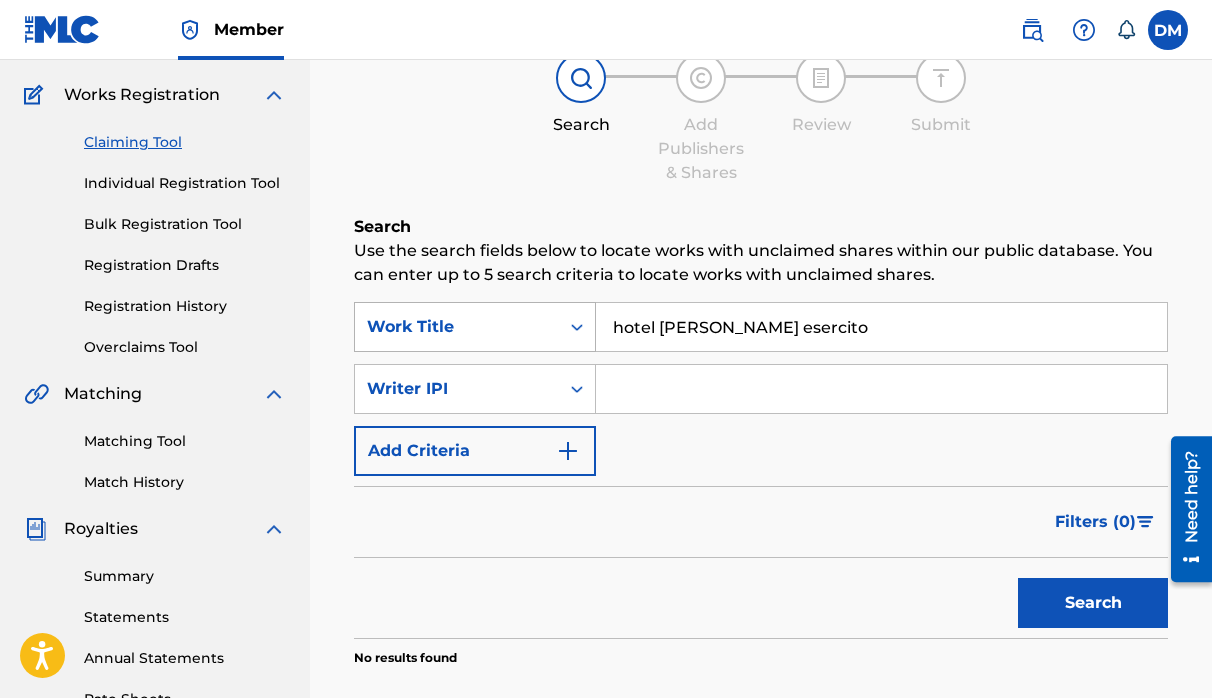 drag, startPoint x: 813, startPoint y: 331, endPoint x: 386, endPoint y: 304, distance: 427.85278 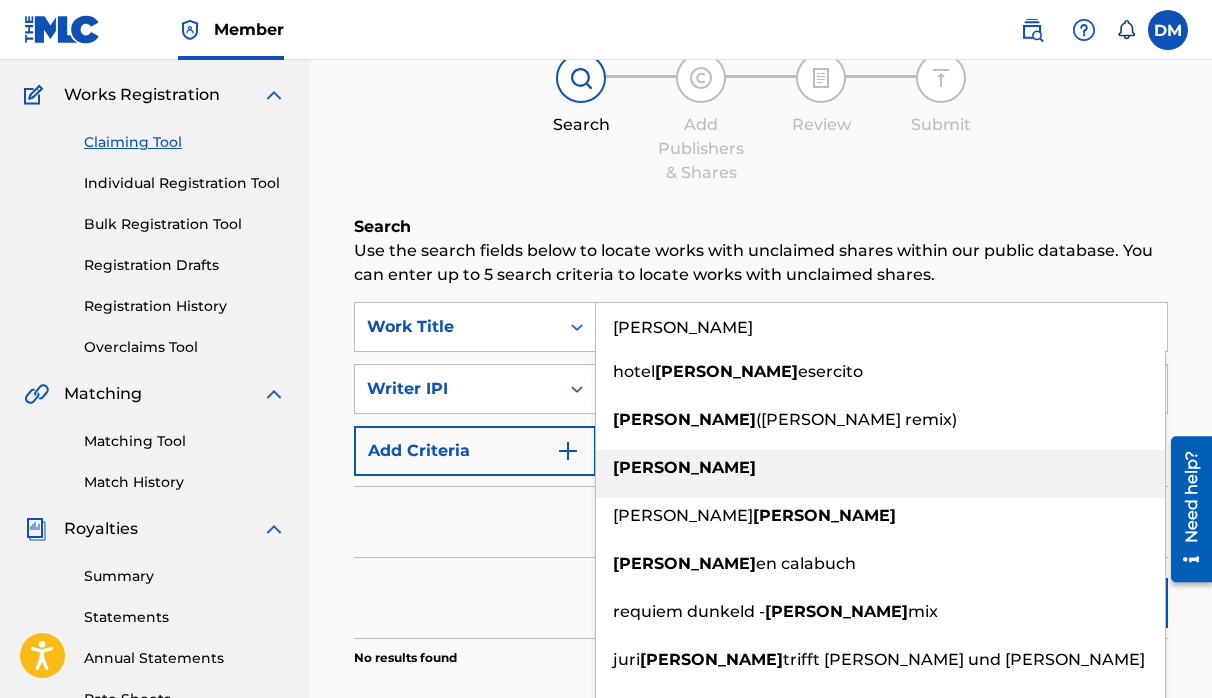 type on "[PERSON_NAME]" 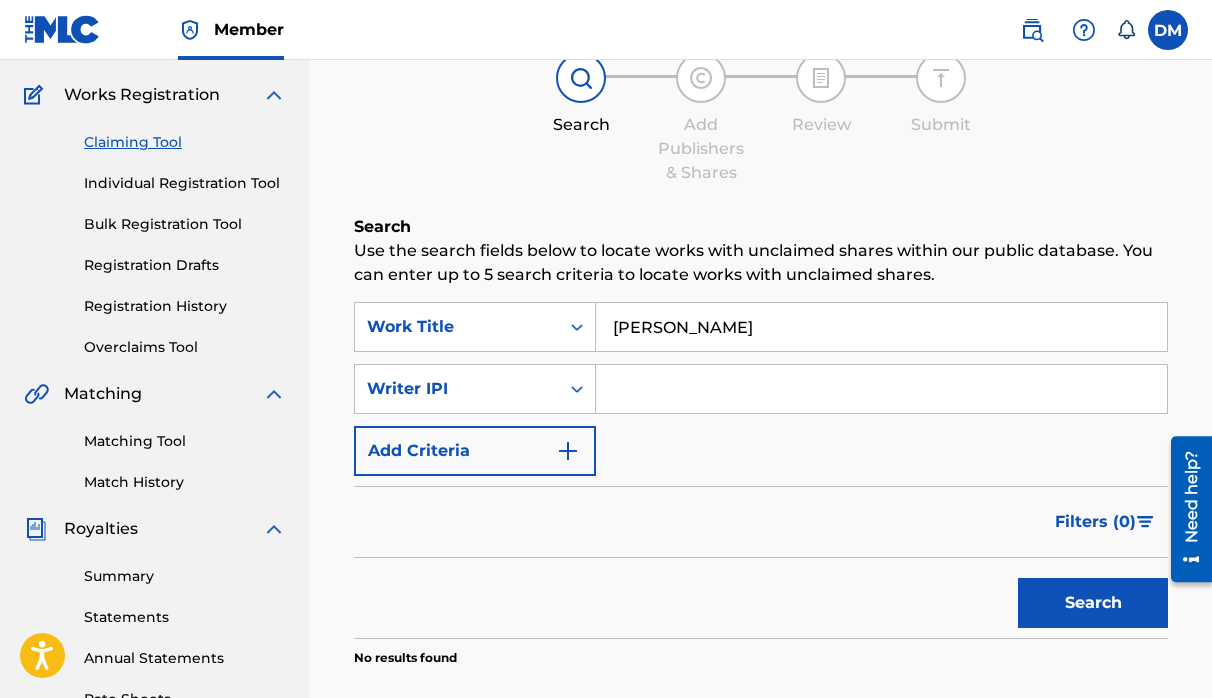 click on "Search" at bounding box center (1093, 603) 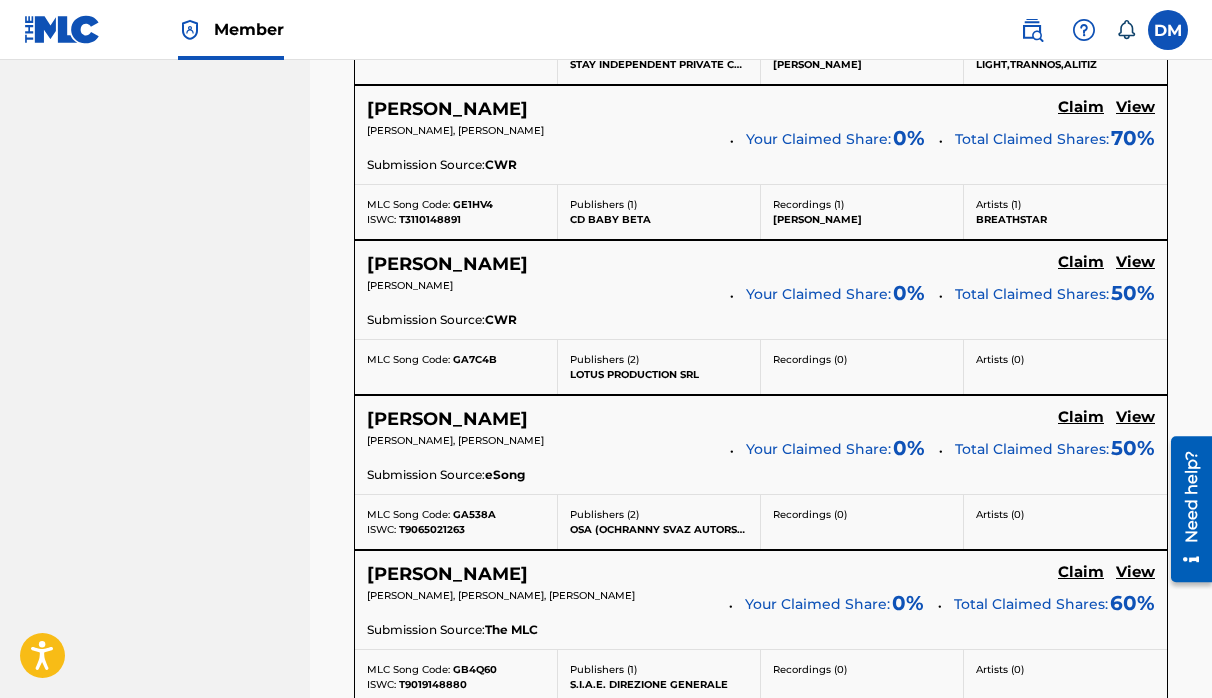 scroll, scrollTop: 0, scrollLeft: 0, axis: both 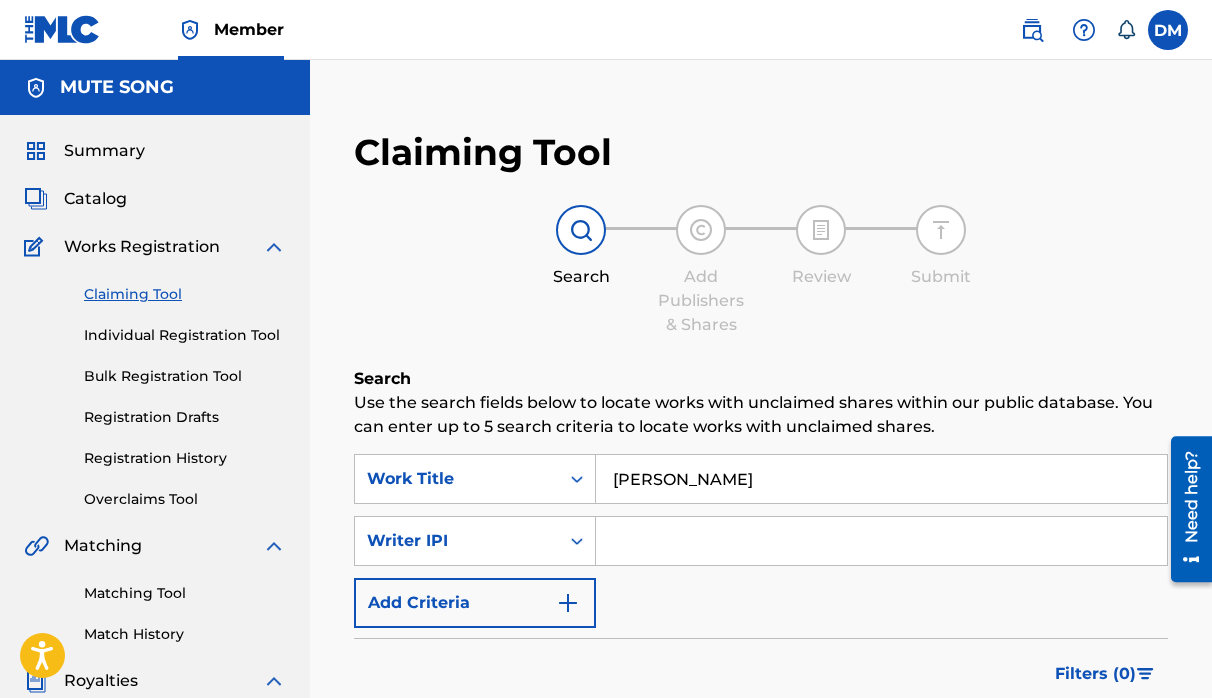 click at bounding box center (881, 541) 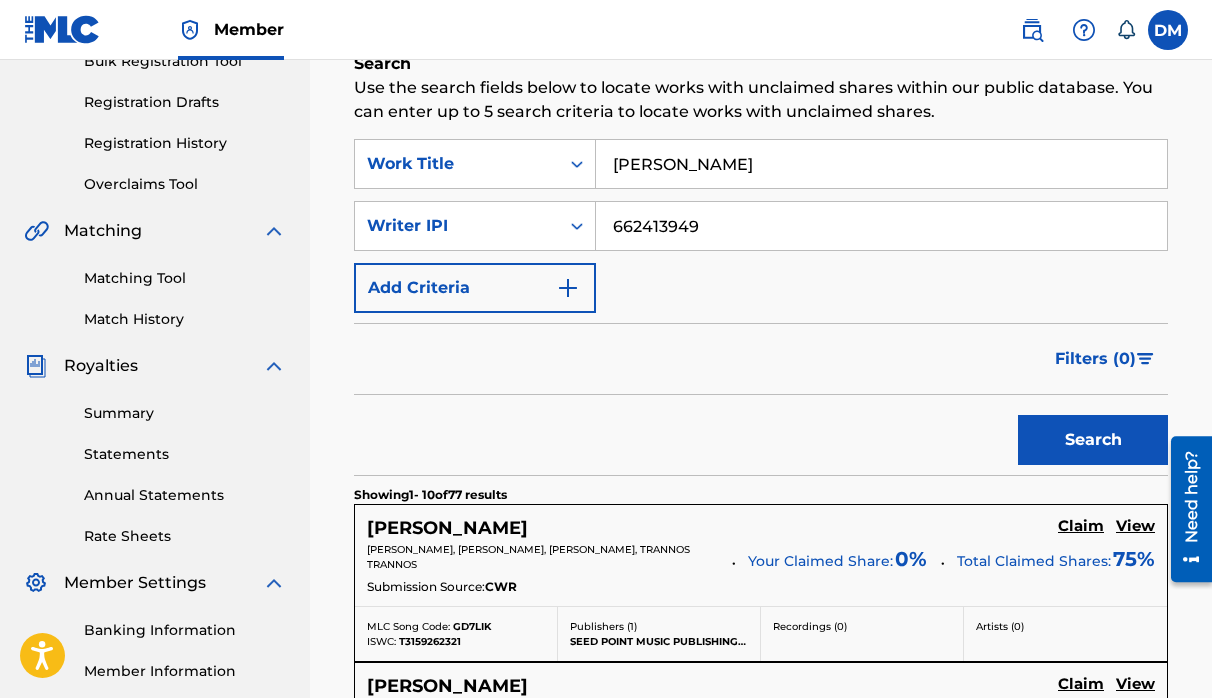 scroll, scrollTop: 336, scrollLeft: 0, axis: vertical 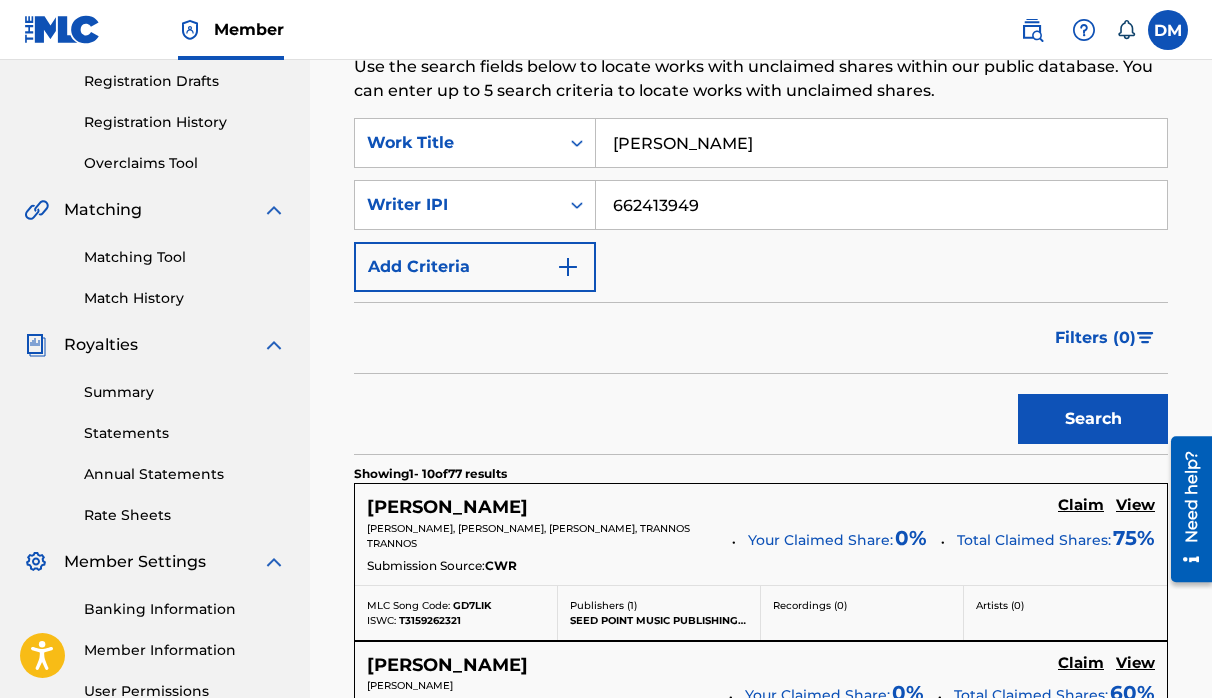 type on "662413949" 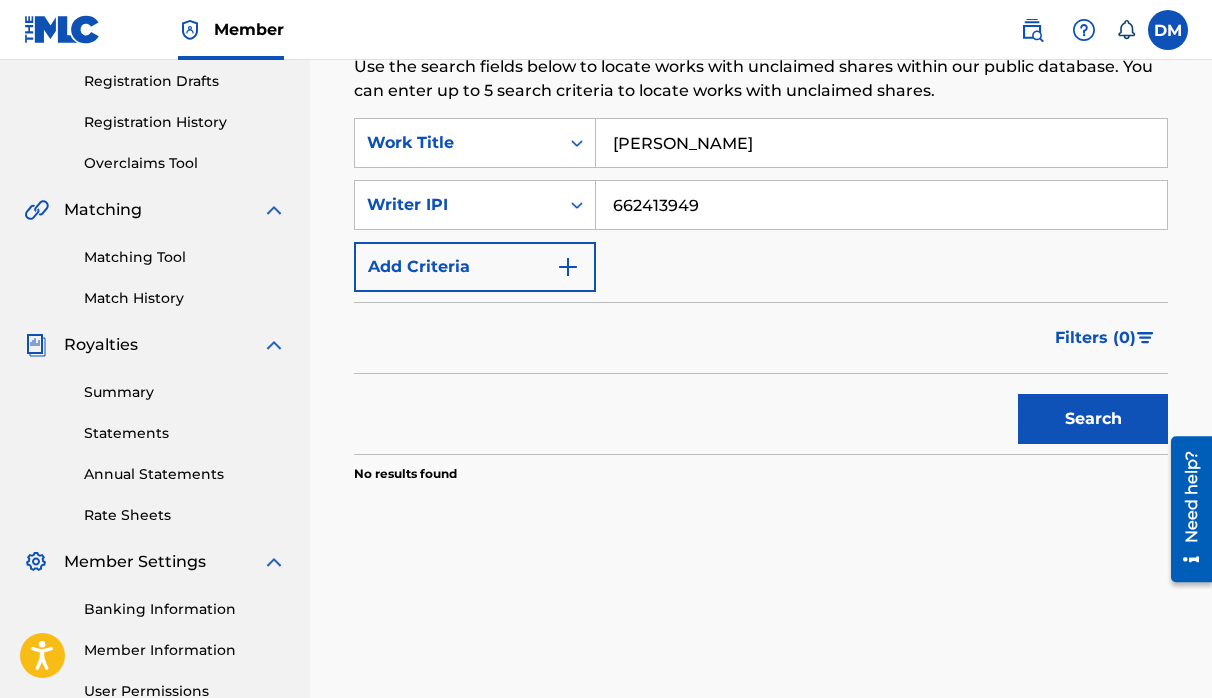 scroll, scrollTop: 0, scrollLeft: 0, axis: both 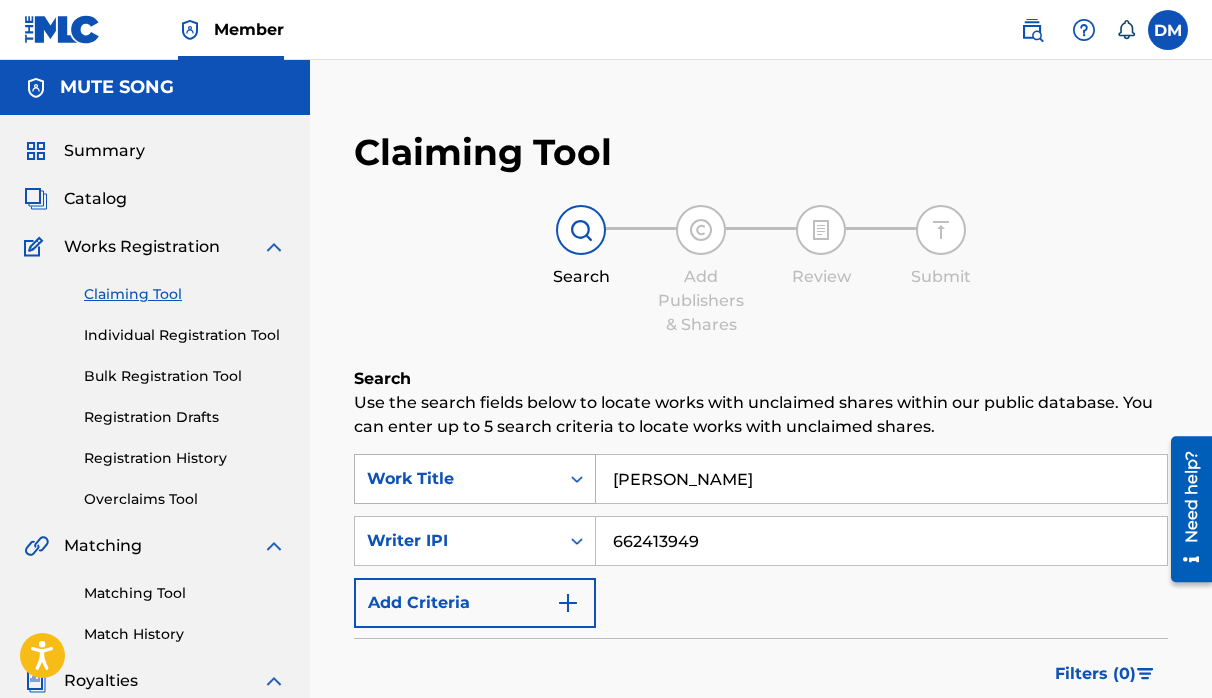 drag, startPoint x: 698, startPoint y: 488, endPoint x: 562, endPoint y: 464, distance: 138.10141 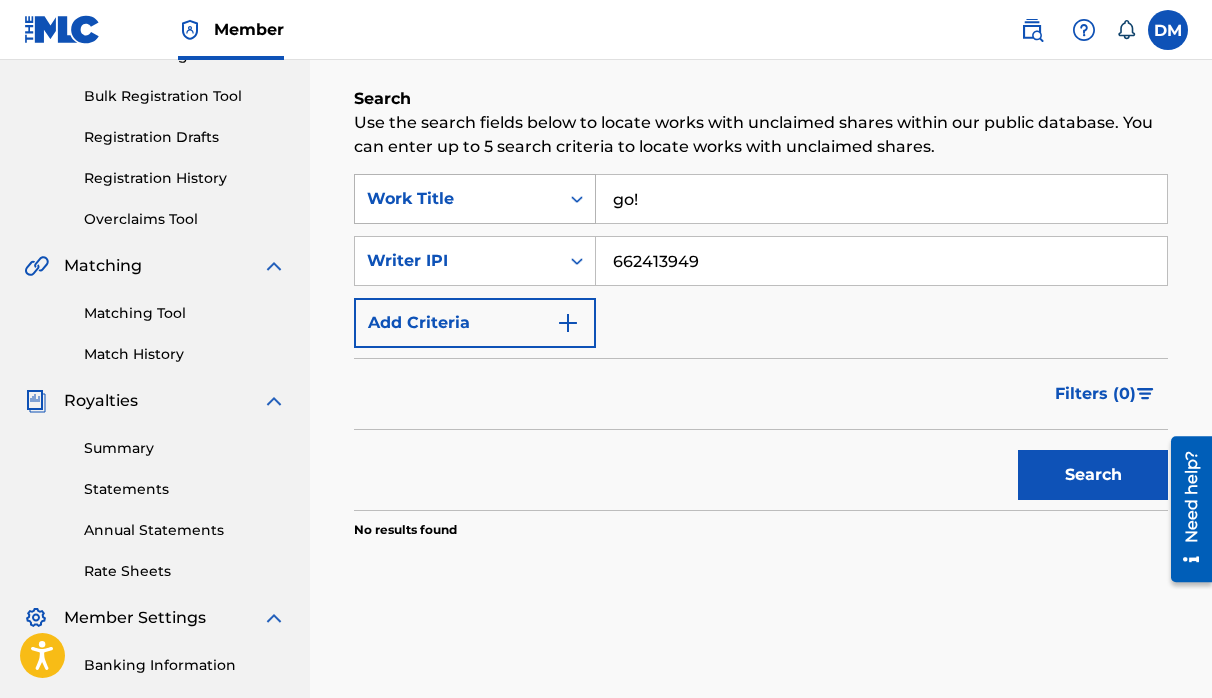 scroll, scrollTop: 282, scrollLeft: 0, axis: vertical 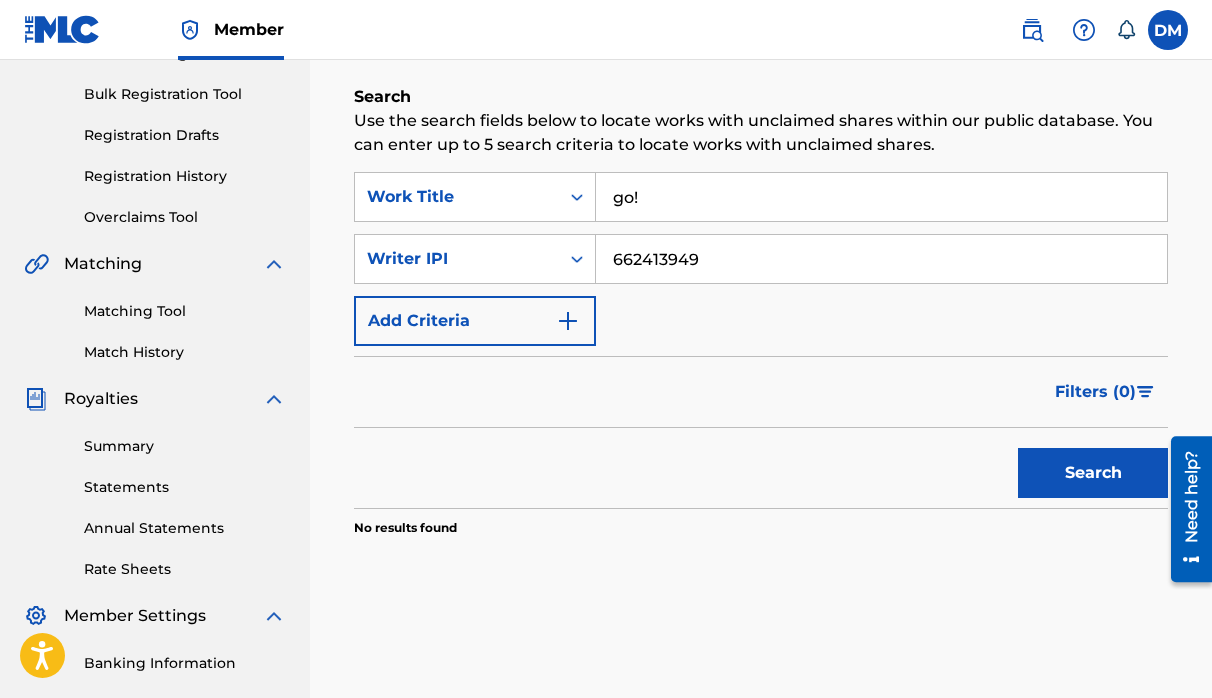 type on "go!" 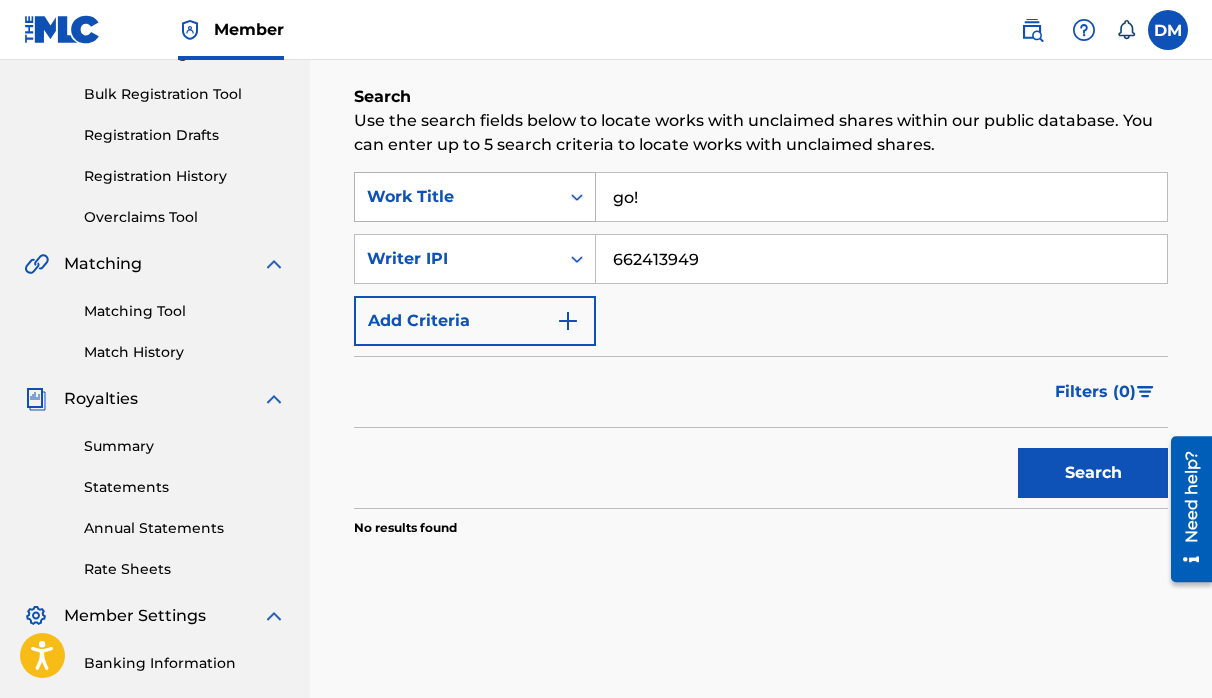 drag, startPoint x: 689, startPoint y: 199, endPoint x: 507, endPoint y: 187, distance: 182.39517 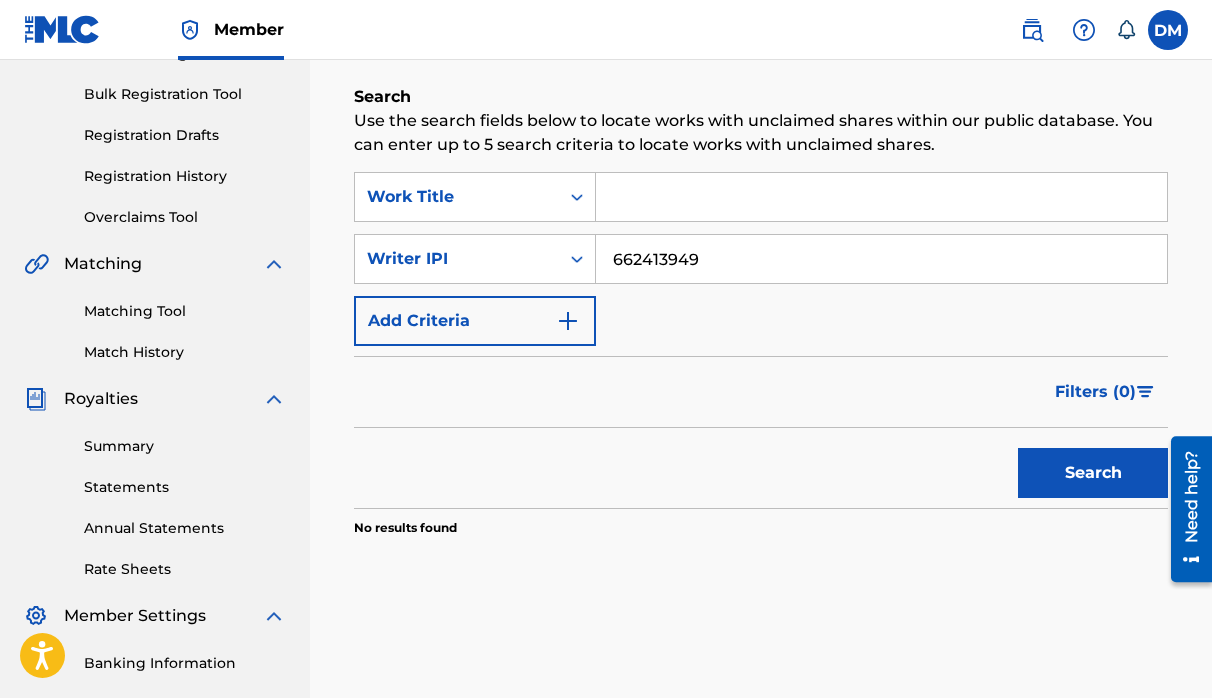 click on "Search" at bounding box center [1093, 473] 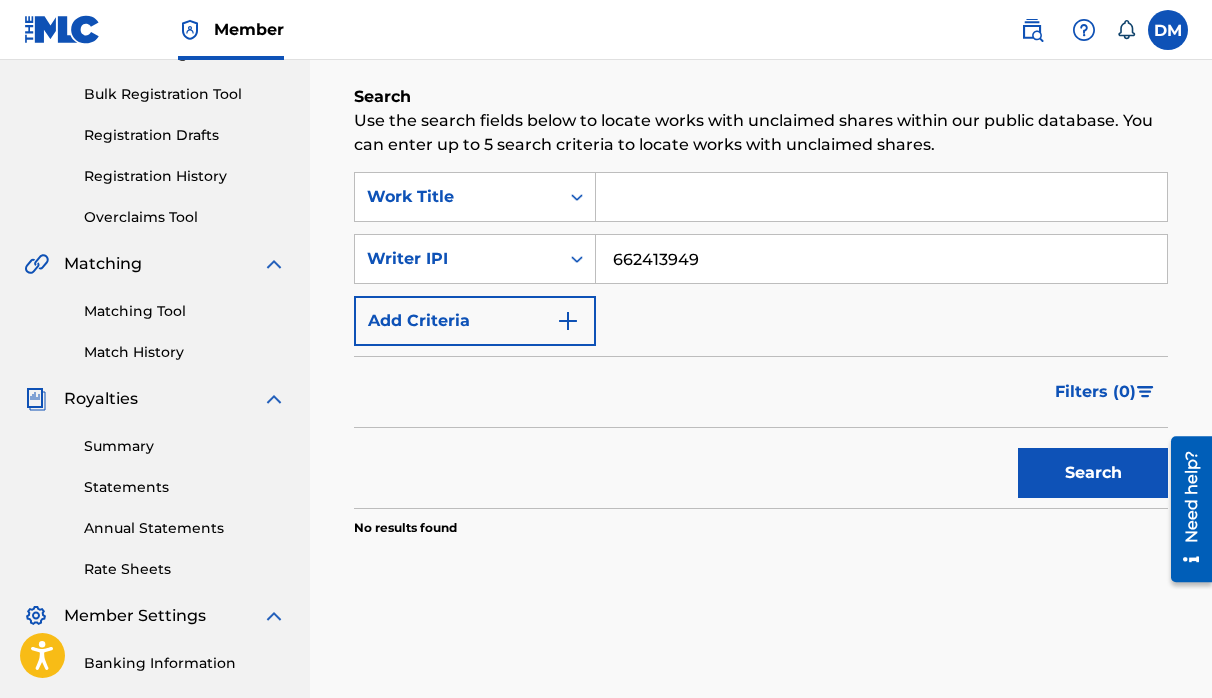 click at bounding box center [881, 197] 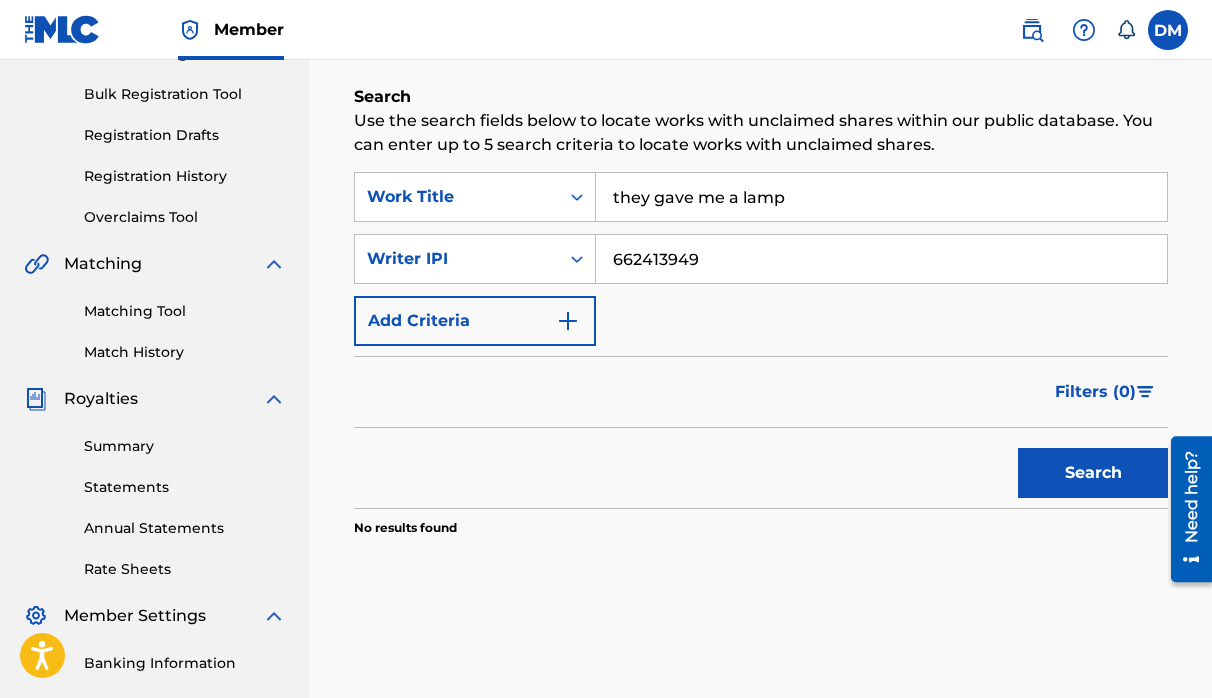 type on "they gave me a lamp" 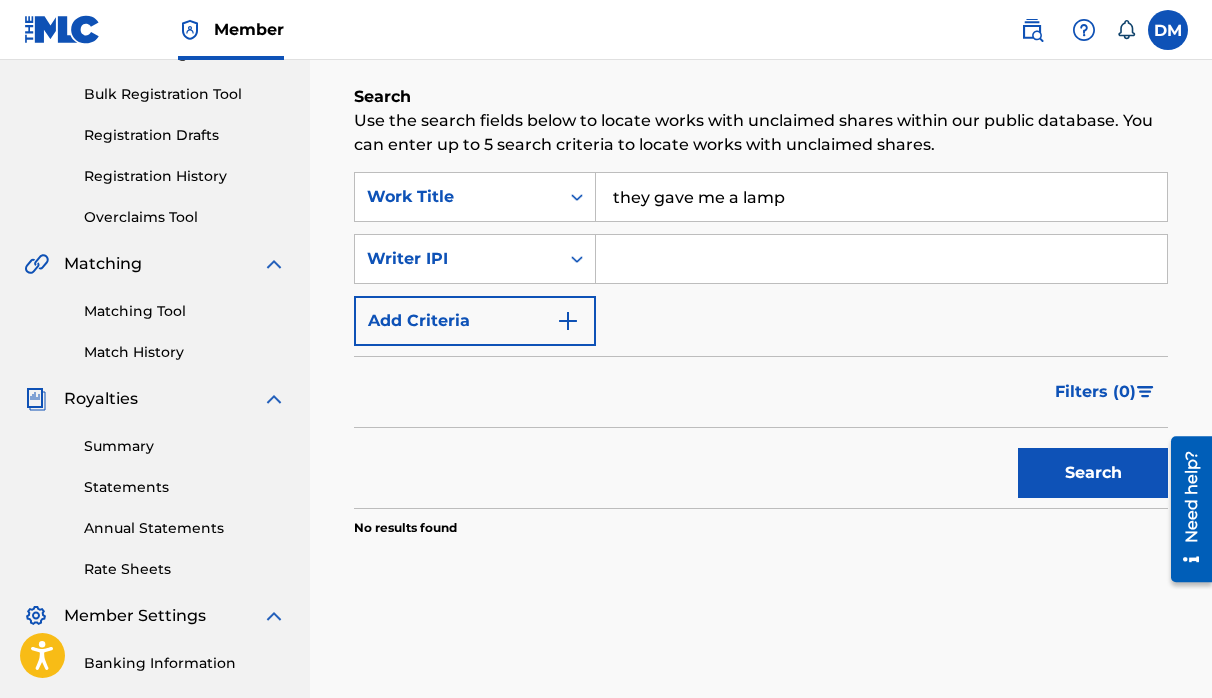 type 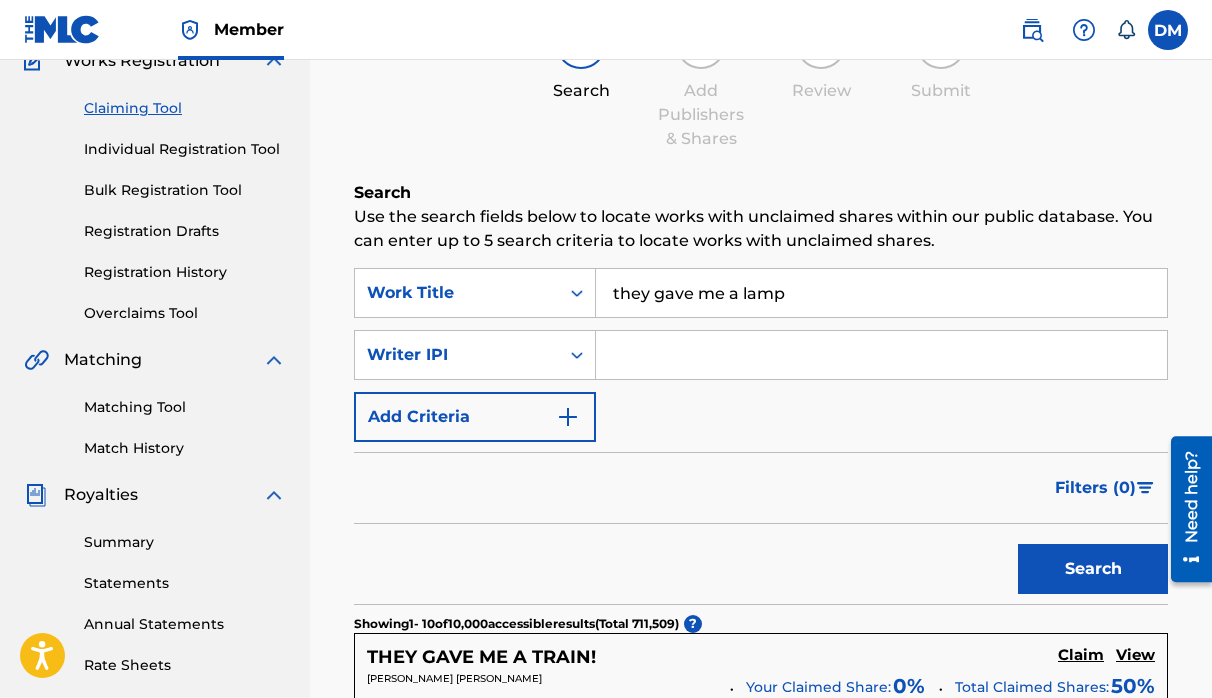 scroll, scrollTop: 202, scrollLeft: 0, axis: vertical 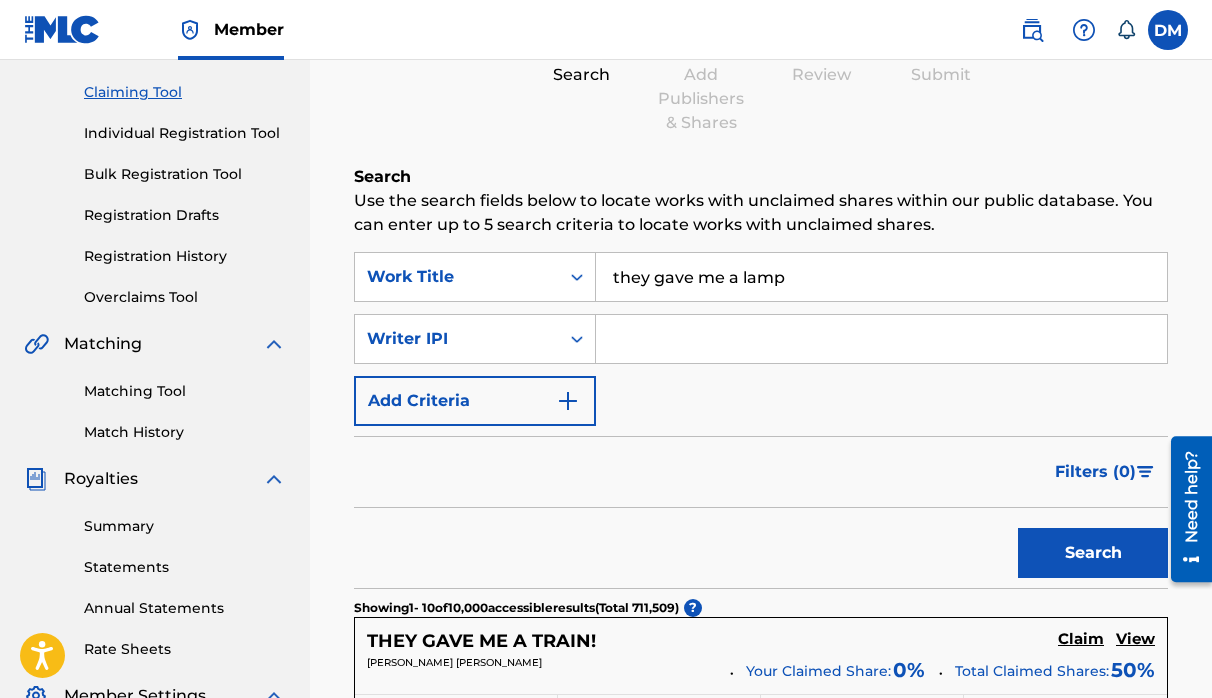 drag, startPoint x: 819, startPoint y: 276, endPoint x: 365, endPoint y: 247, distance: 454.92526 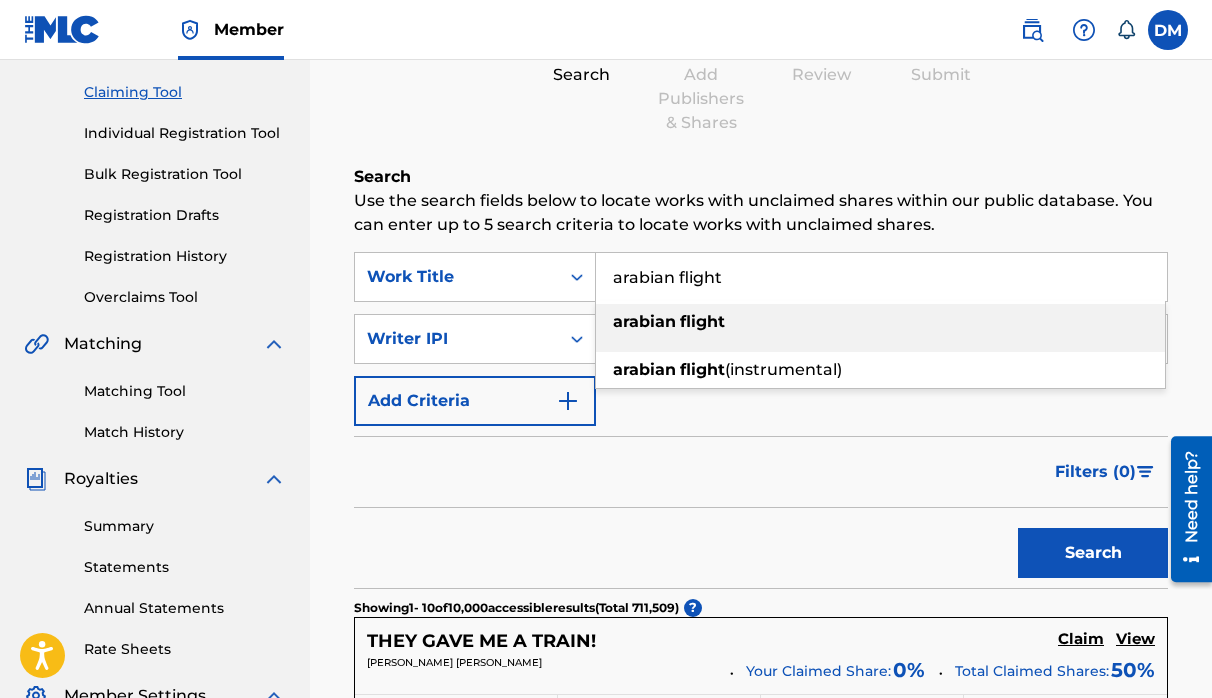 type on "arabian flight" 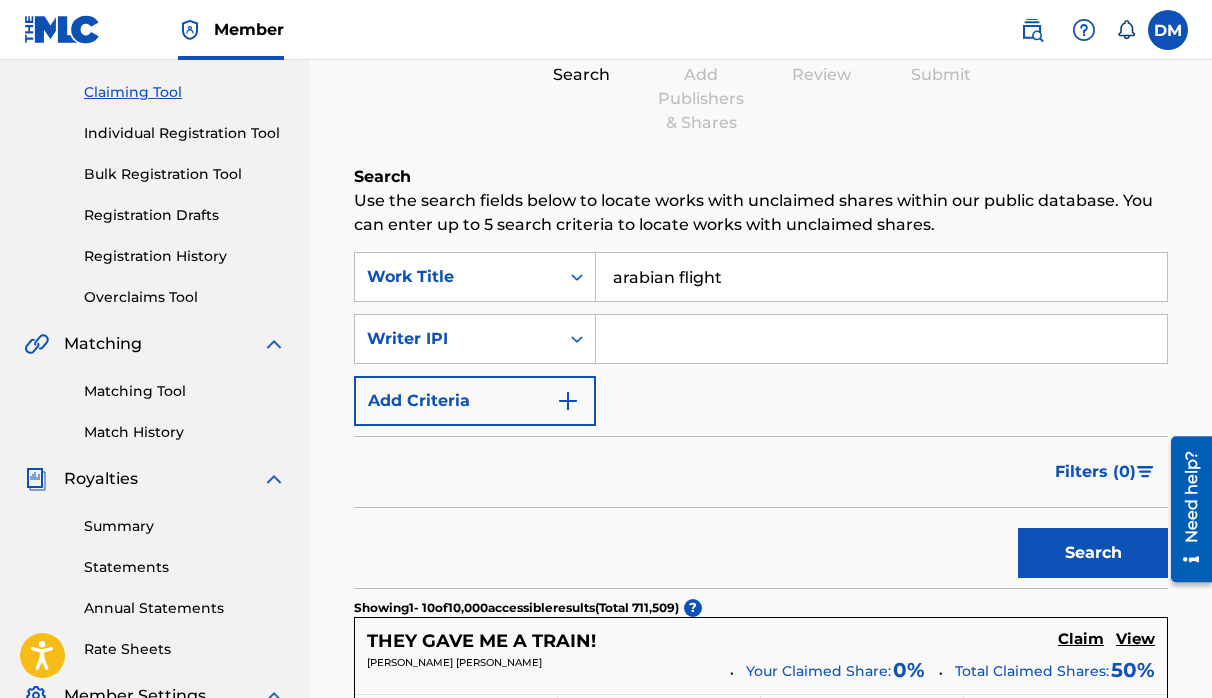 click on "Search" at bounding box center (1093, 553) 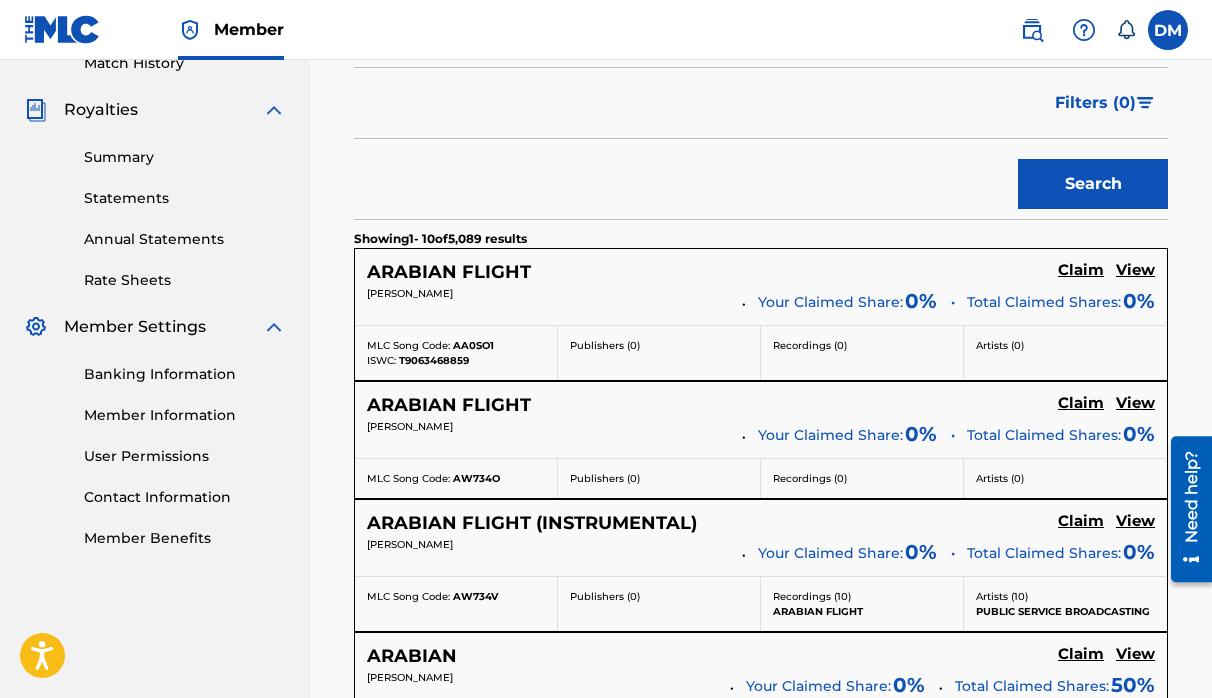 scroll, scrollTop: 577, scrollLeft: 0, axis: vertical 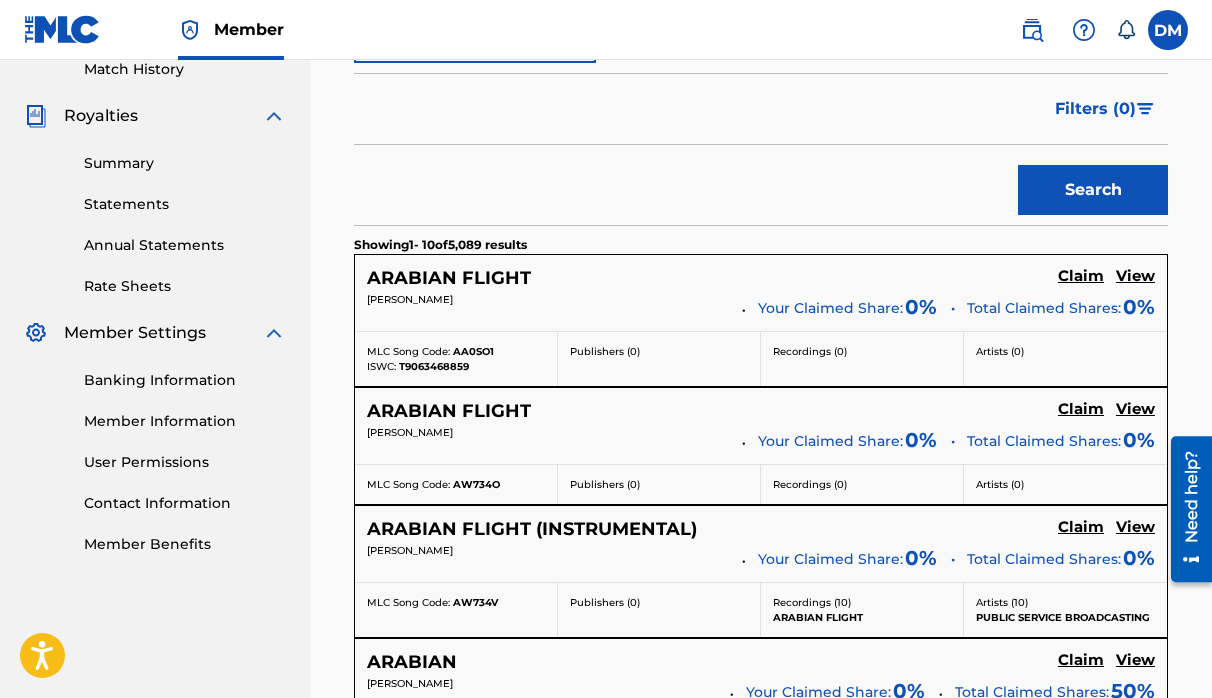 click on "ARABIAN FLIGHT" at bounding box center (449, 411) 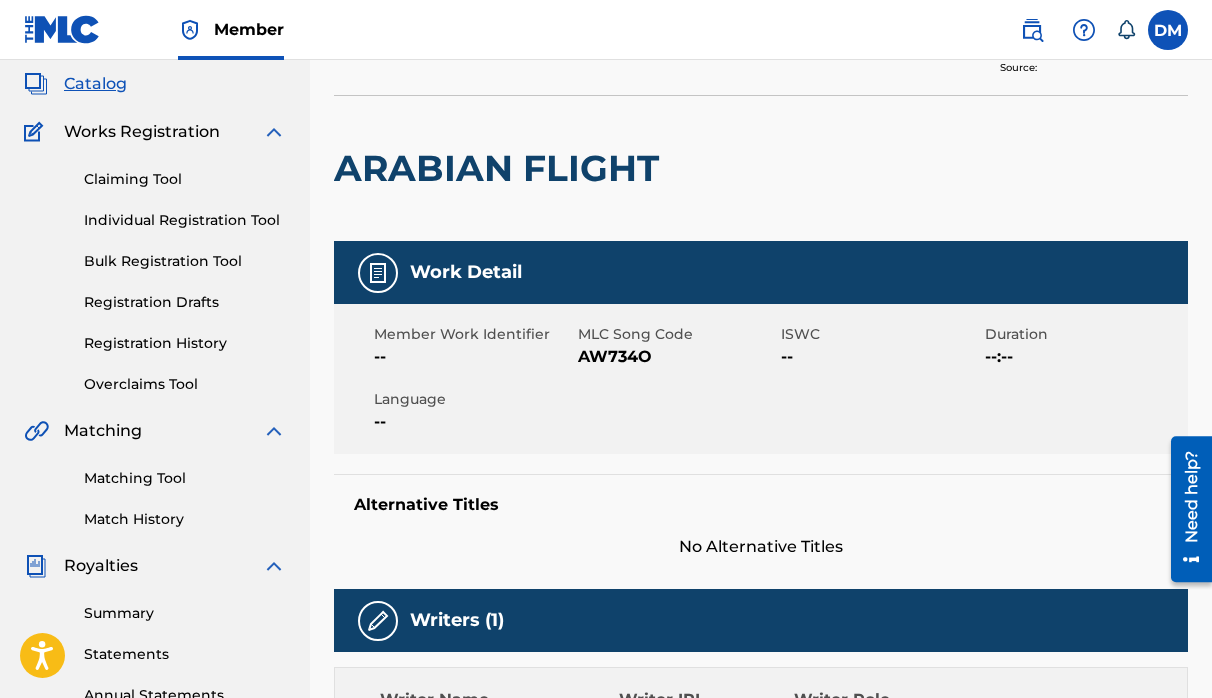 scroll, scrollTop: 0, scrollLeft: 0, axis: both 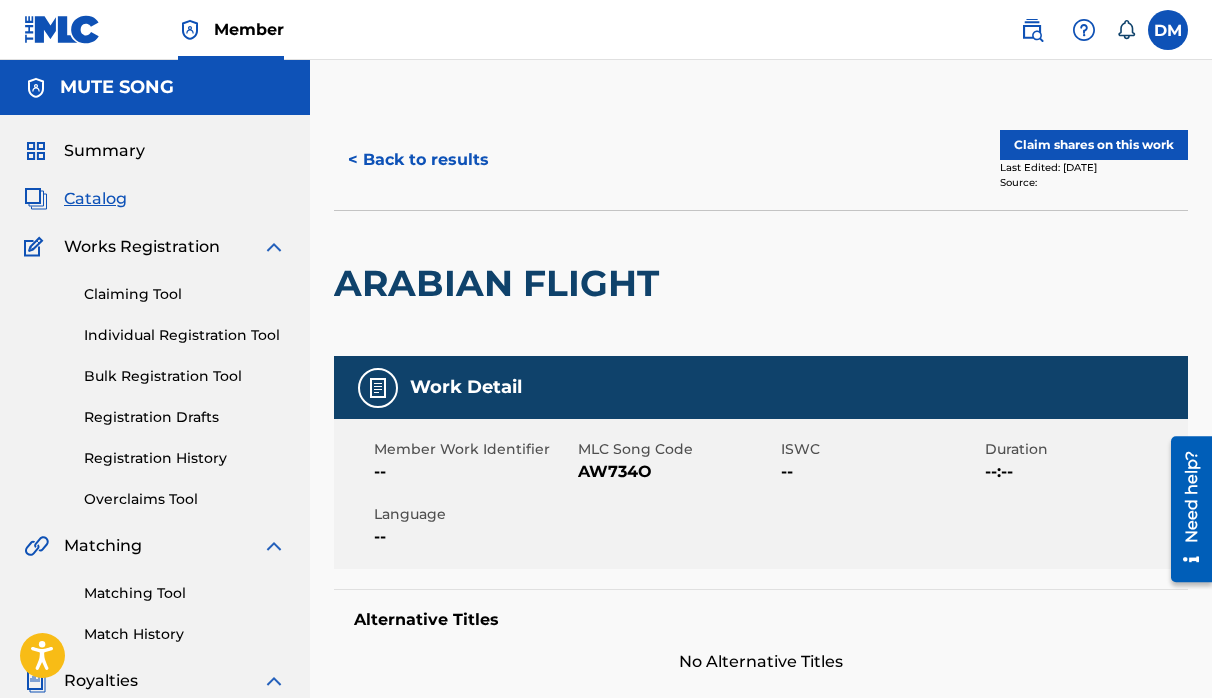 click on "Alternative Titles" at bounding box center [761, 620] 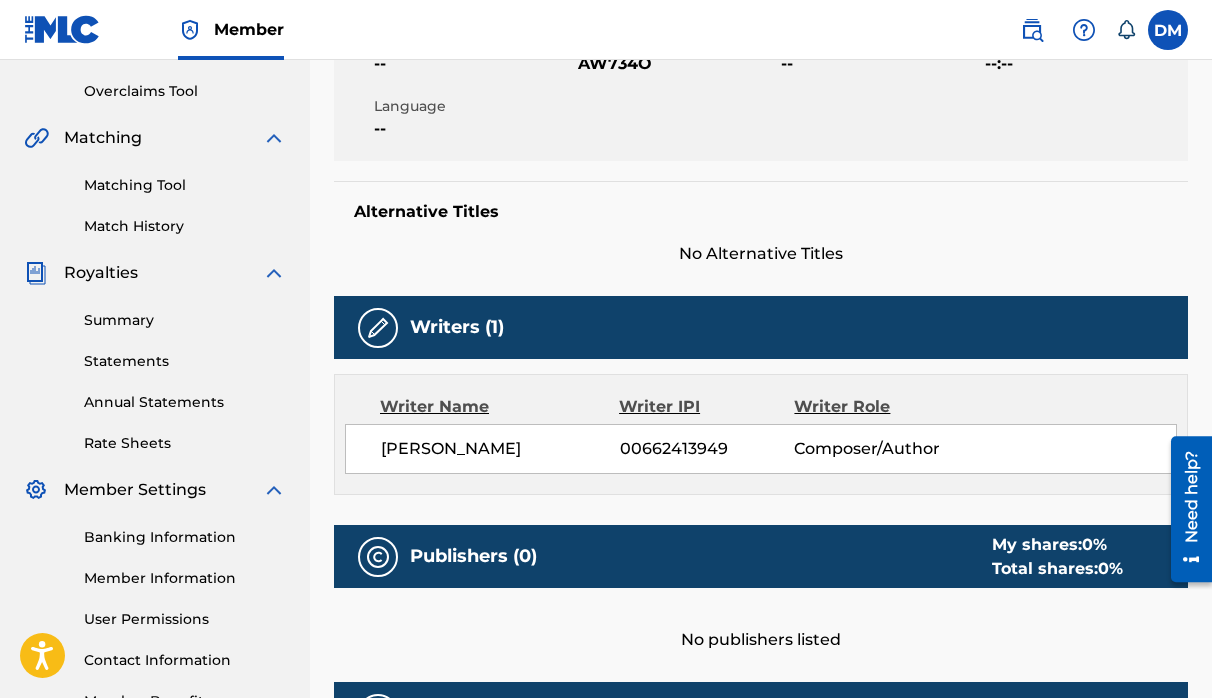 scroll, scrollTop: 410, scrollLeft: 0, axis: vertical 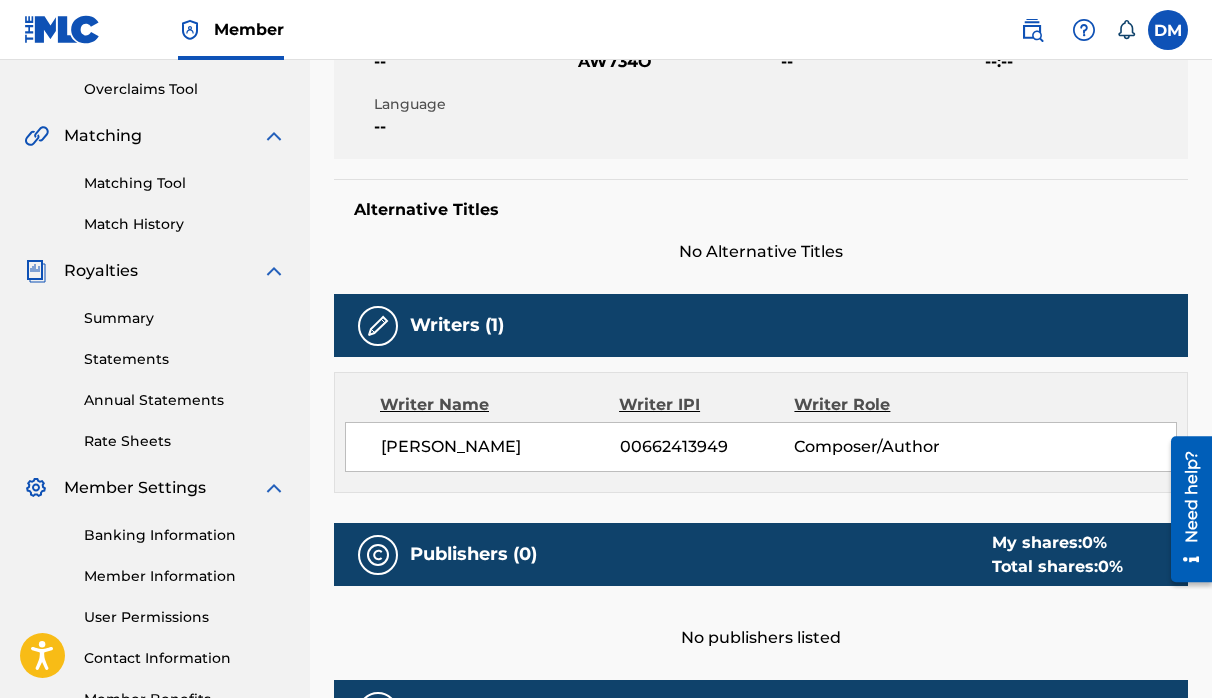 click on "[PERSON_NAME]" at bounding box center (500, 447) 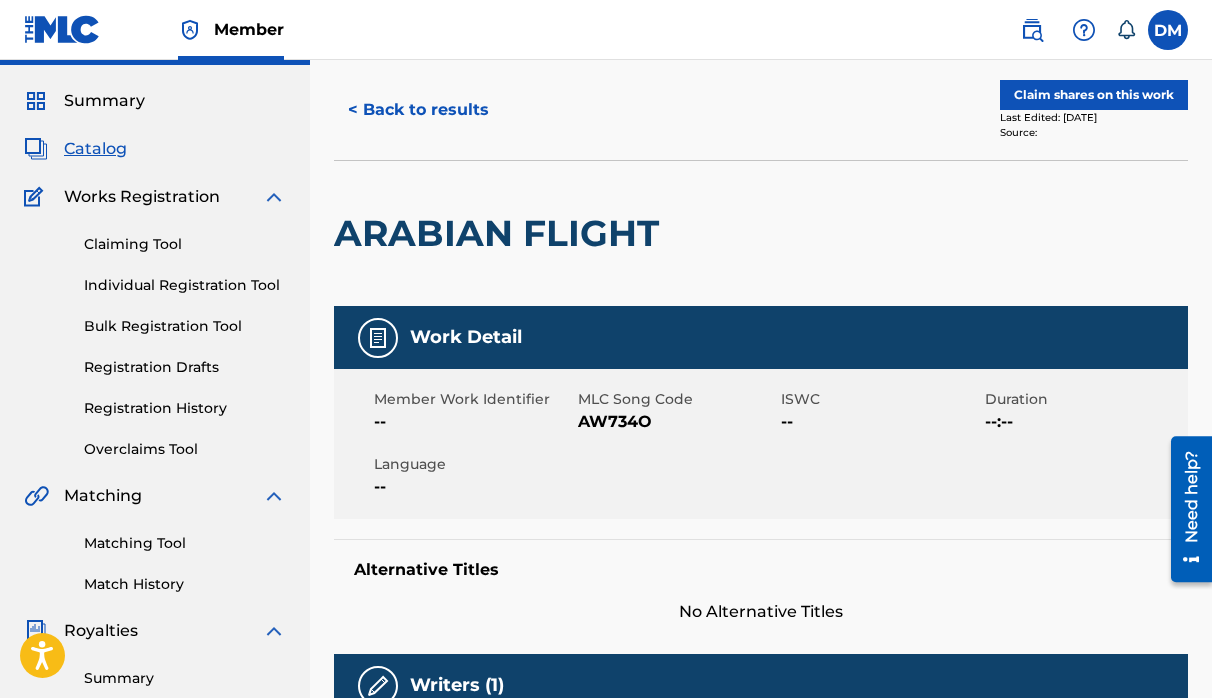 scroll, scrollTop: 0, scrollLeft: 0, axis: both 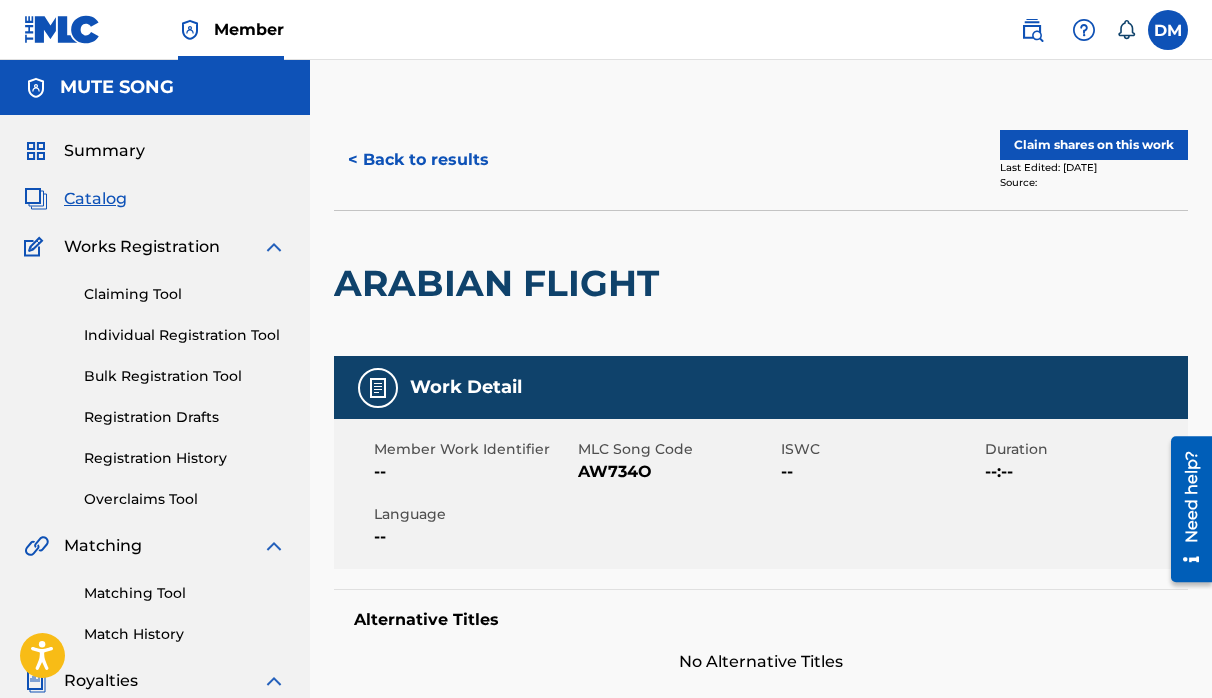 click on "< Back to results Claim shares on this work Last Edited:   [DATE] Source:" at bounding box center [761, 160] 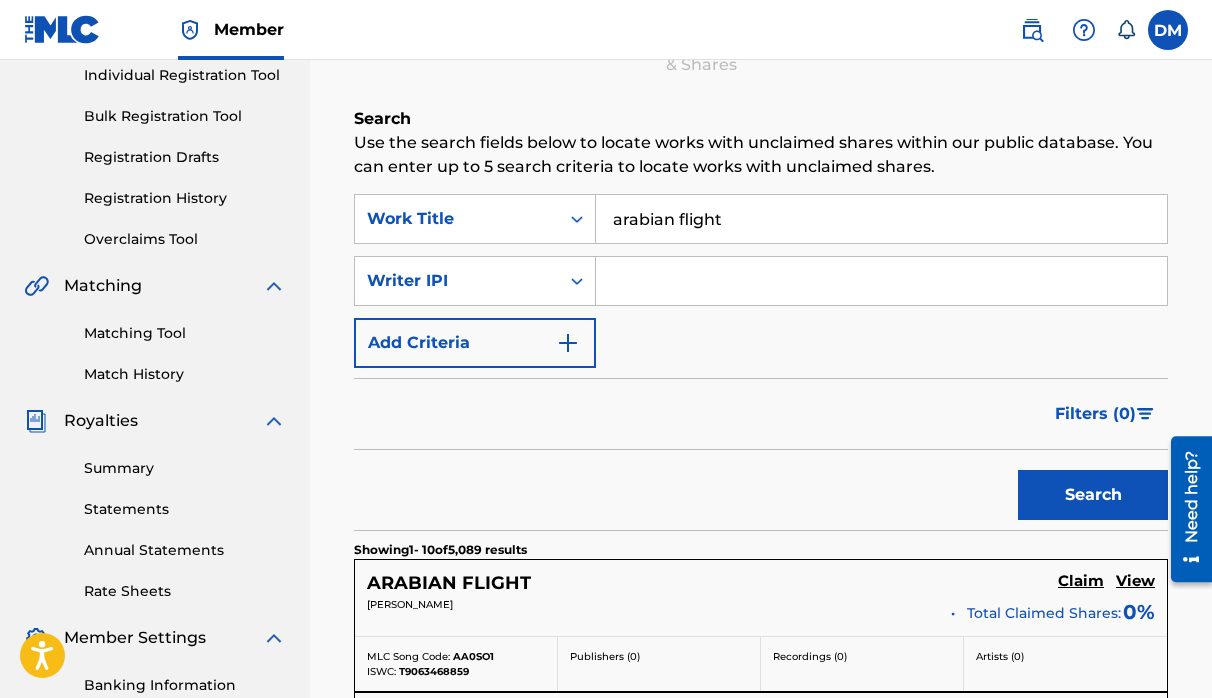 scroll, scrollTop: 0, scrollLeft: 0, axis: both 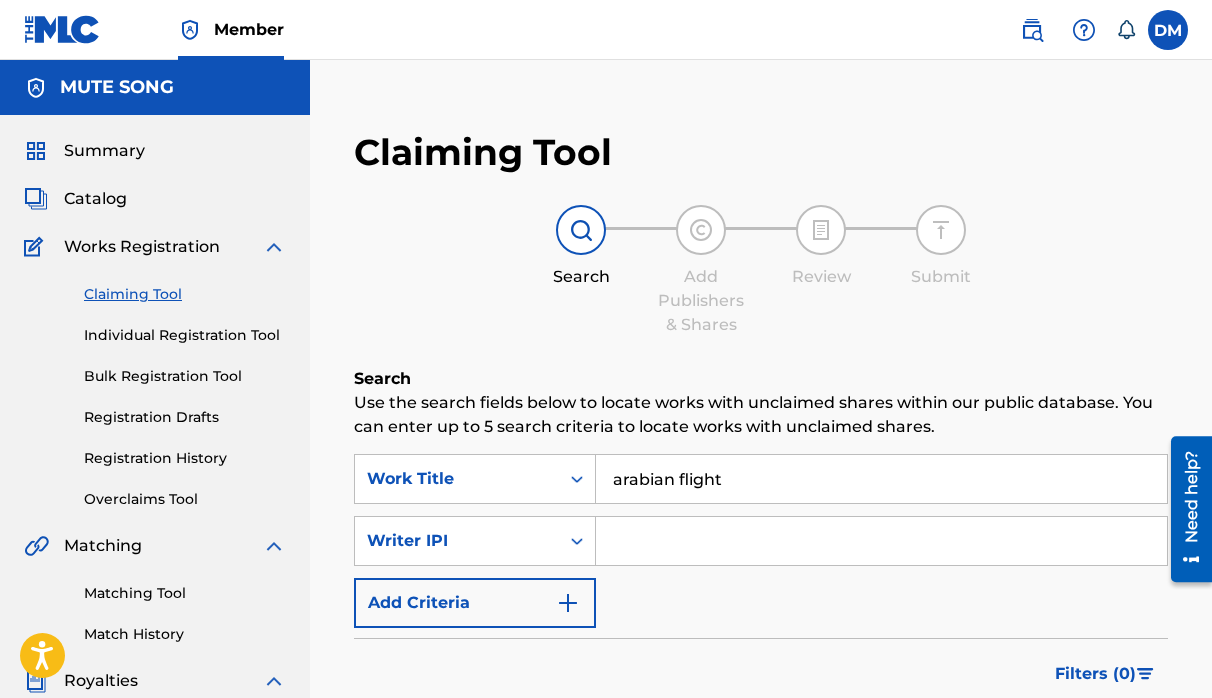 drag, startPoint x: 758, startPoint y: 484, endPoint x: 360, endPoint y: 439, distance: 400.5359 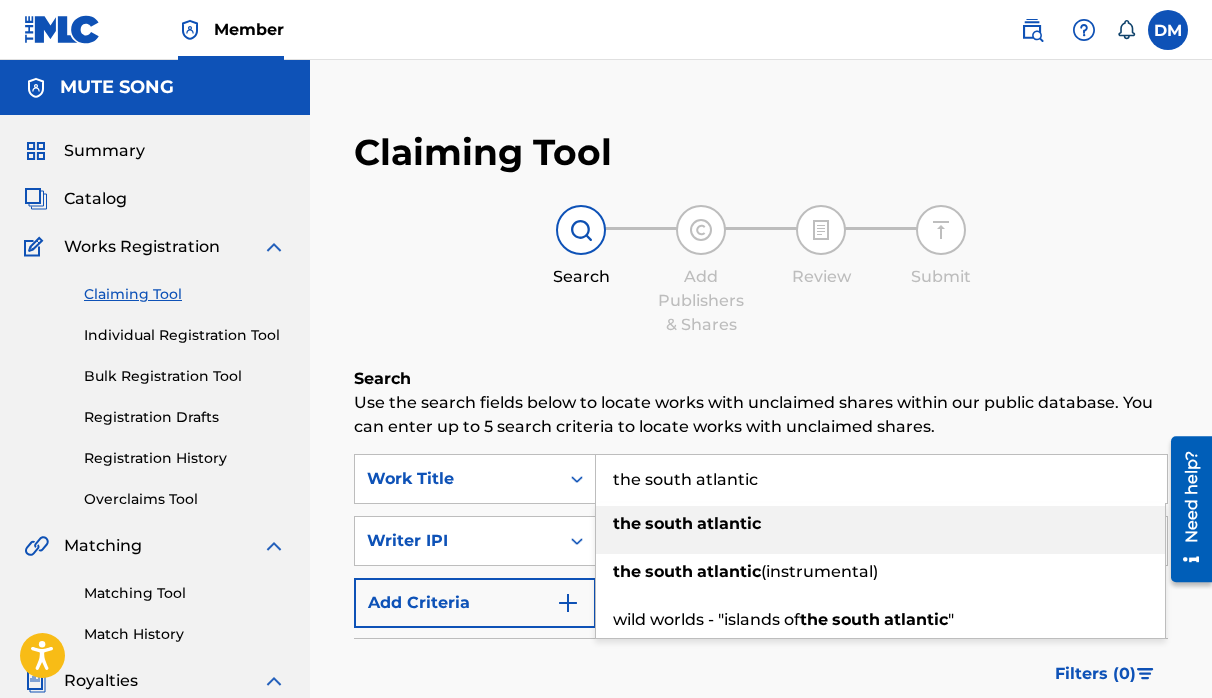 click on "south" at bounding box center (669, 523) 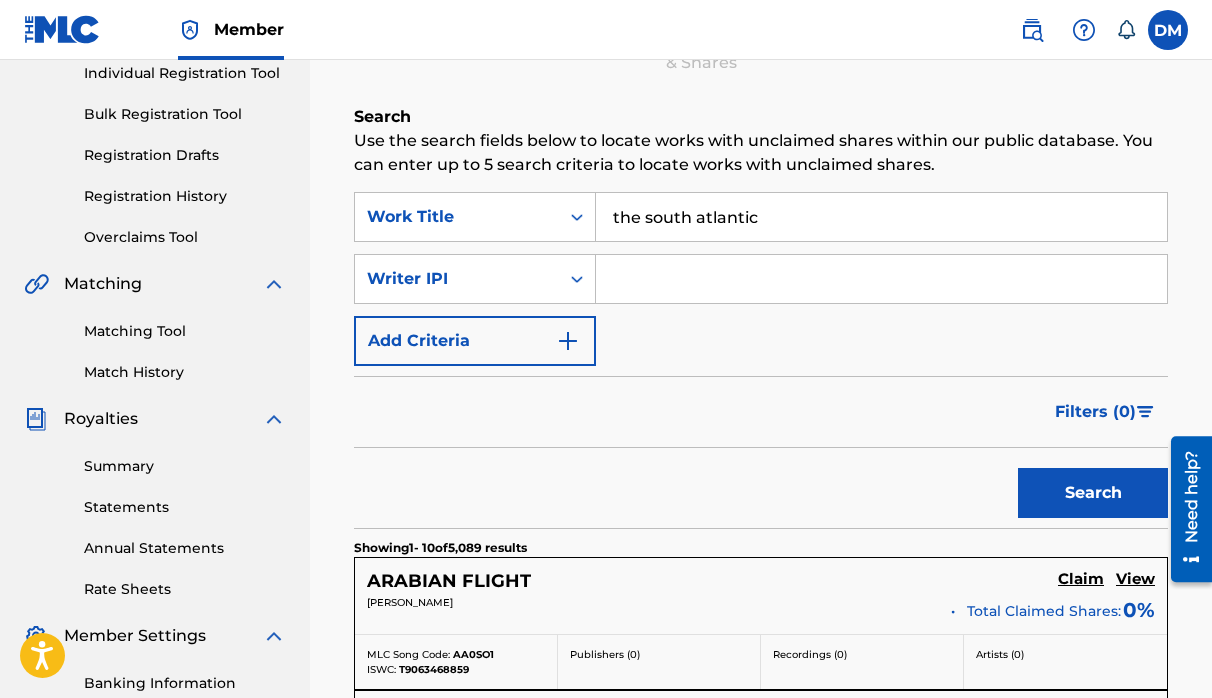 click on "Search" at bounding box center (1093, 493) 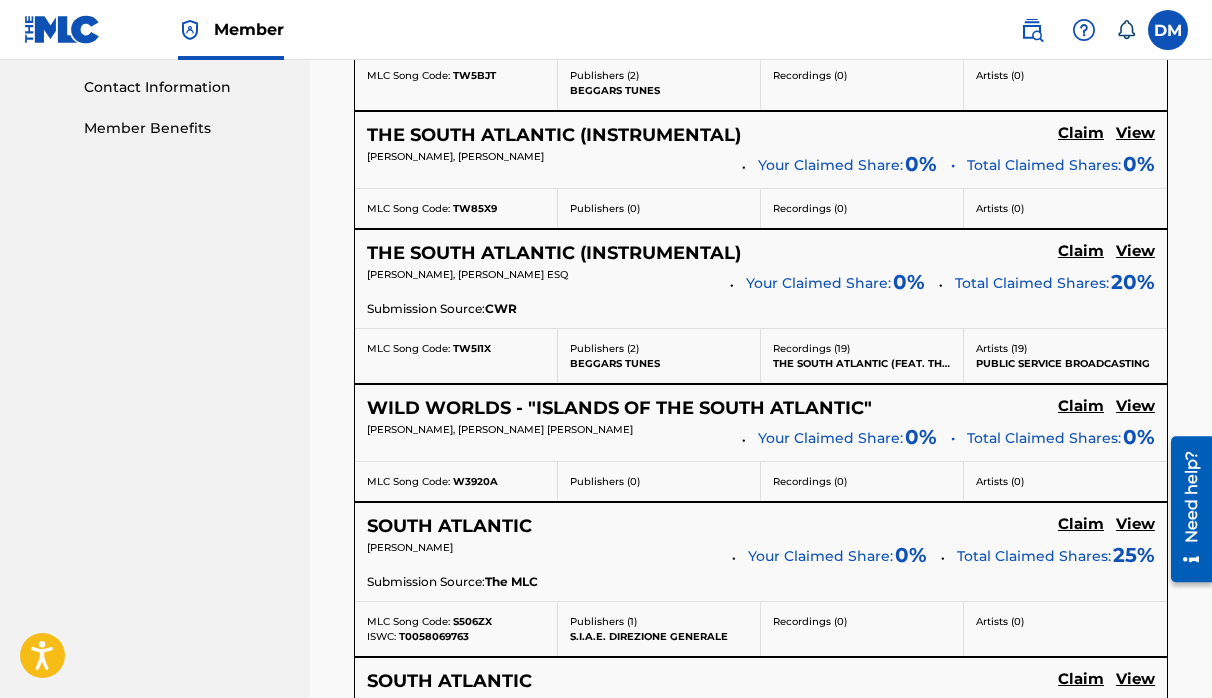 scroll, scrollTop: 0, scrollLeft: 0, axis: both 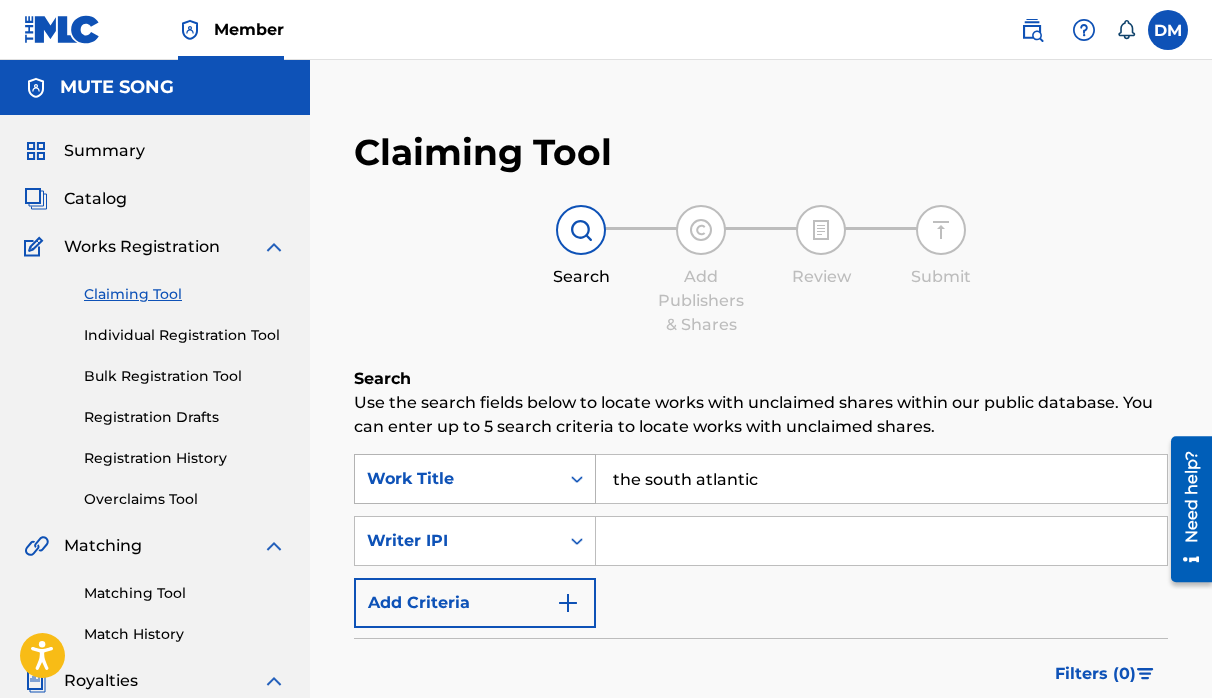 drag, startPoint x: 749, startPoint y: 483, endPoint x: 467, endPoint y: 456, distance: 283.2896 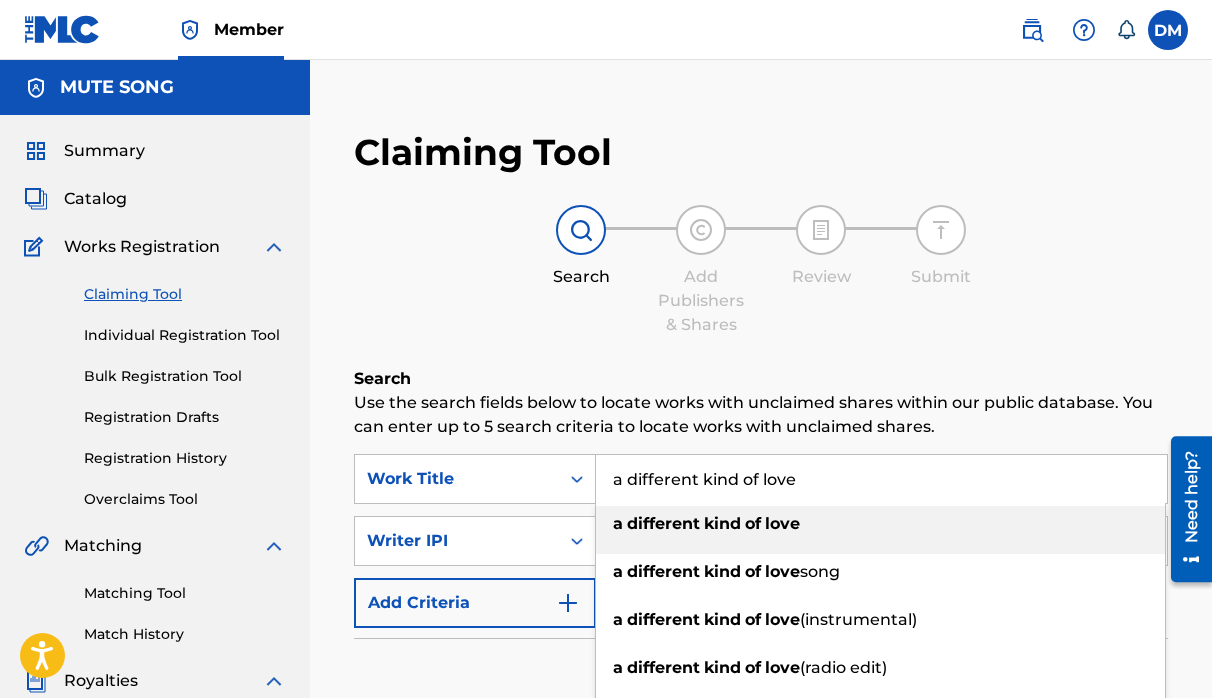 type on "a different kind of love" 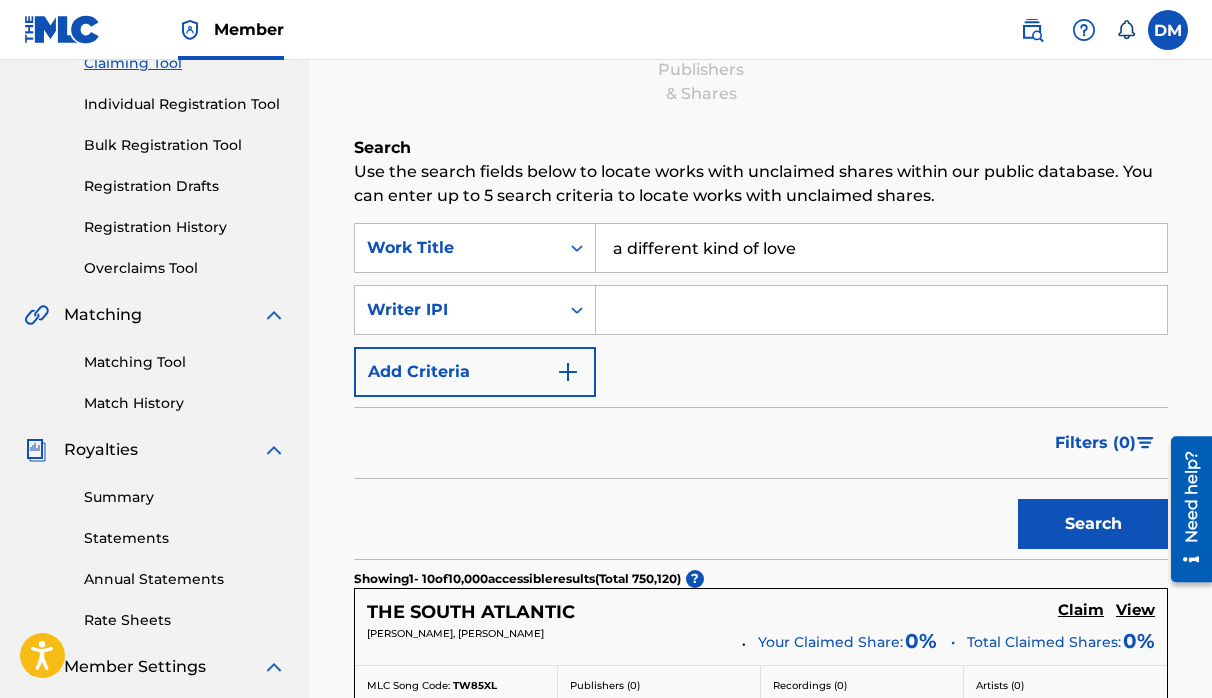scroll, scrollTop: 242, scrollLeft: 0, axis: vertical 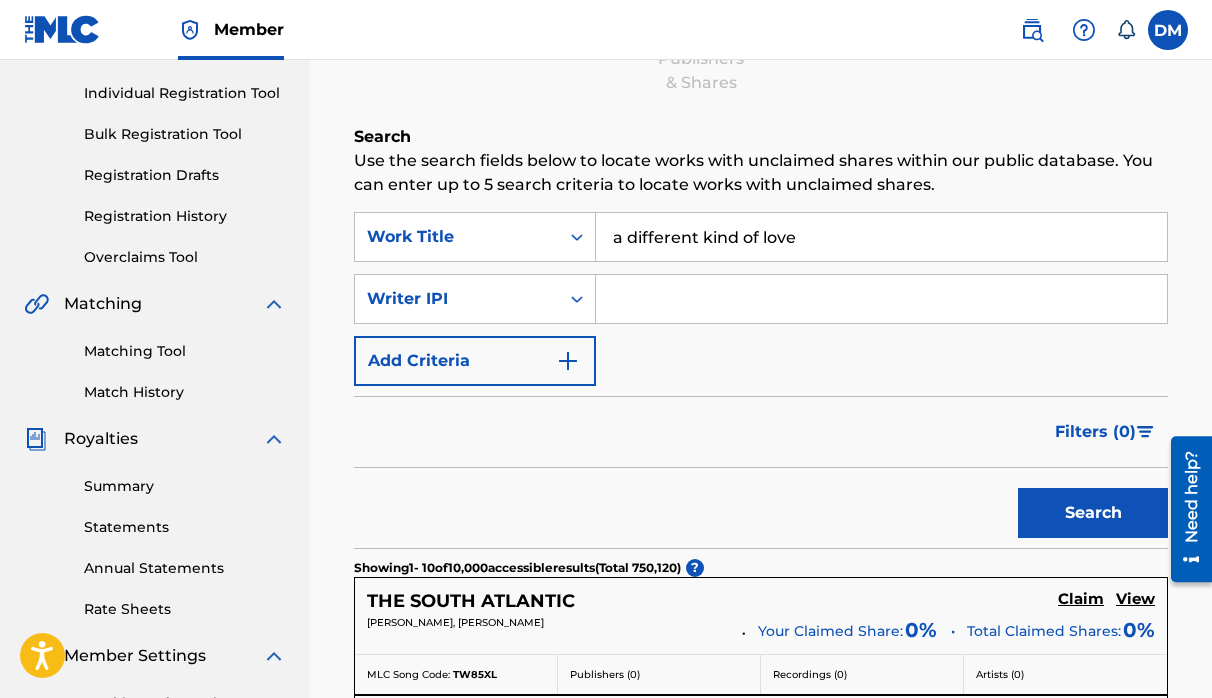 click on "Search" at bounding box center [1093, 513] 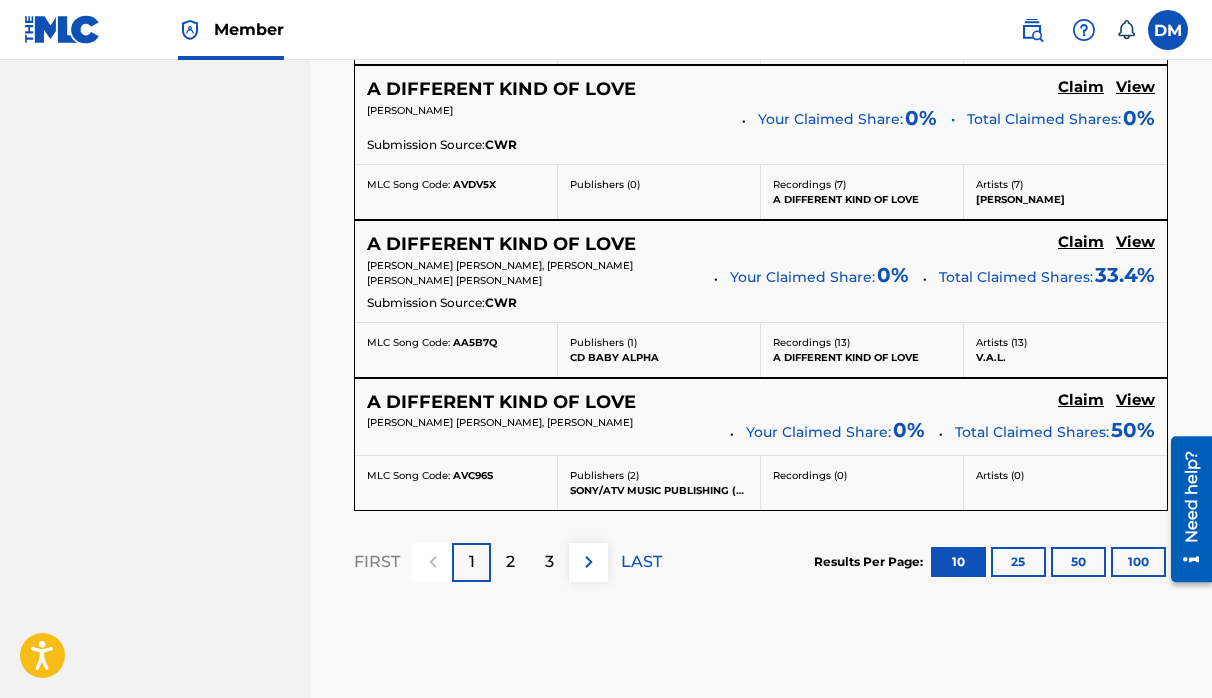 scroll, scrollTop: 1826, scrollLeft: 0, axis: vertical 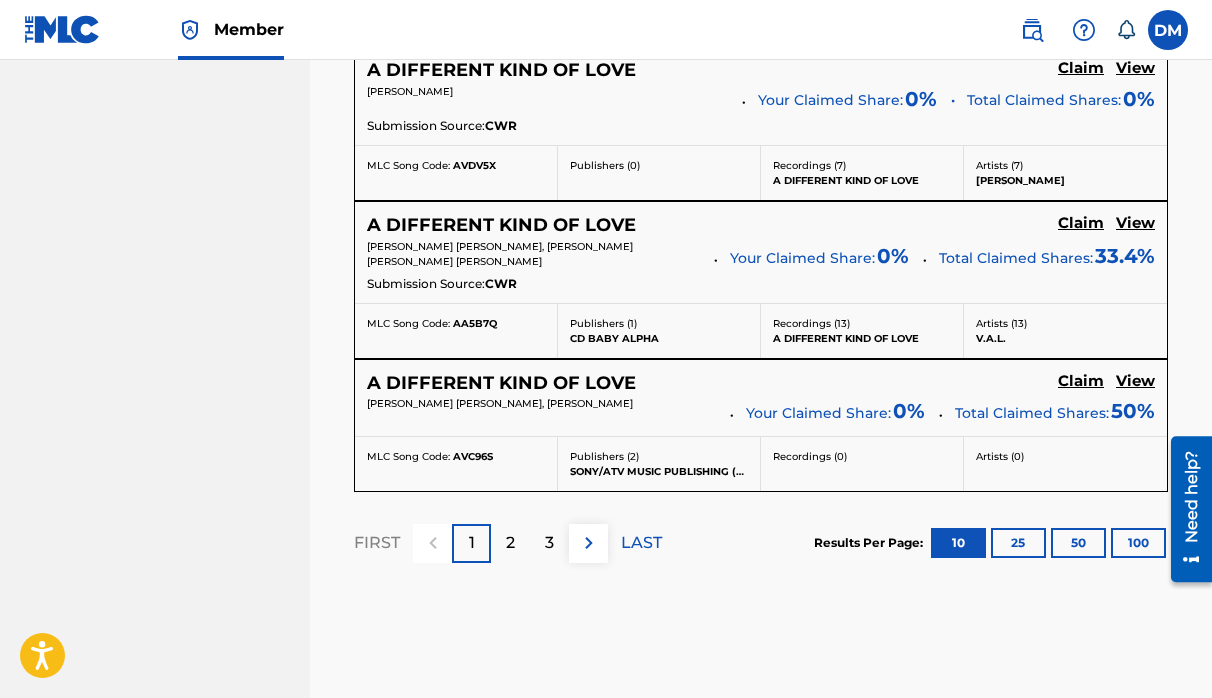 click on "2" at bounding box center (510, 543) 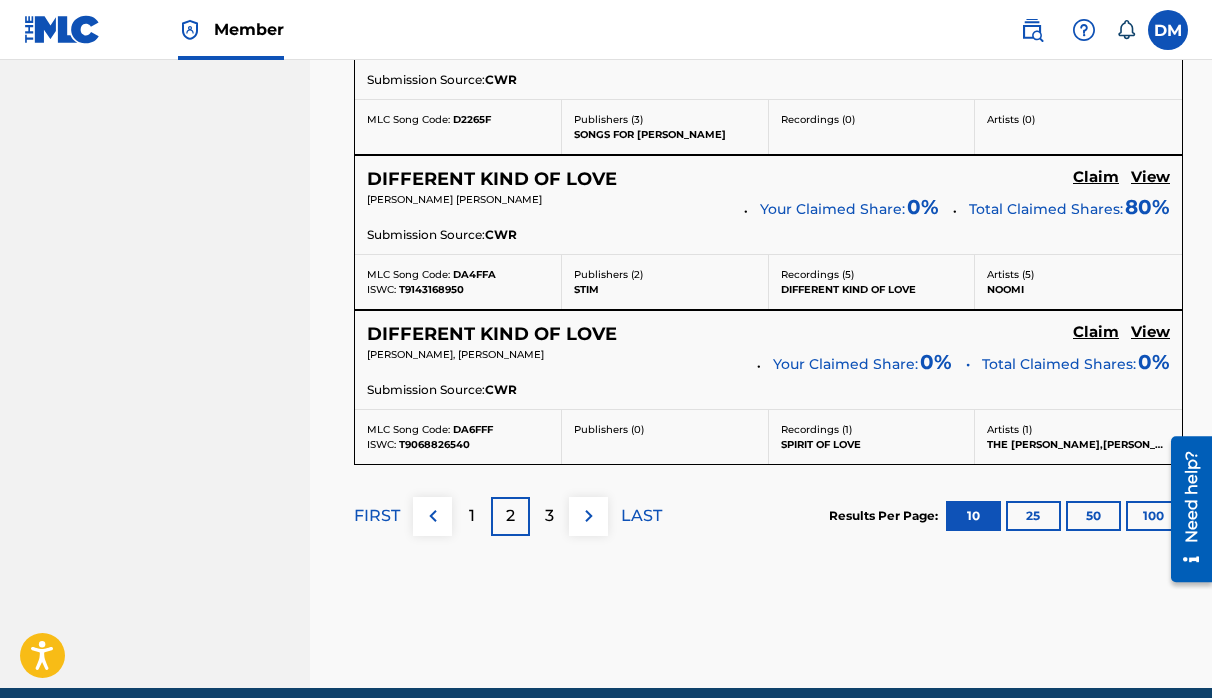 scroll, scrollTop: 0, scrollLeft: 0, axis: both 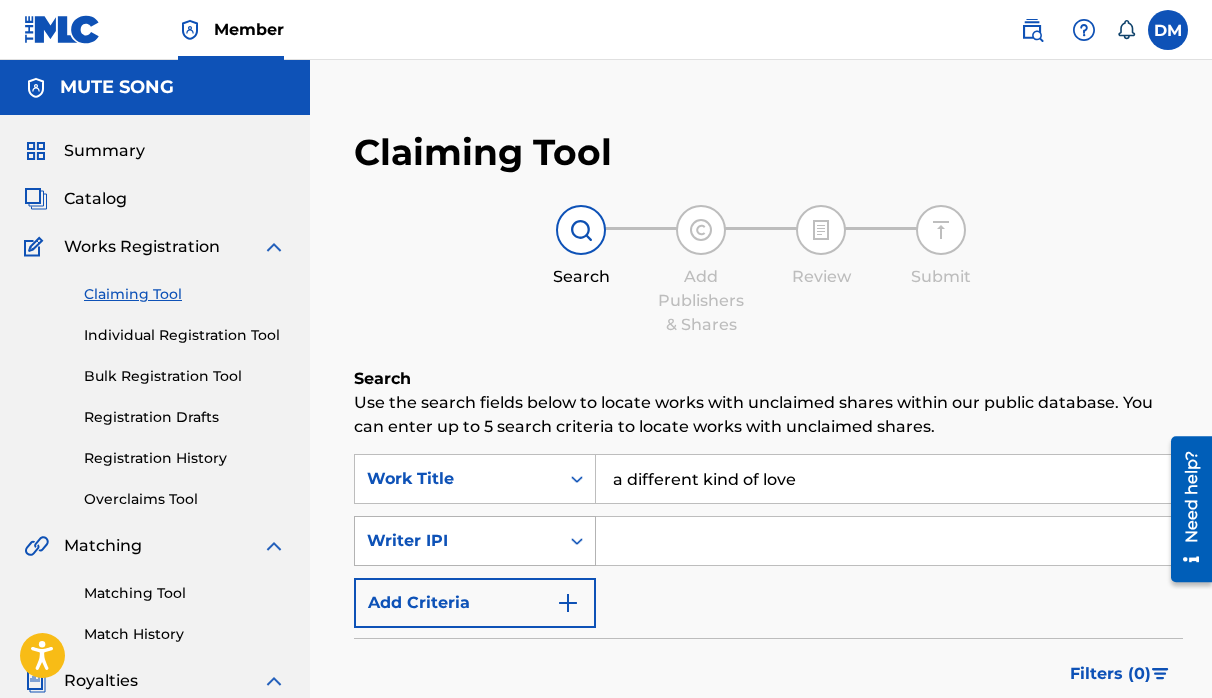 click on "Writer IPI" at bounding box center (457, 541) 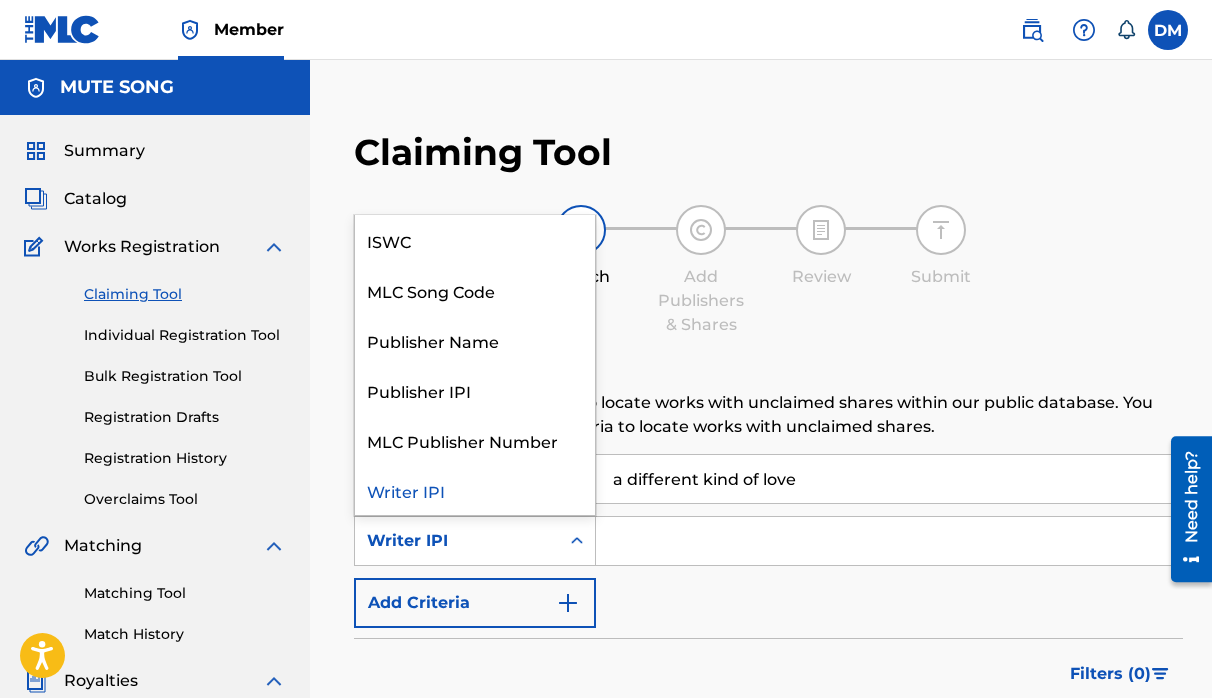 scroll, scrollTop: 0, scrollLeft: 0, axis: both 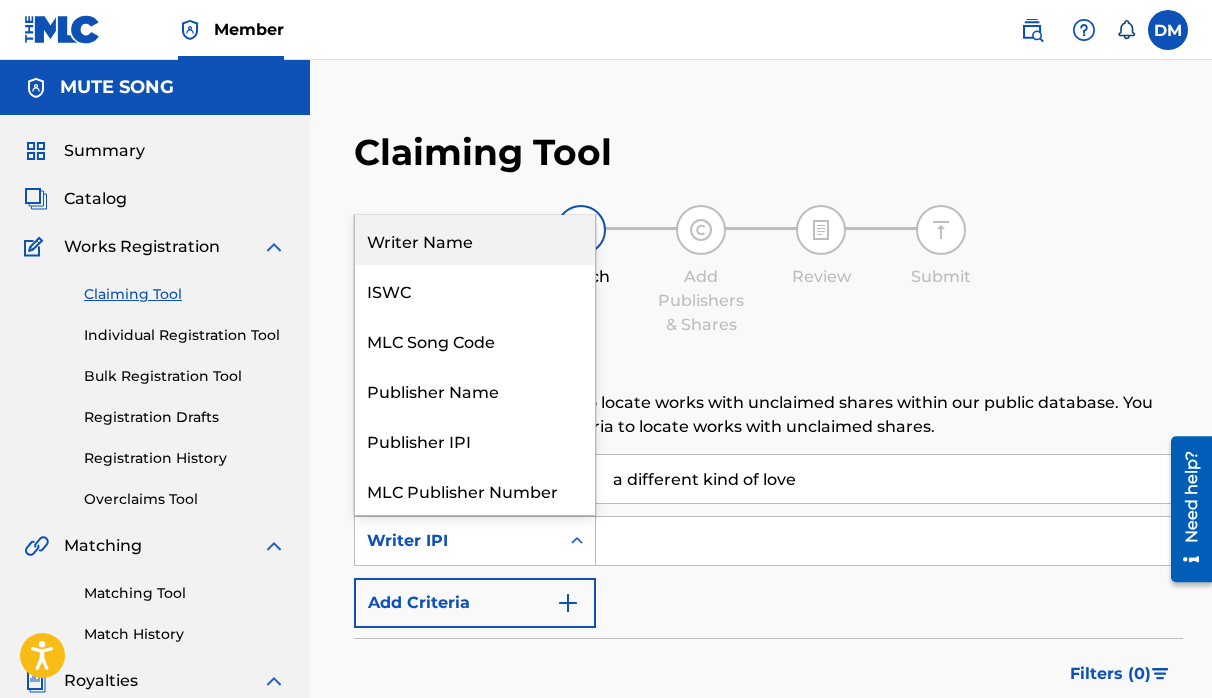 click on "Writer Name" at bounding box center [475, 240] 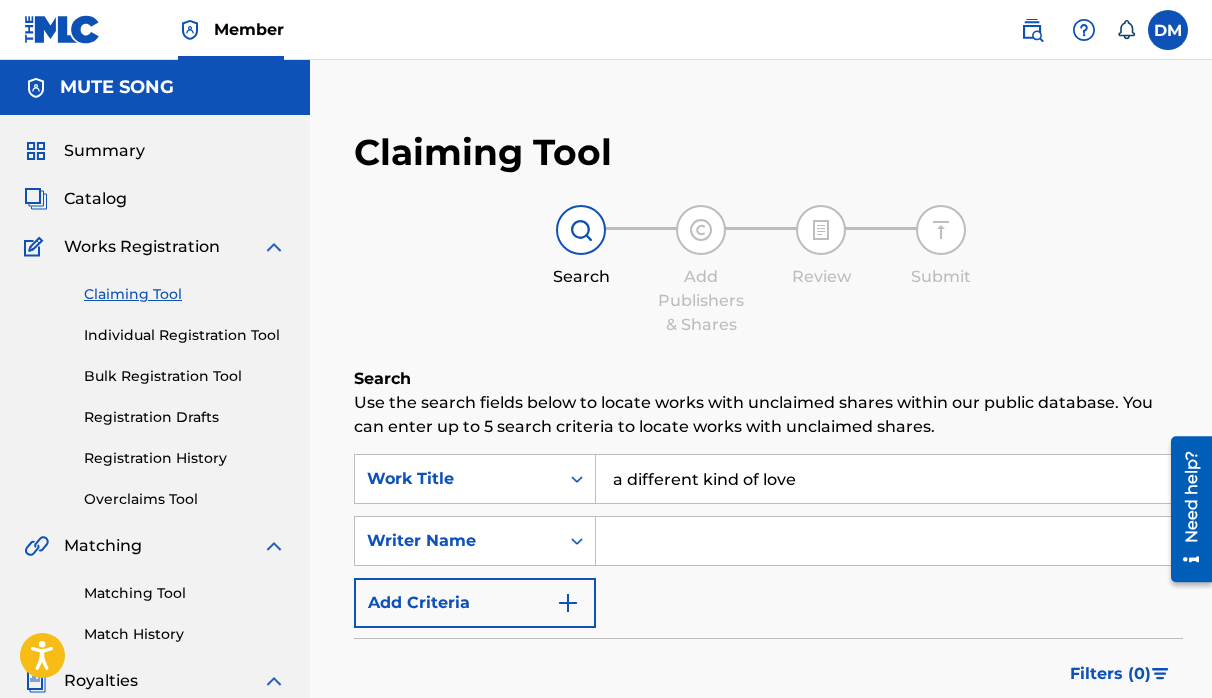 click at bounding box center [889, 541] 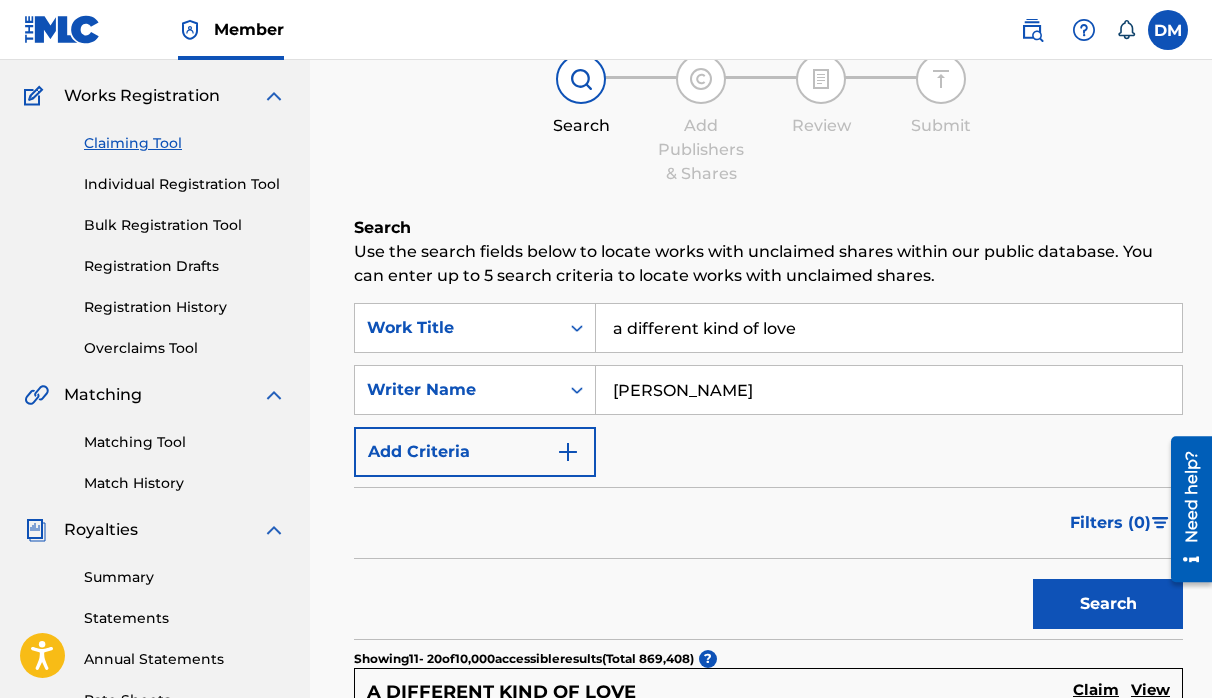 scroll, scrollTop: 197, scrollLeft: 0, axis: vertical 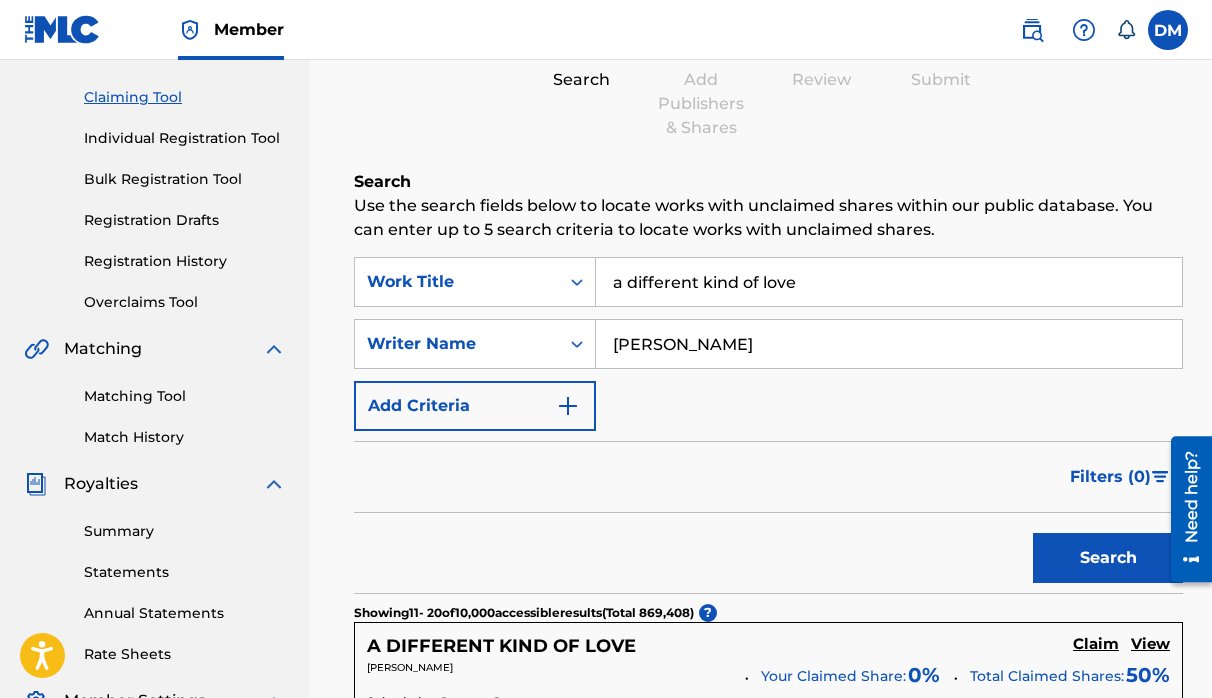 type on "[PERSON_NAME]" 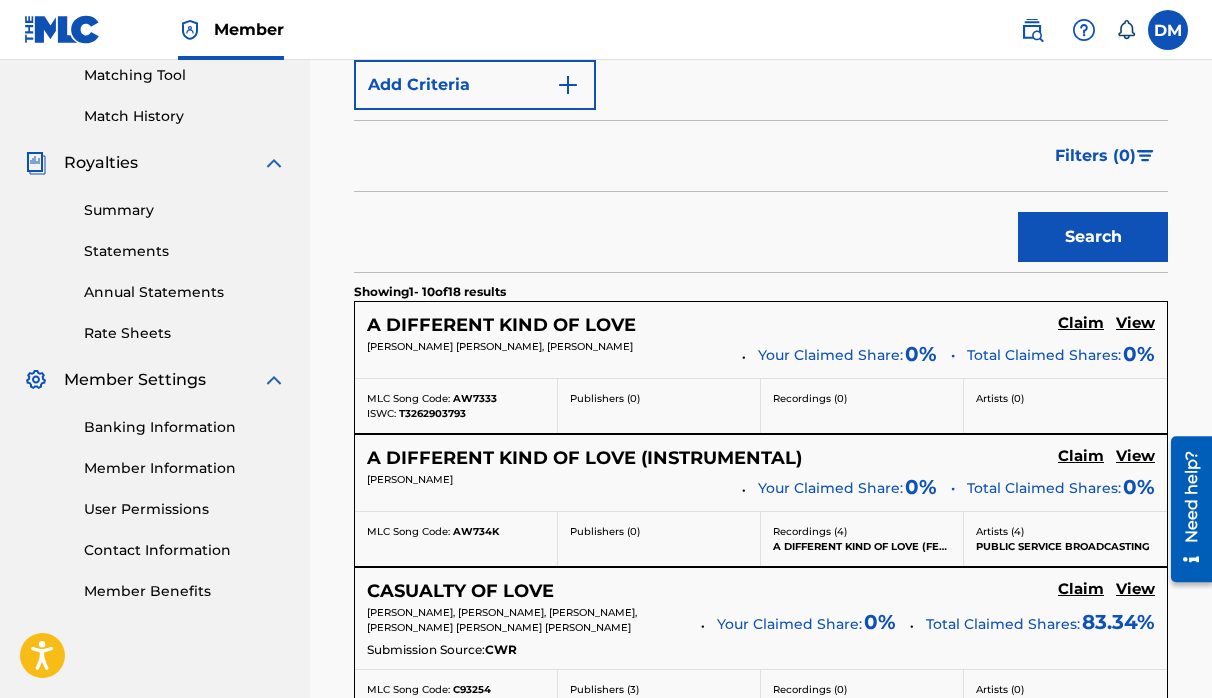 scroll, scrollTop: 534, scrollLeft: 0, axis: vertical 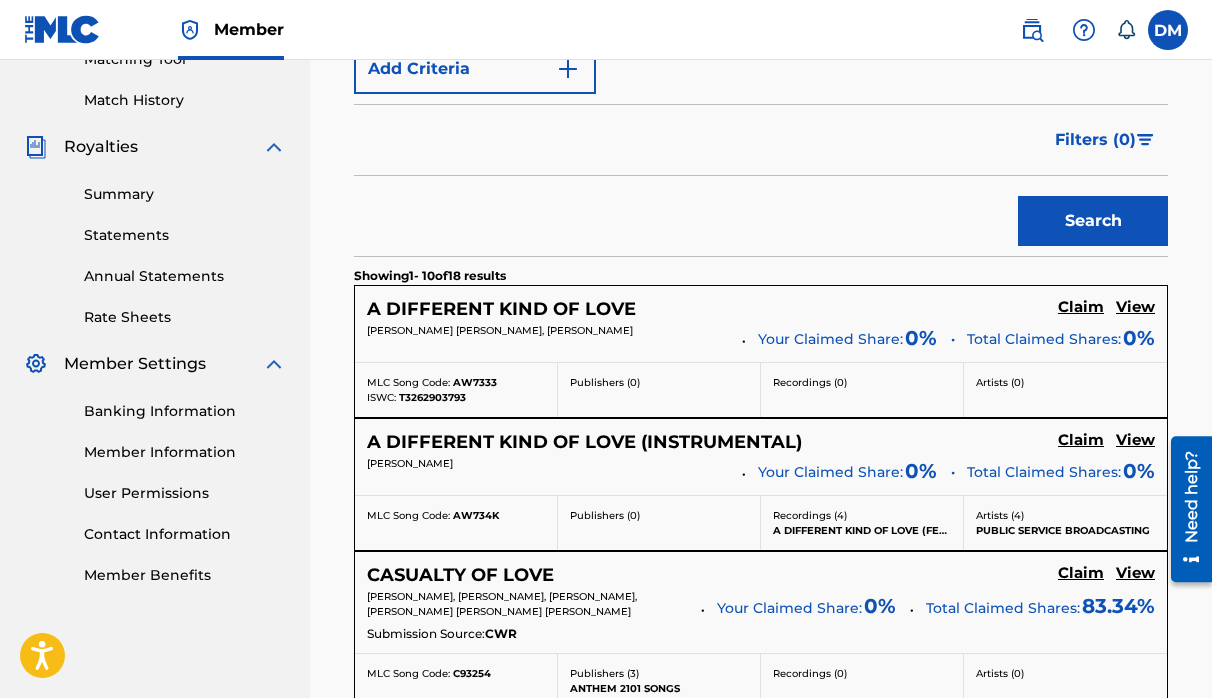 click on "A DIFFERENT KIND OF LOVE" at bounding box center (501, 309) 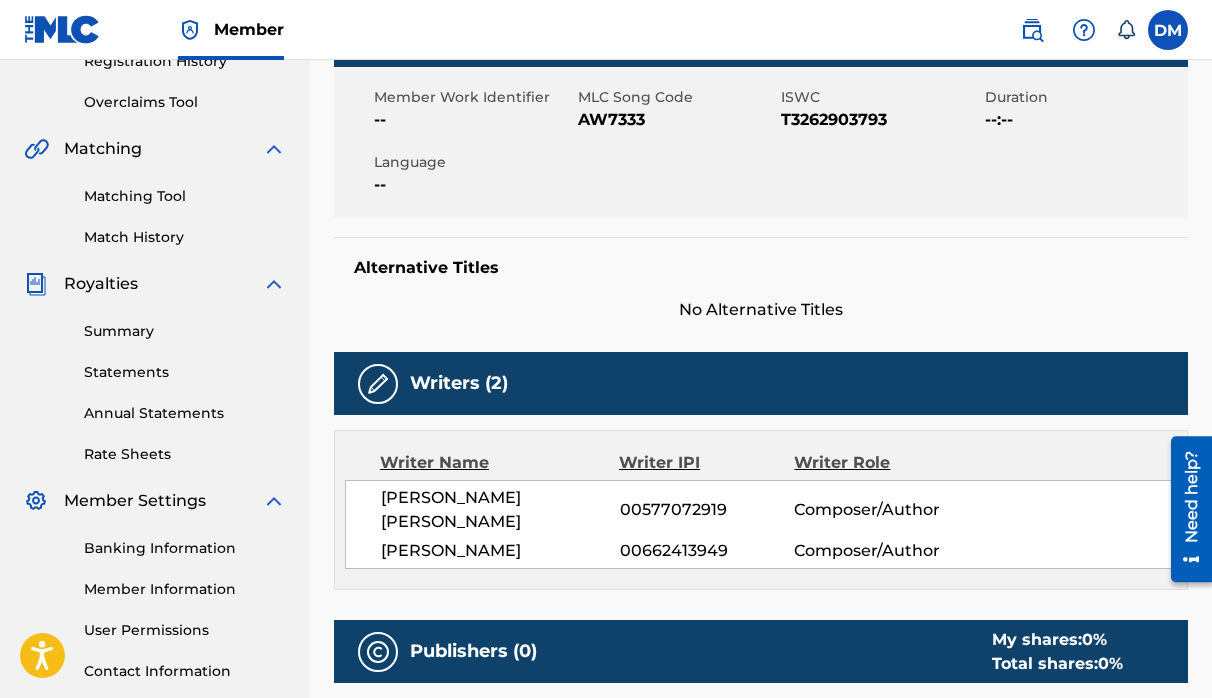 scroll, scrollTop: 0, scrollLeft: 0, axis: both 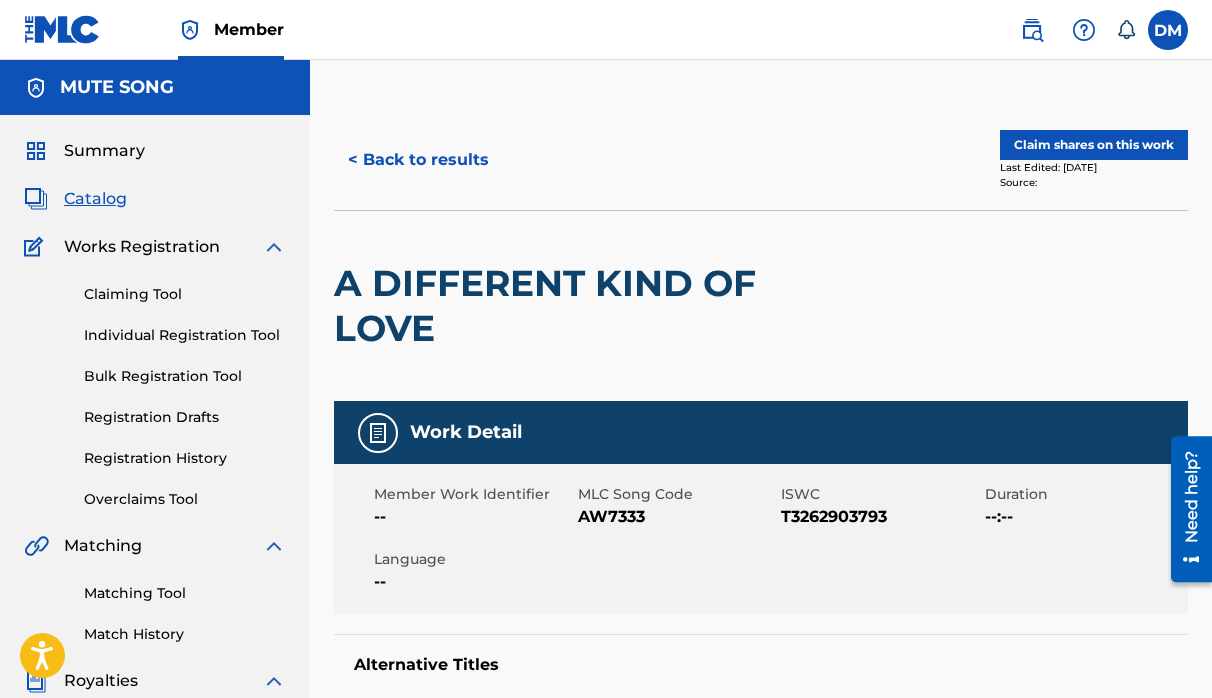 click on "< Back to results" at bounding box center (418, 160) 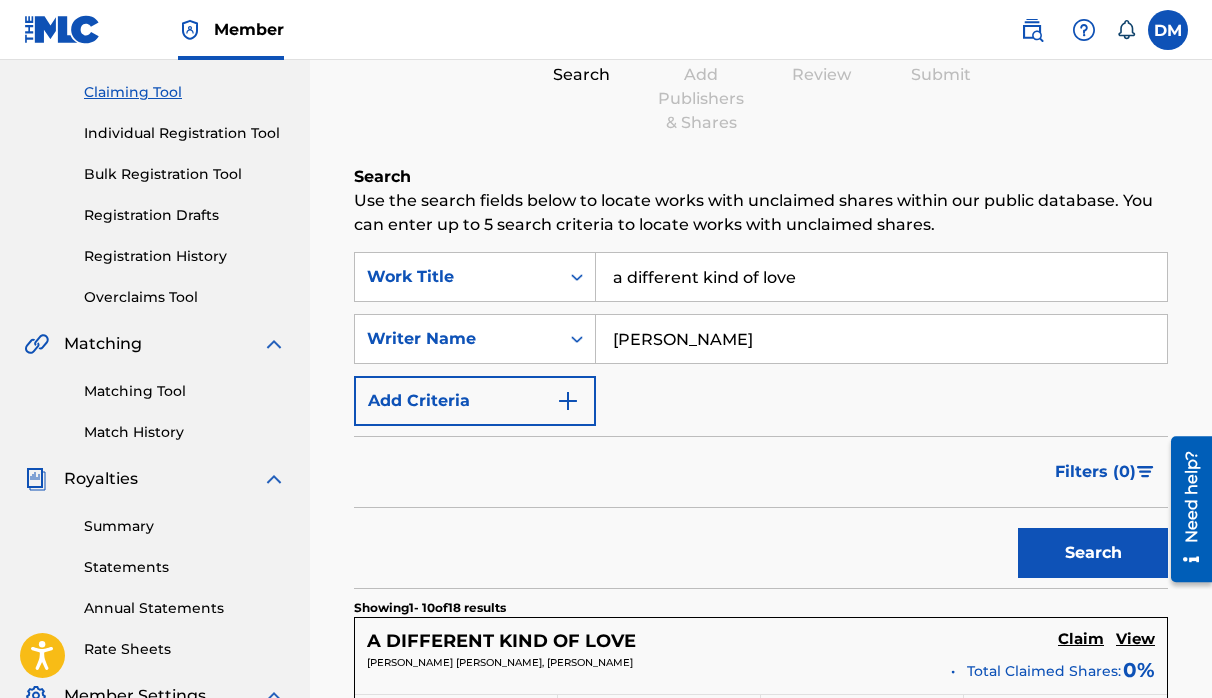 scroll, scrollTop: 0, scrollLeft: 0, axis: both 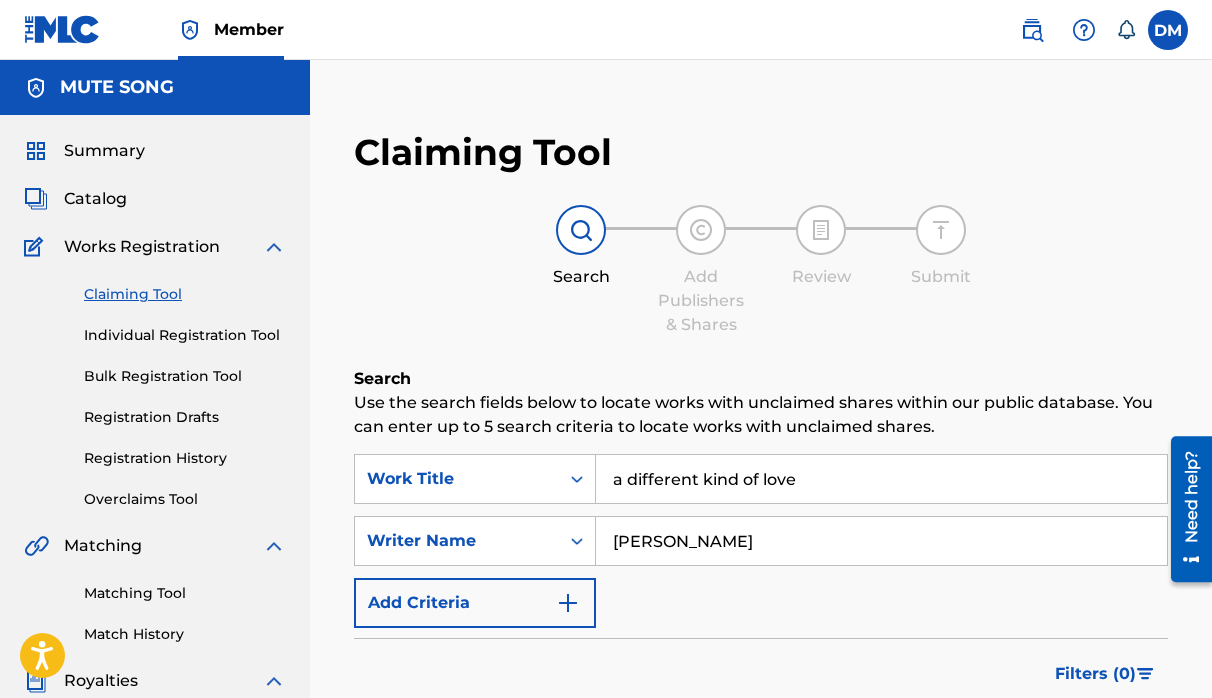 drag, startPoint x: 427, startPoint y: 161, endPoint x: 291, endPoint y: 441, distance: 311.28122 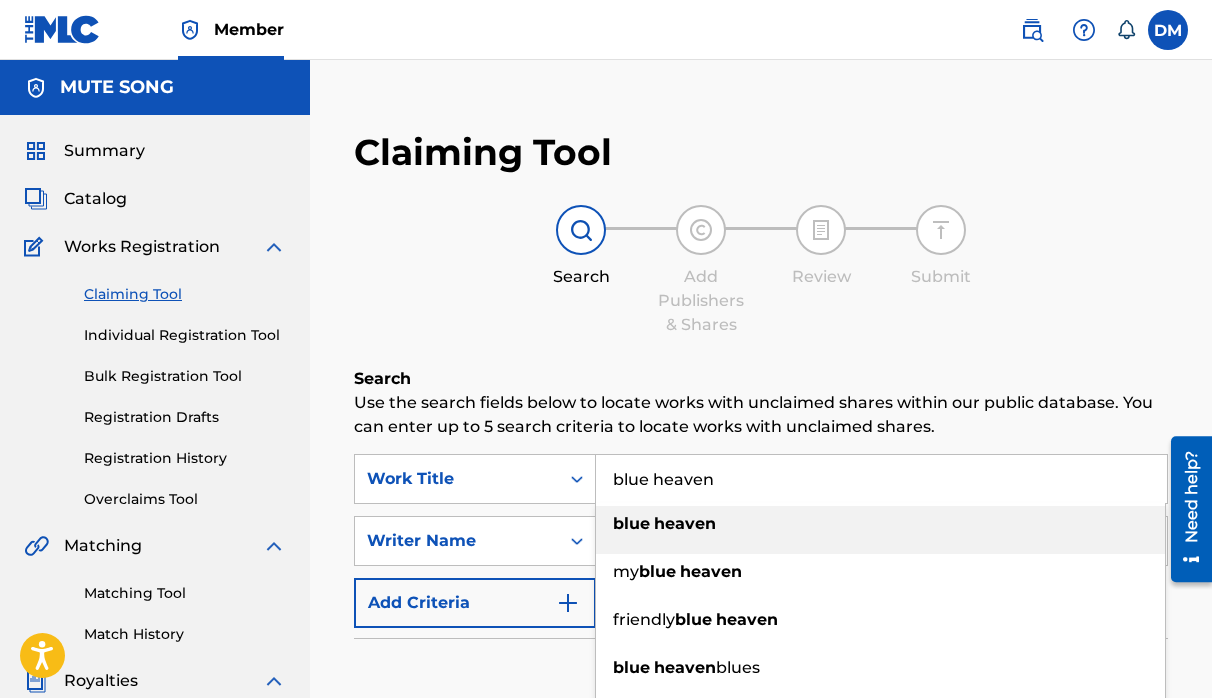 click on "blue   heaven" at bounding box center [880, 524] 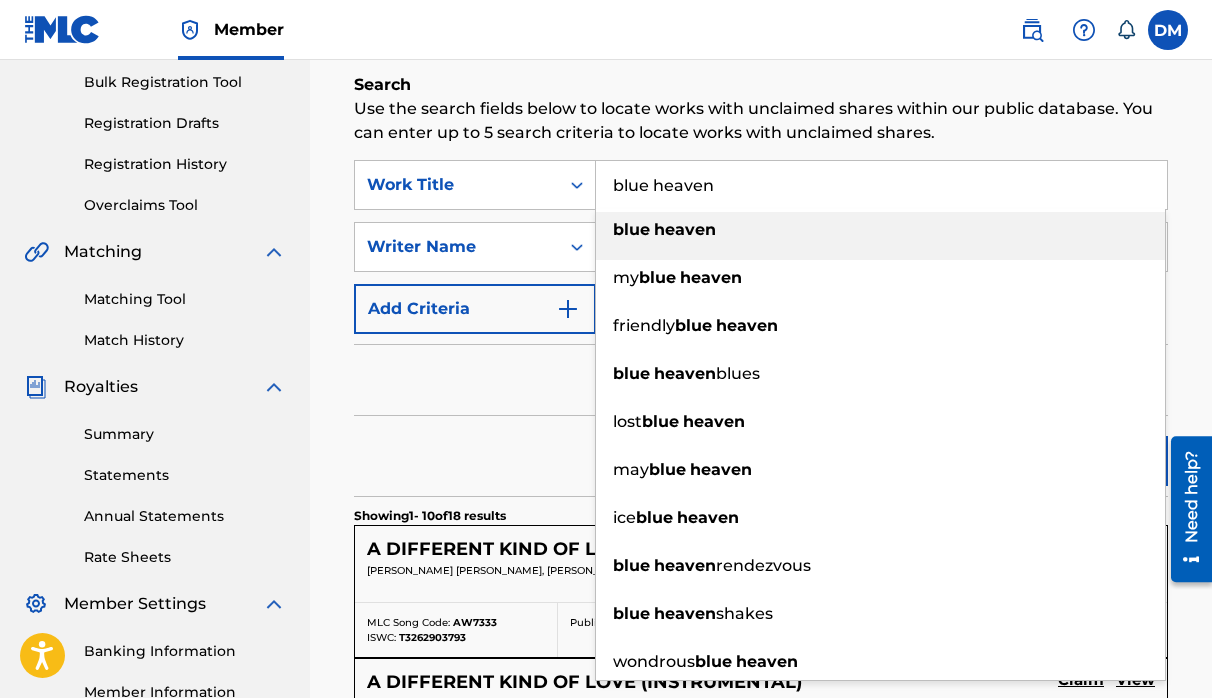 scroll, scrollTop: 310, scrollLeft: 0, axis: vertical 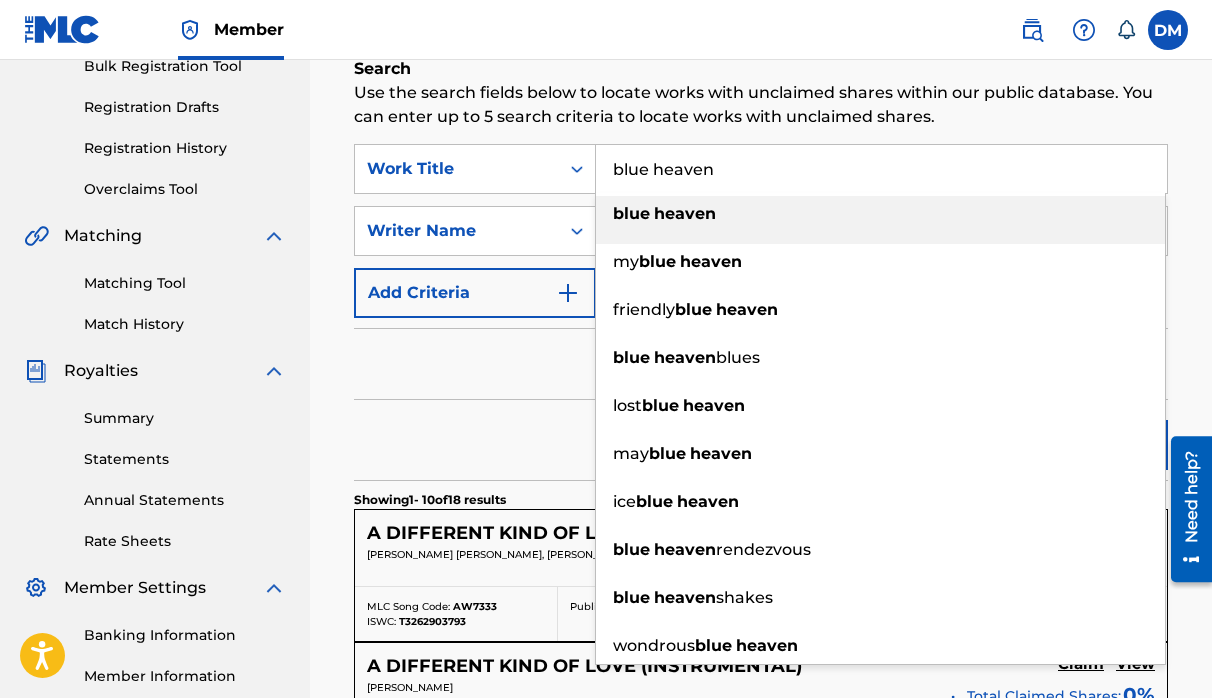 click on "Search" at bounding box center [761, 440] 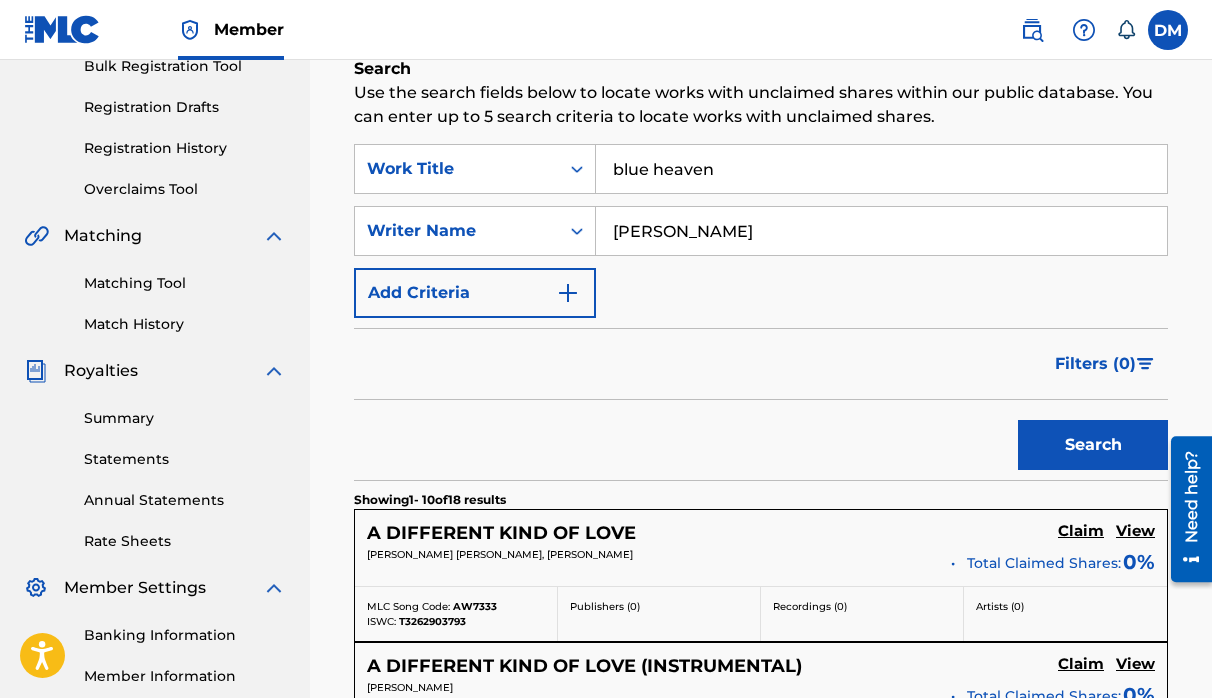 click on "Search" at bounding box center [1093, 445] 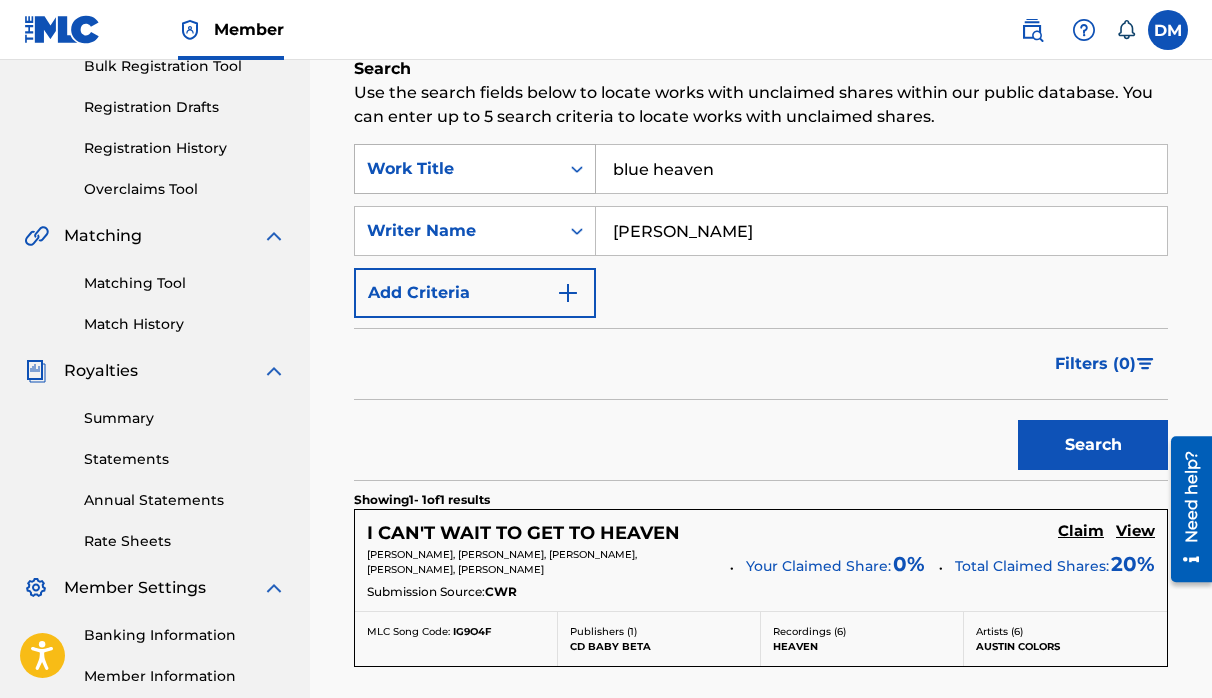 drag, startPoint x: 471, startPoint y: 432, endPoint x: 522, endPoint y: 156, distance: 280.6724 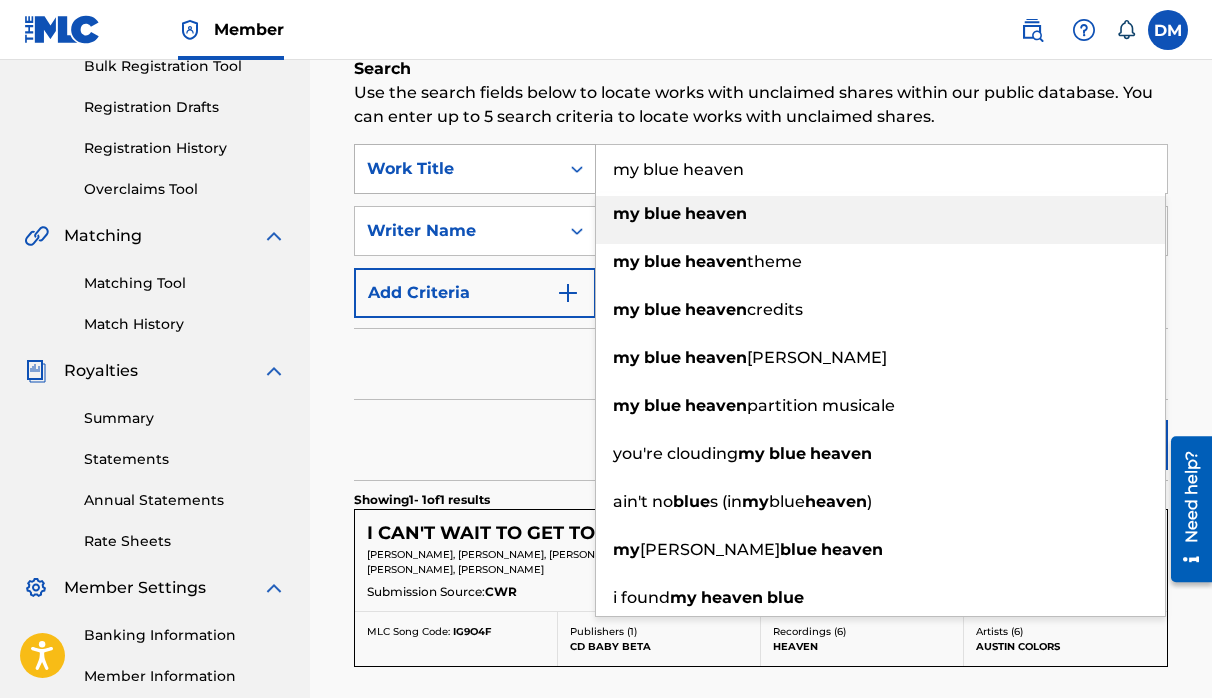click on "blue" at bounding box center (662, 213) 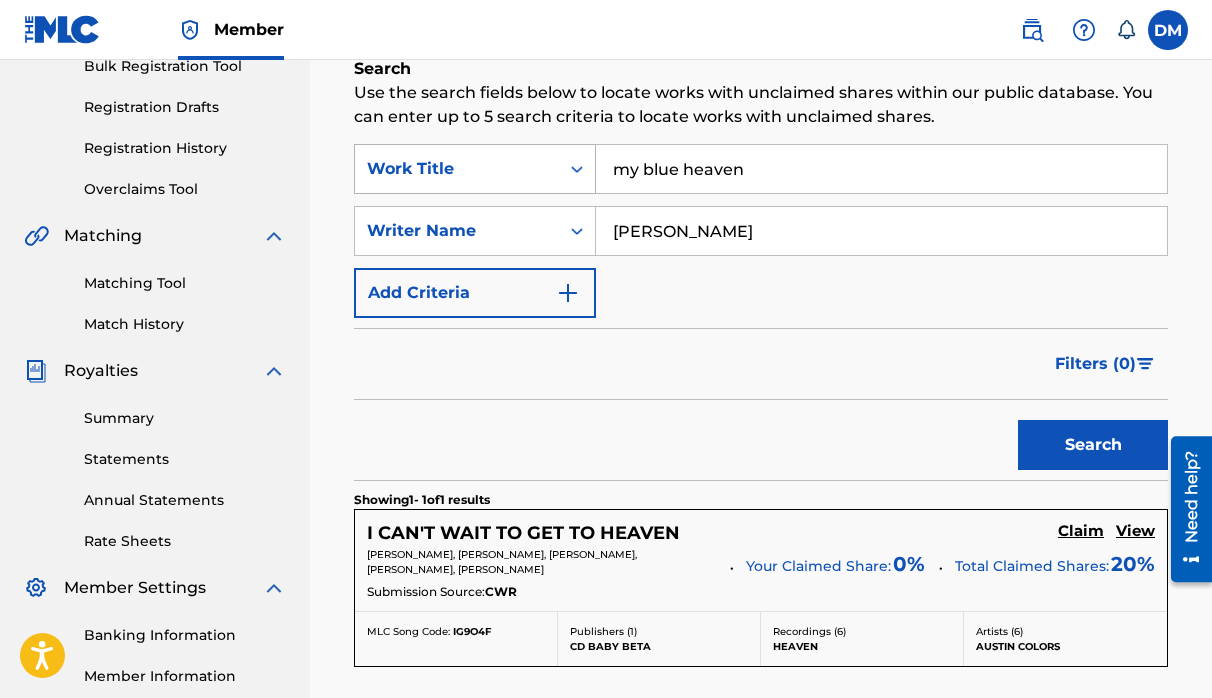 click on "Search" at bounding box center [1093, 445] 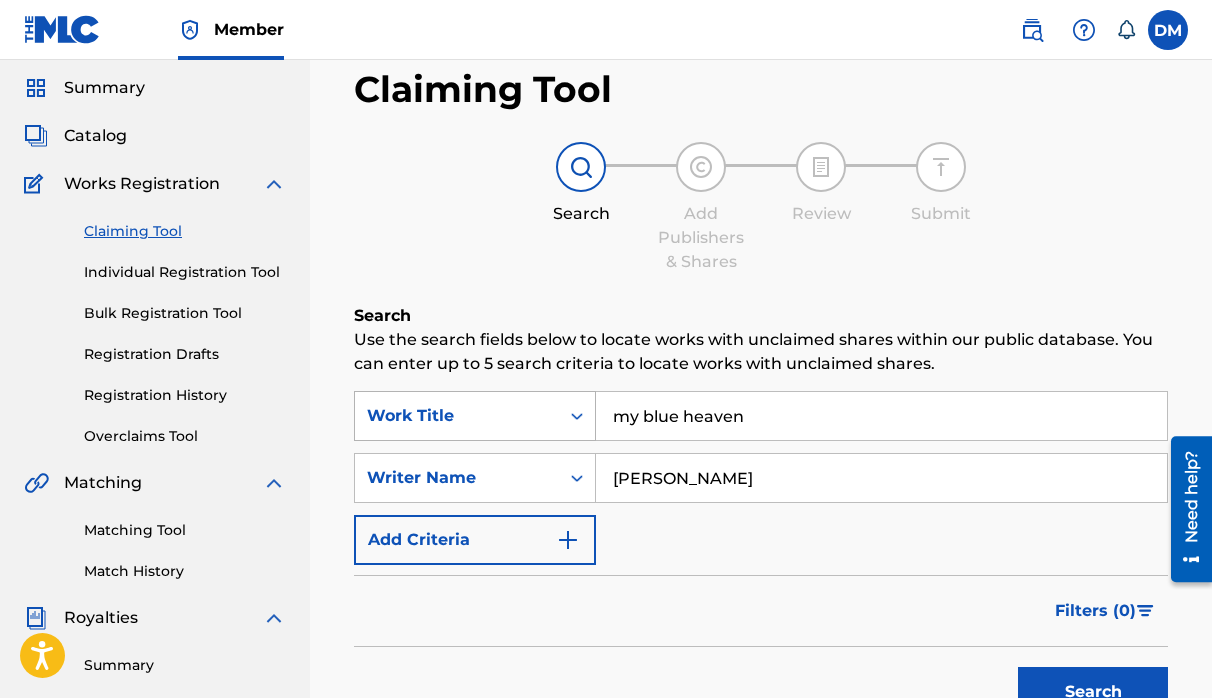 scroll, scrollTop: 0, scrollLeft: 0, axis: both 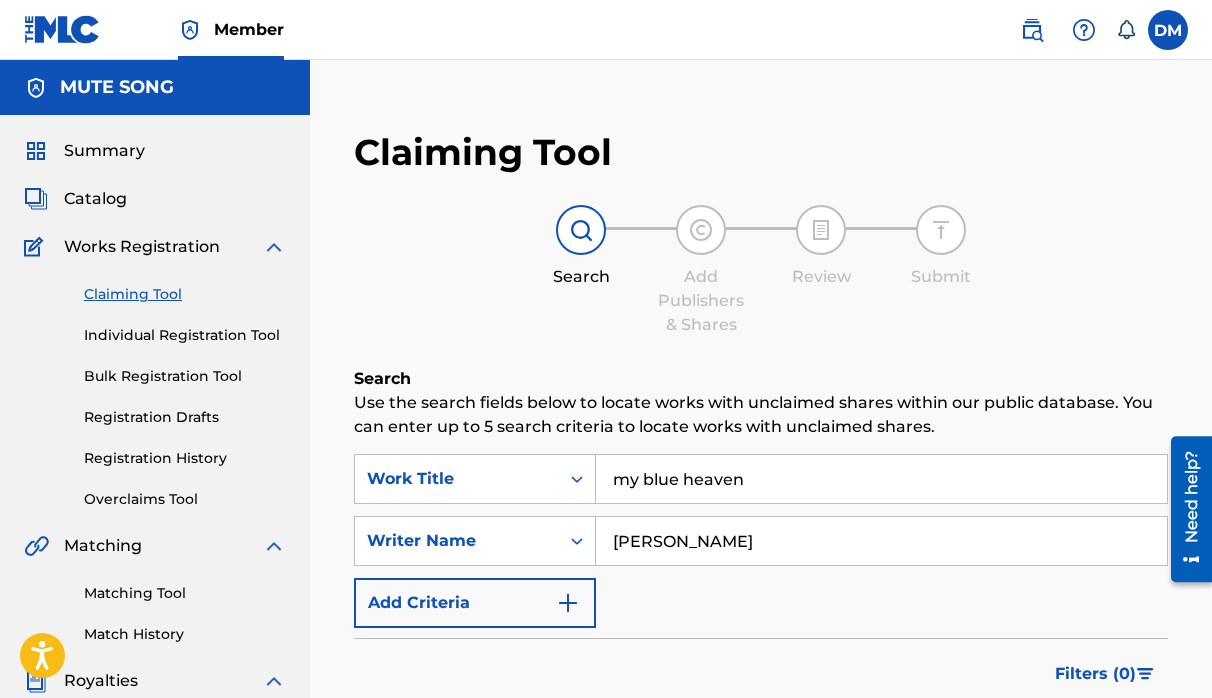 drag, startPoint x: 769, startPoint y: 477, endPoint x: 344, endPoint y: 455, distance: 425.56903 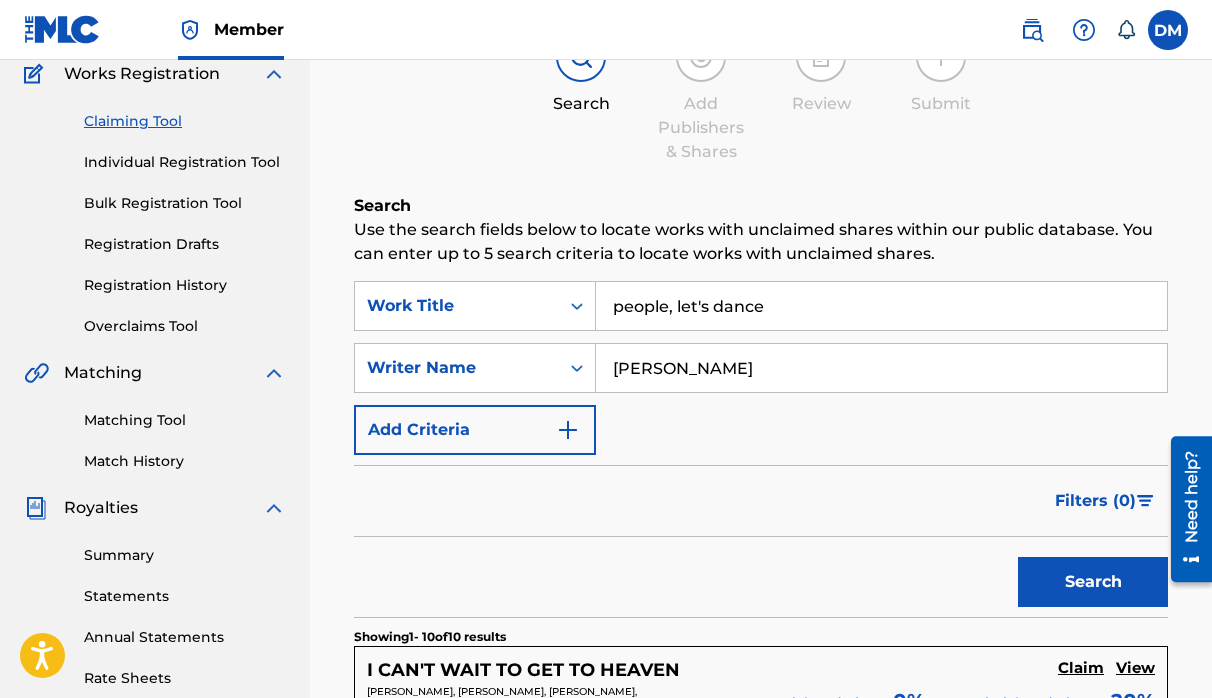 scroll, scrollTop: 176, scrollLeft: 0, axis: vertical 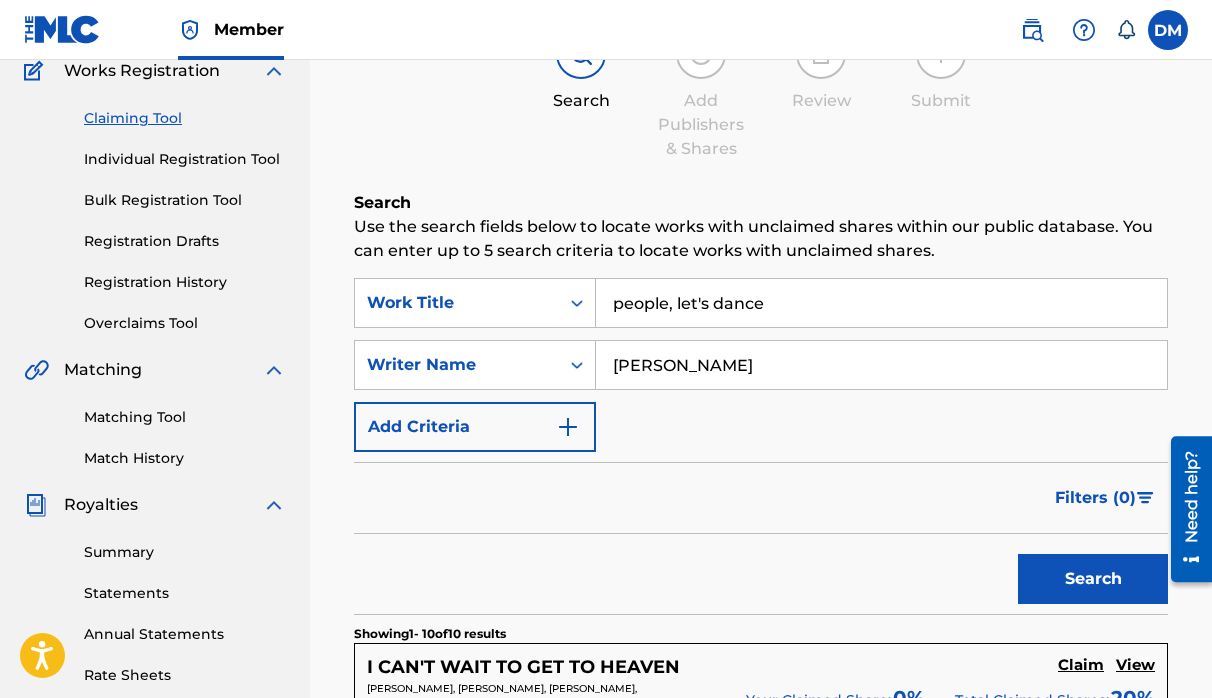 type on "people, let's dance" 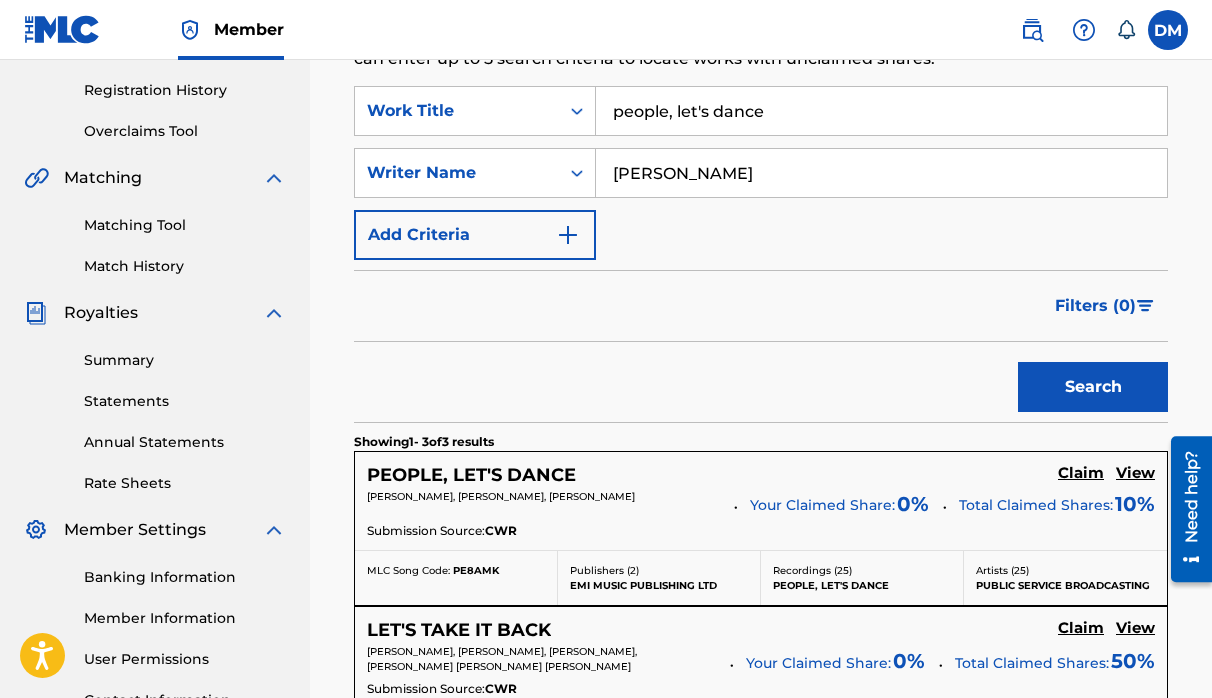 scroll, scrollTop: 398, scrollLeft: 0, axis: vertical 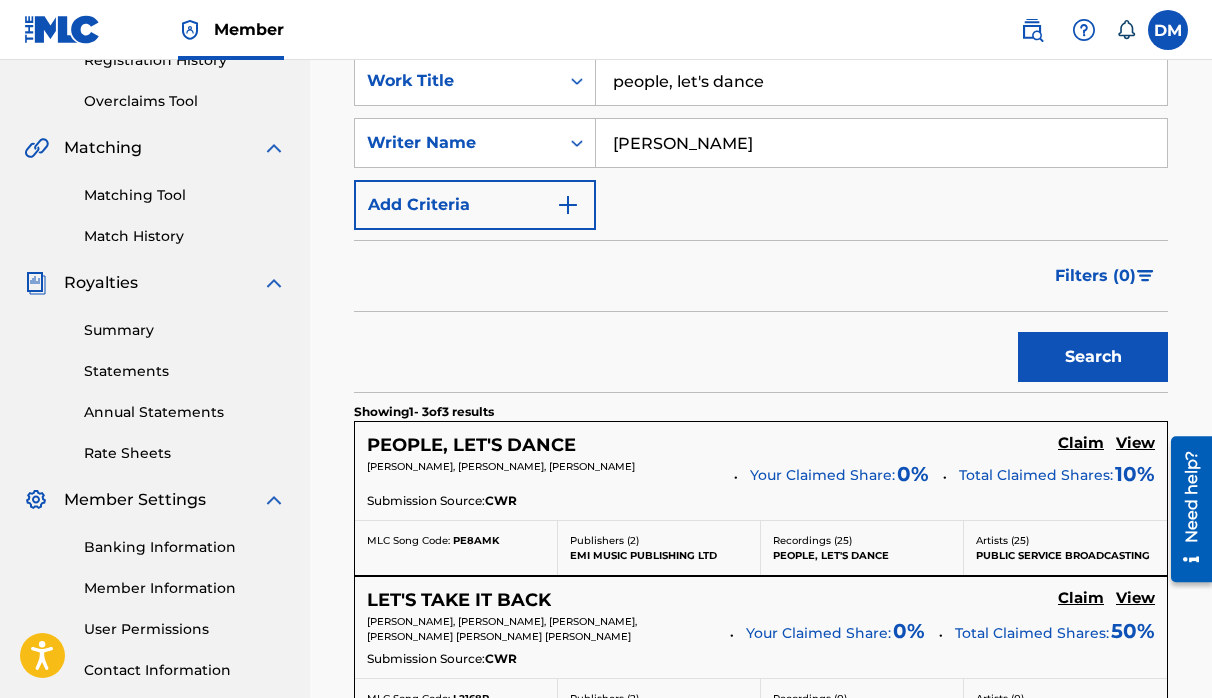 click on "PEOPLE, LET'S DANCE" at bounding box center [471, 445] 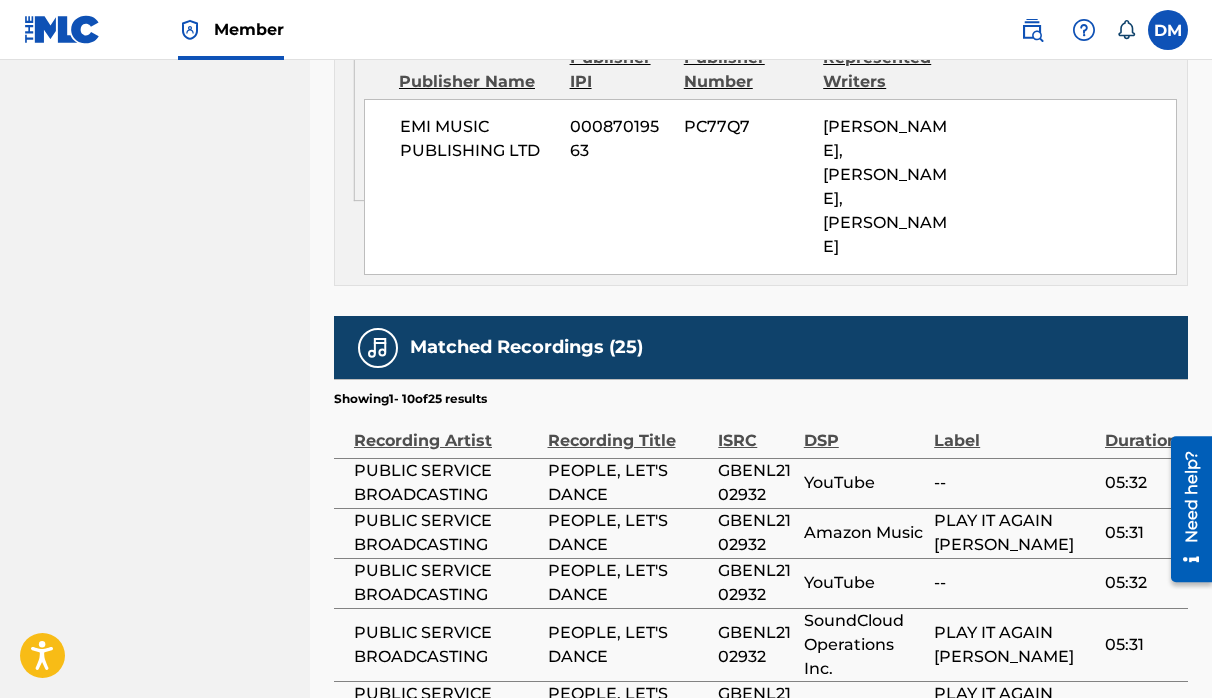 scroll, scrollTop: 0, scrollLeft: 0, axis: both 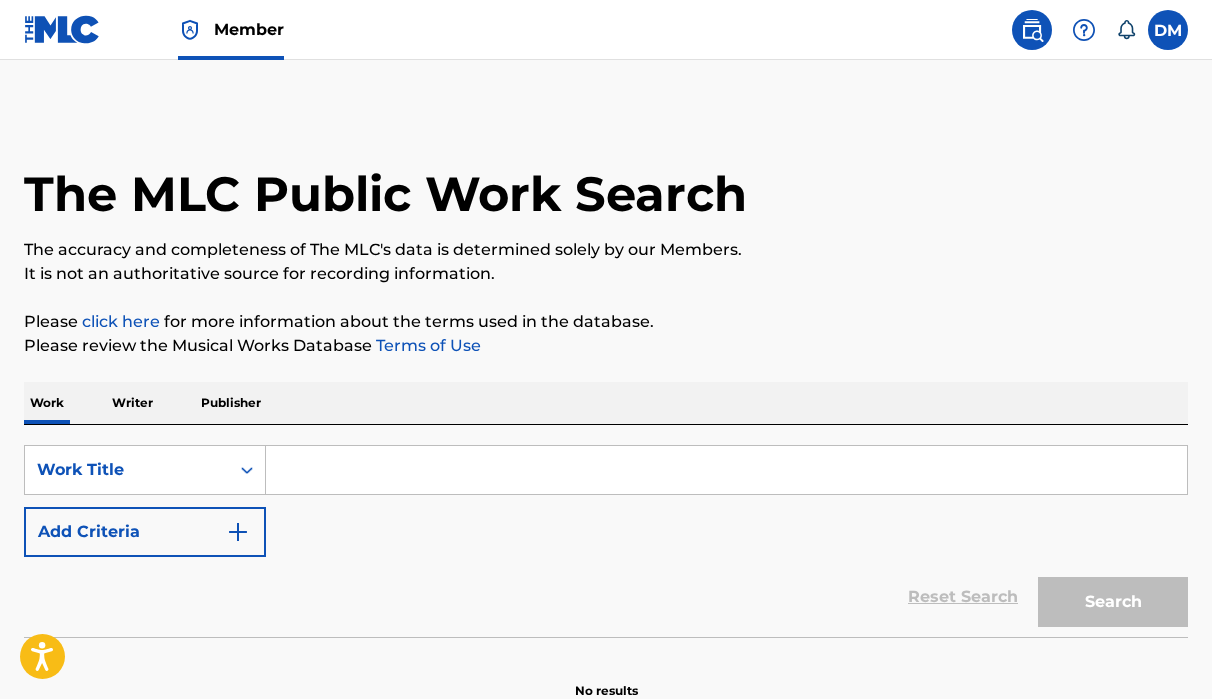 click at bounding box center [726, 470] 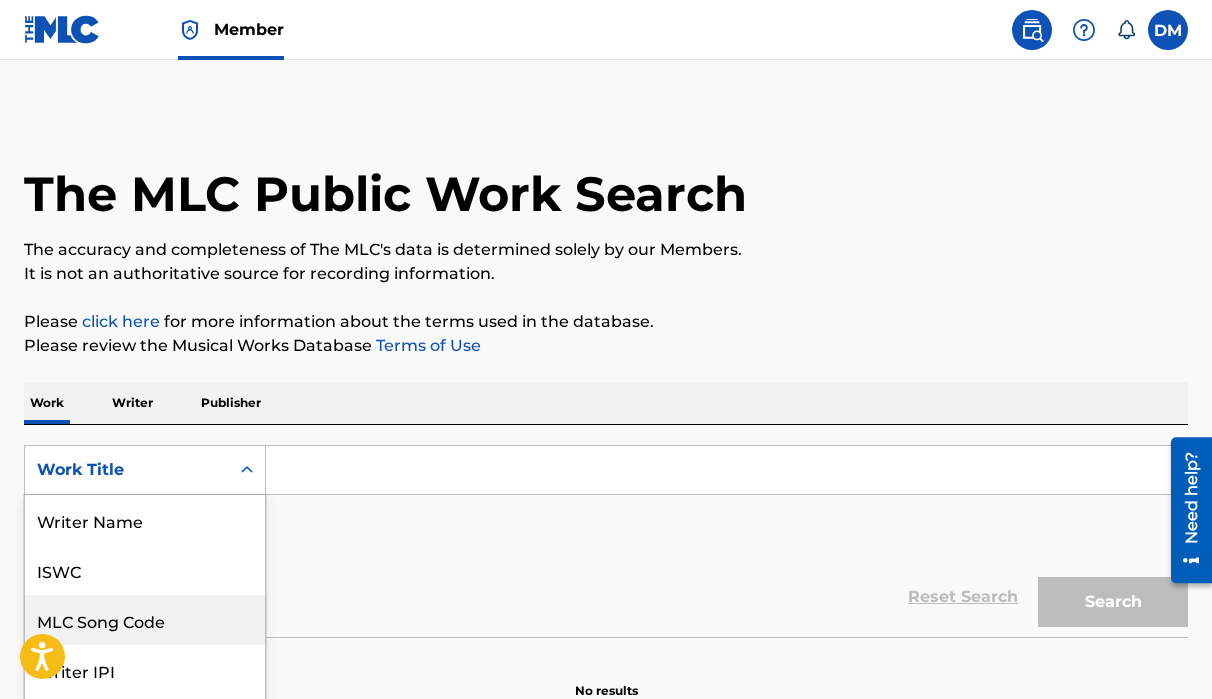 click on "MLC Song Code, 3 of 8. 8 results available. Use Up and Down to choose options, press Enter to select the currently focused option, press Escape to exit the menu, press Tab to select the option and exit the menu. Work Title Writer Name ISWC MLC Song Code Writer IPI Publisher Name Publisher IPI MLC Publisher Number Work Title" at bounding box center [145, 470] 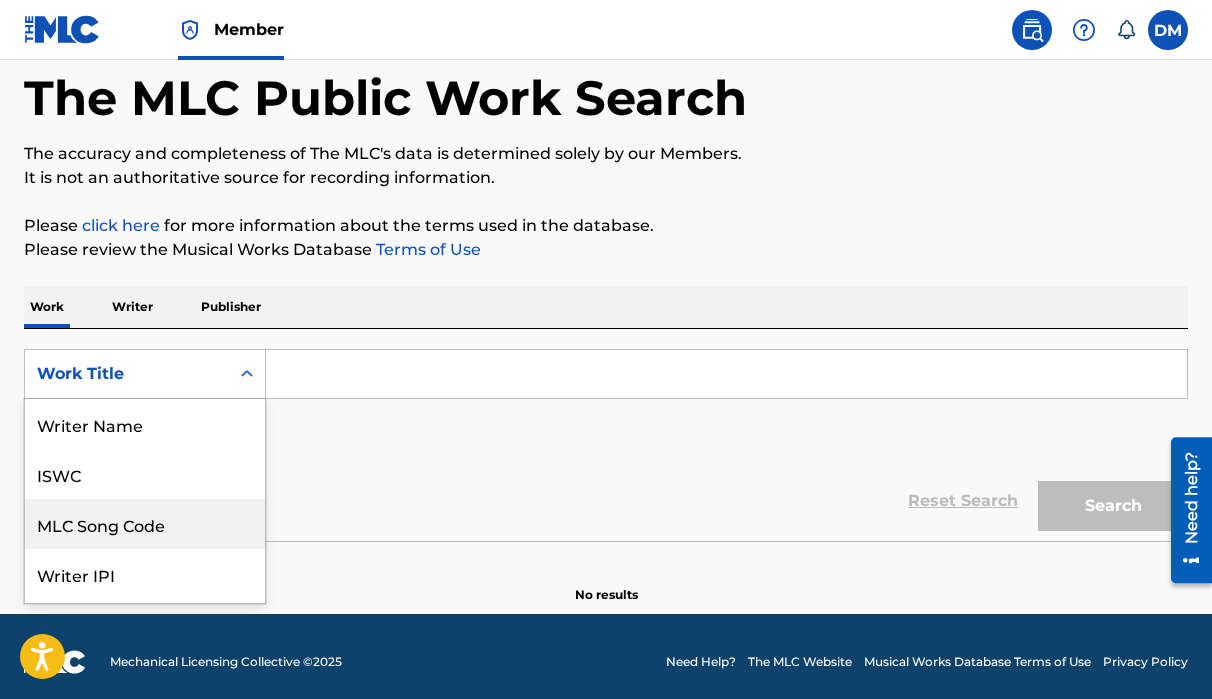 scroll, scrollTop: 100, scrollLeft: 0, axis: vertical 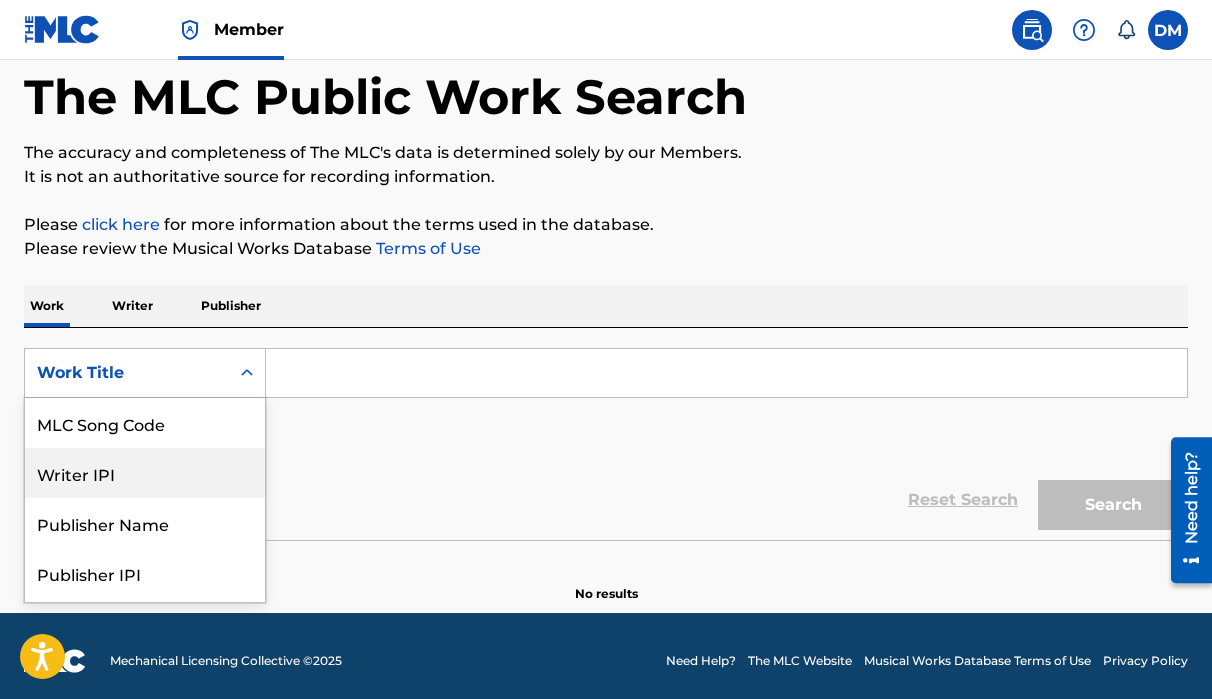 click on "Writer IPI" at bounding box center [145, 473] 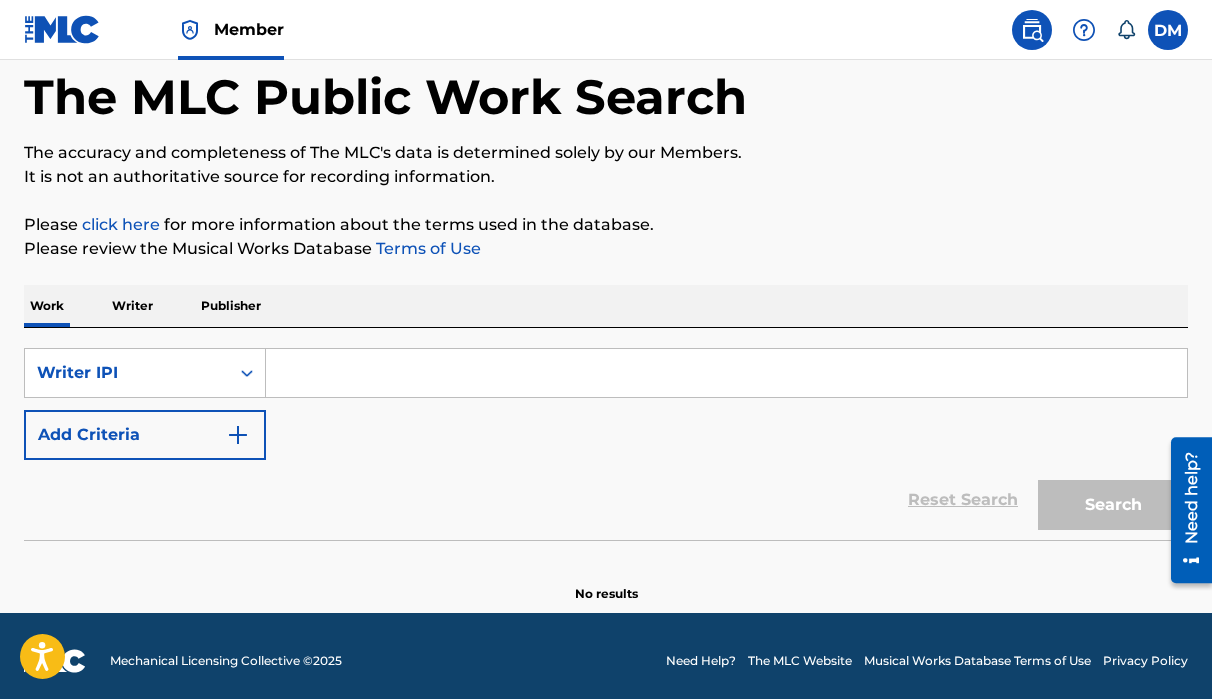 click at bounding box center [726, 373] 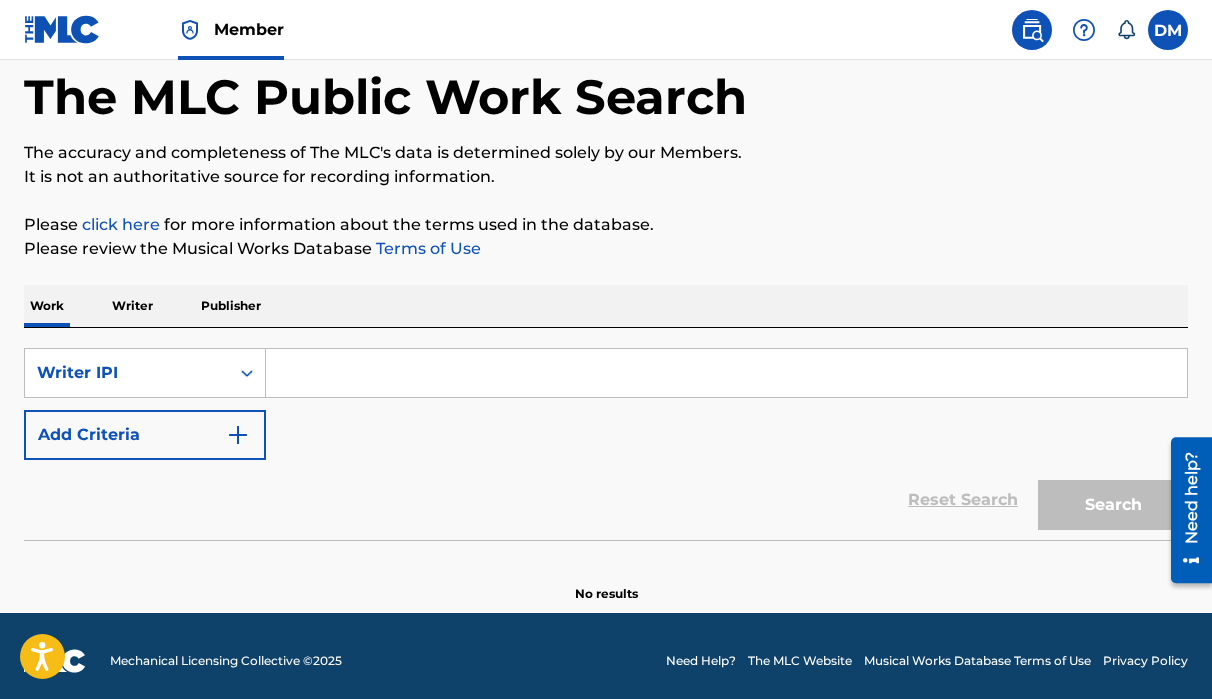 paste on "00662413949" 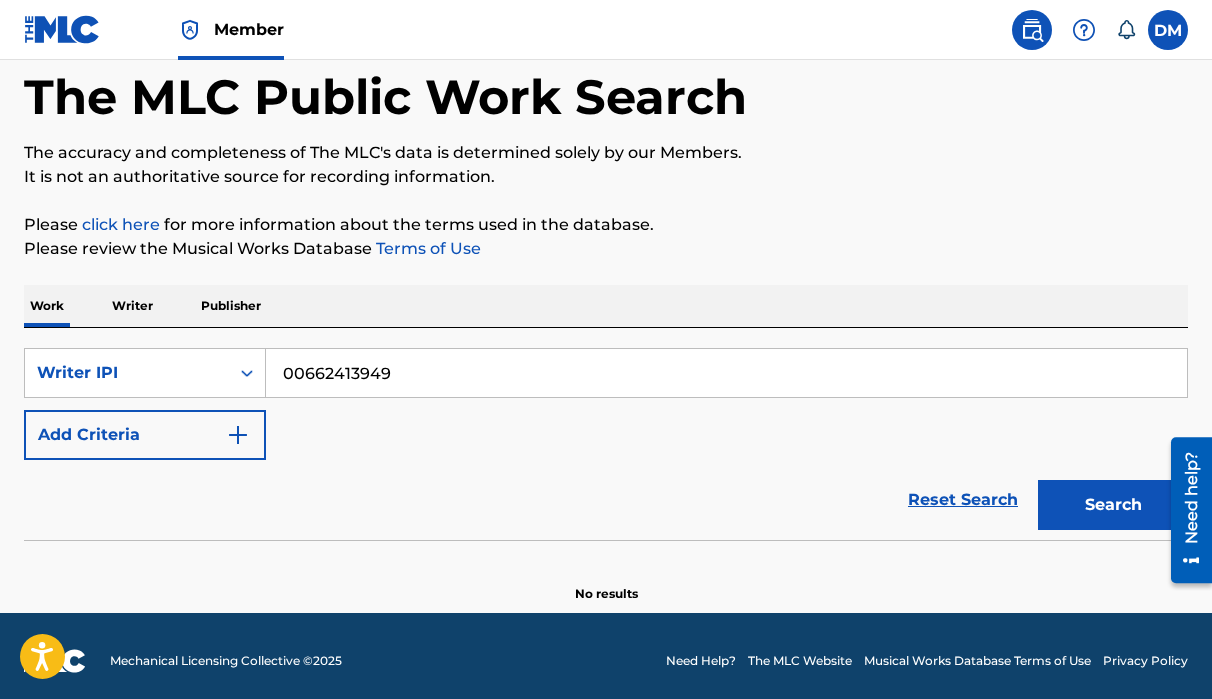 type on "00662413949" 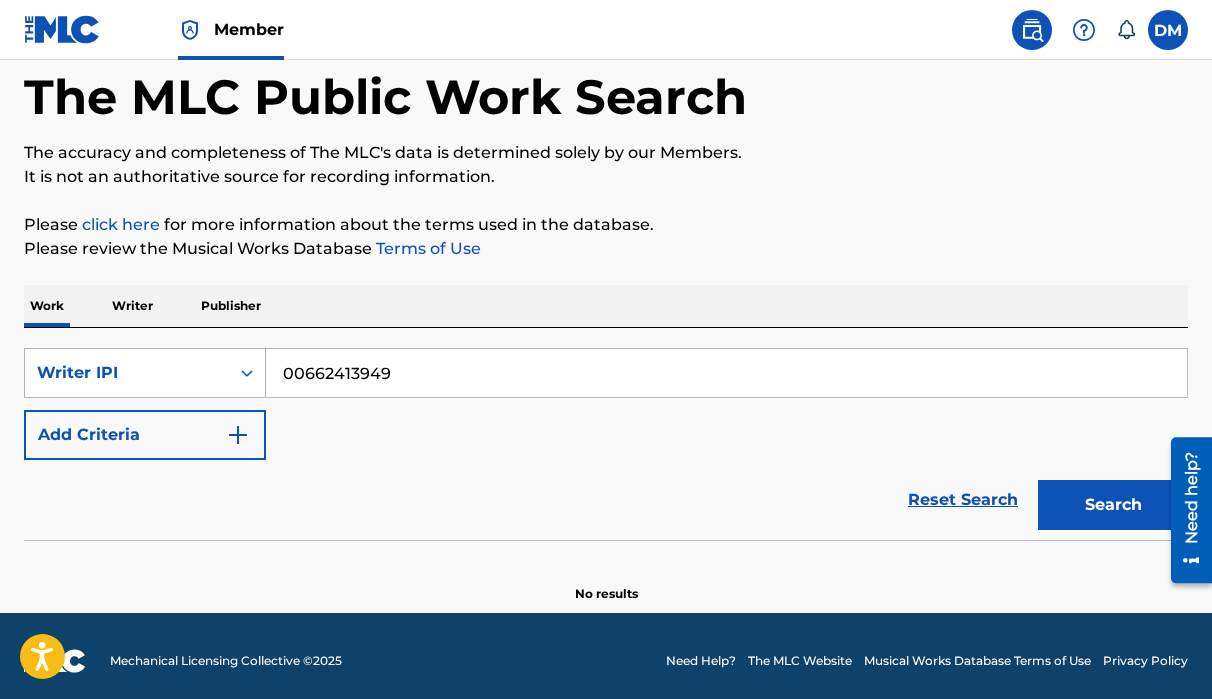 drag, startPoint x: 418, startPoint y: 367, endPoint x: 172, endPoint y: 350, distance: 246.5867 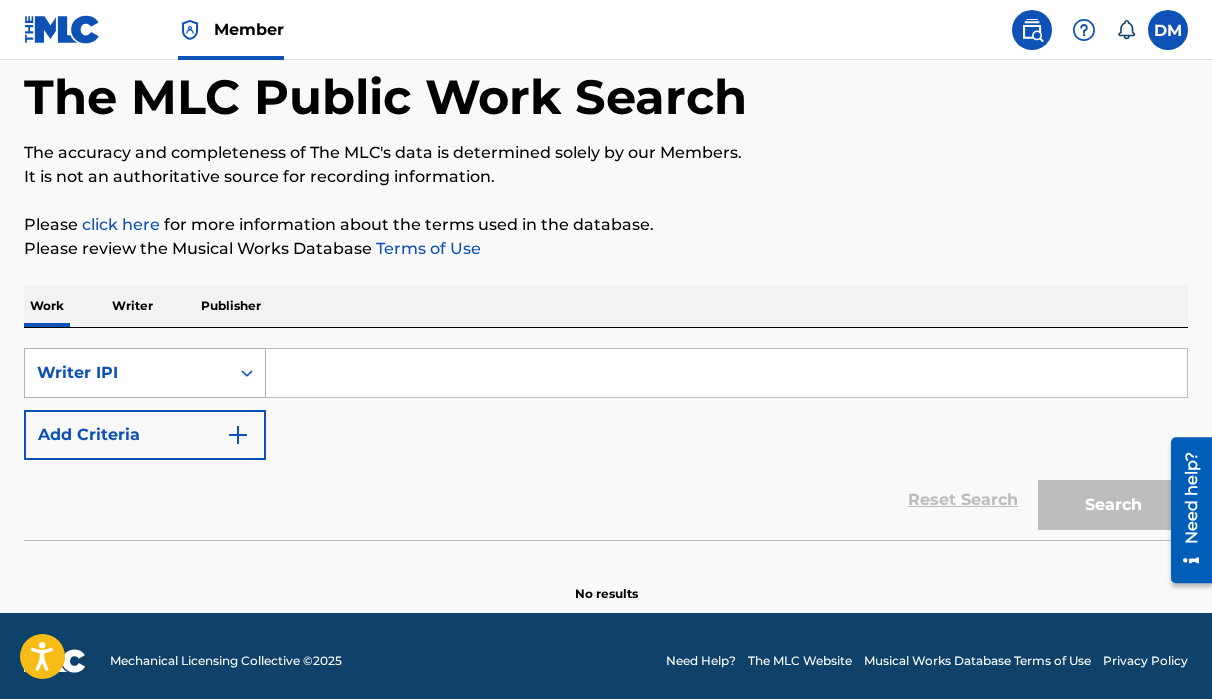paste on "662413949" 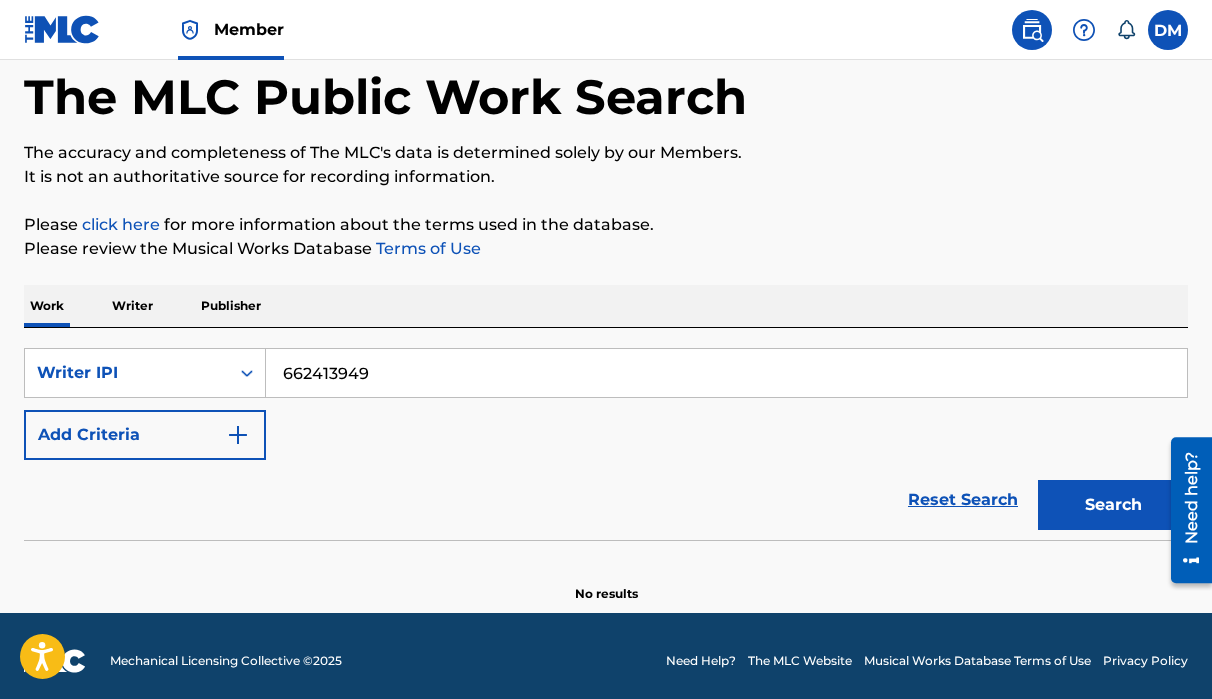 type on "662413949" 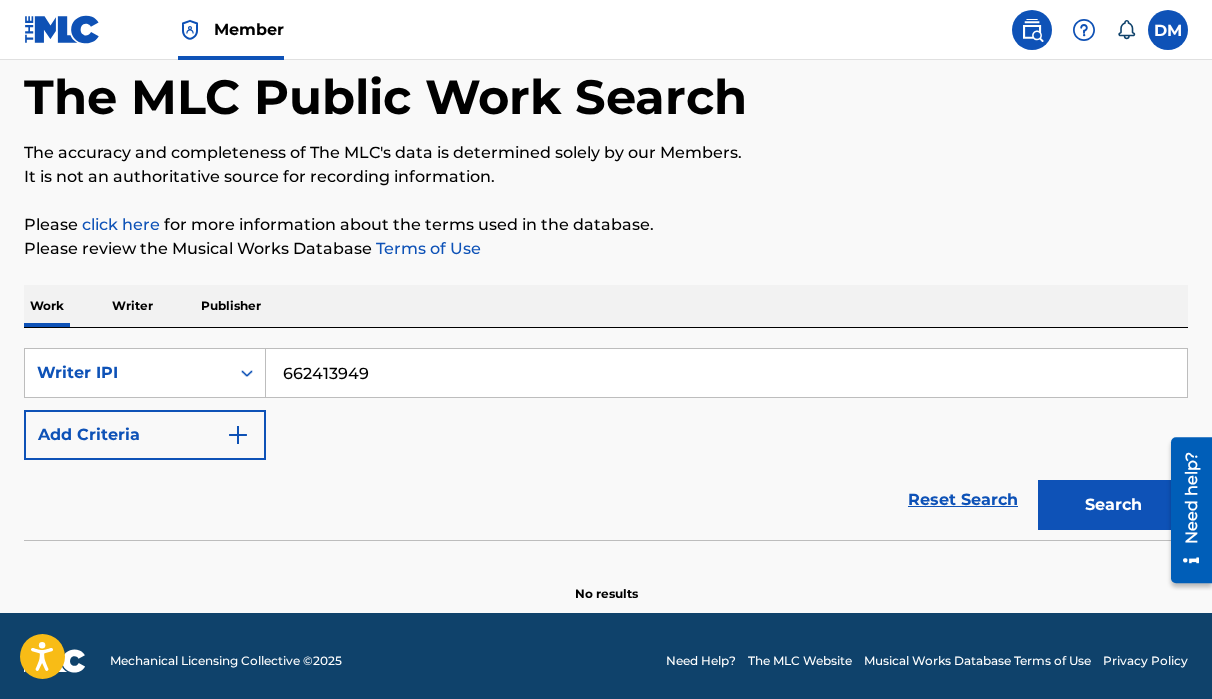 scroll, scrollTop: 107, scrollLeft: 0, axis: vertical 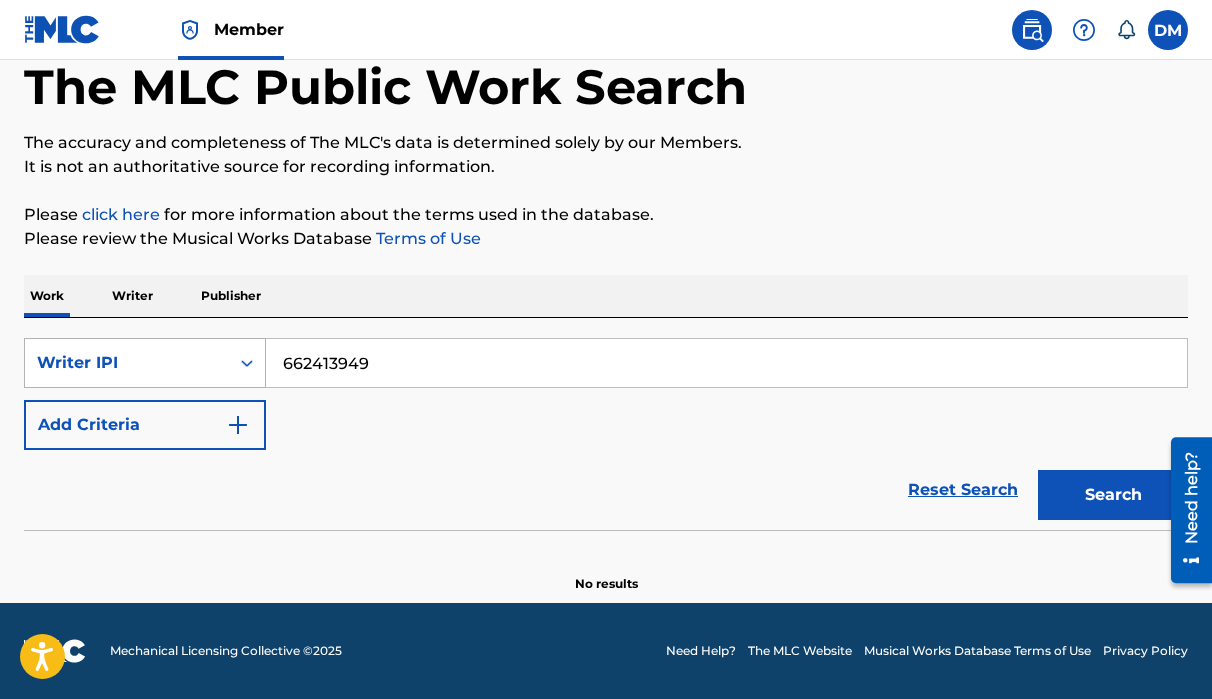 click on "Writer IPI" at bounding box center [127, 363] 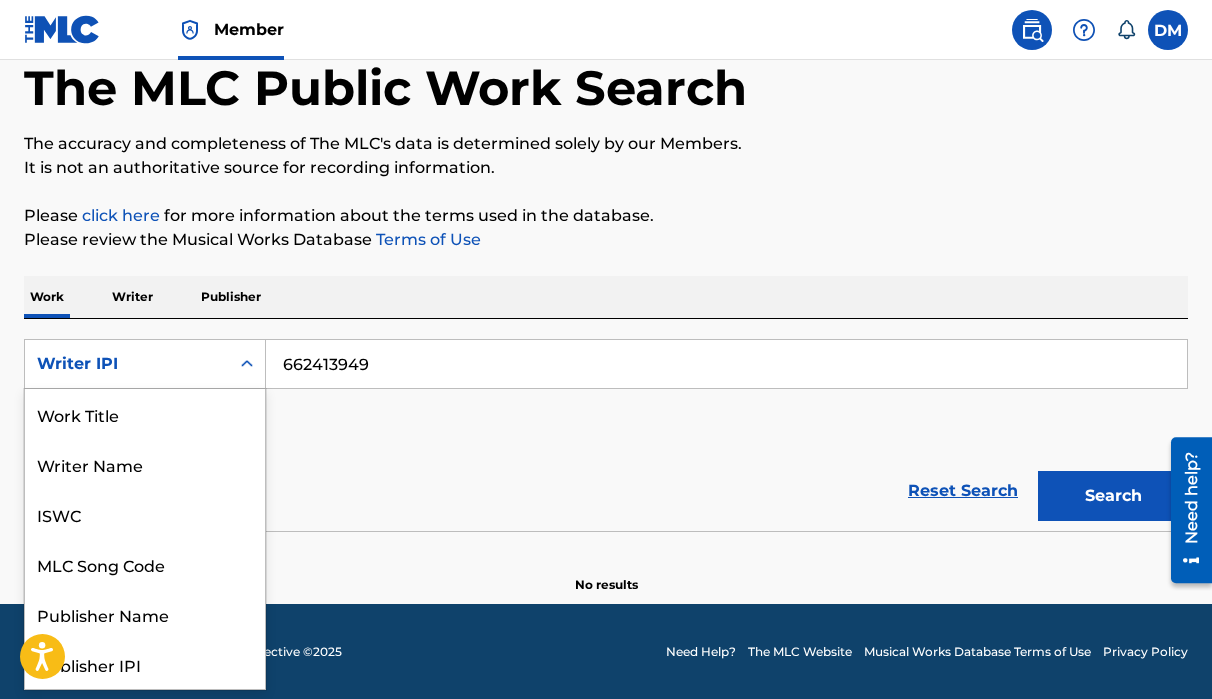 scroll, scrollTop: 107, scrollLeft: 0, axis: vertical 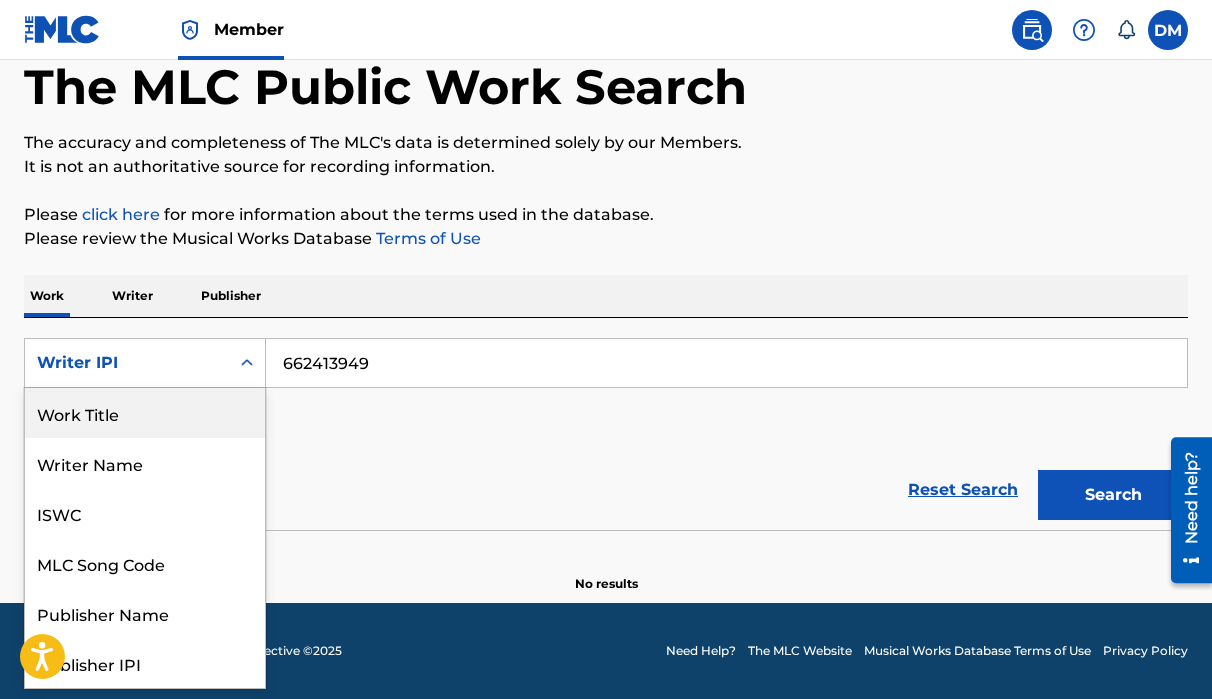 click on "Work Title" at bounding box center (145, 413) 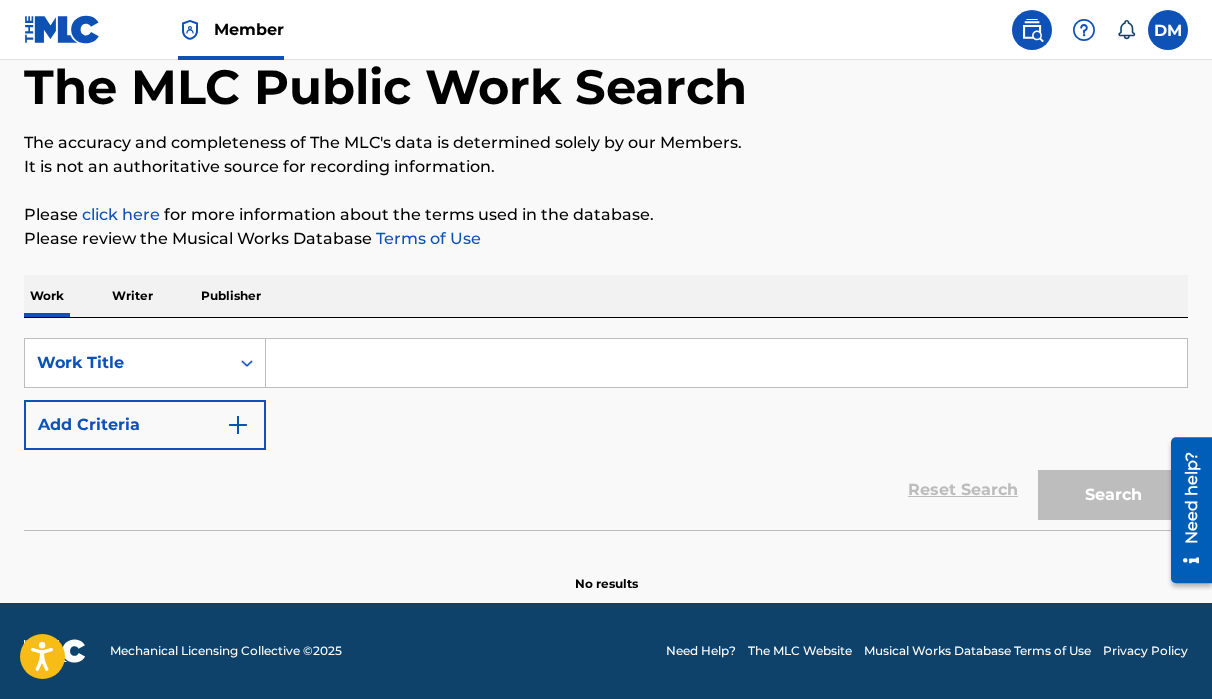 click at bounding box center (726, 363) 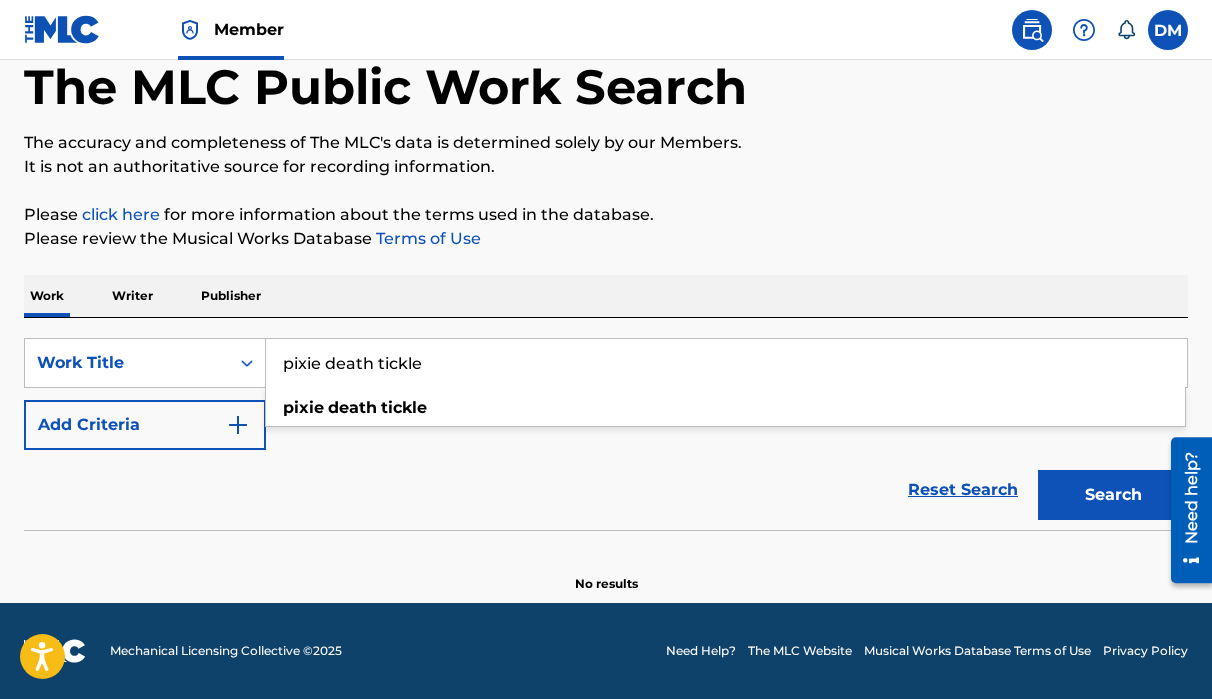 type on "pixie death tickle" 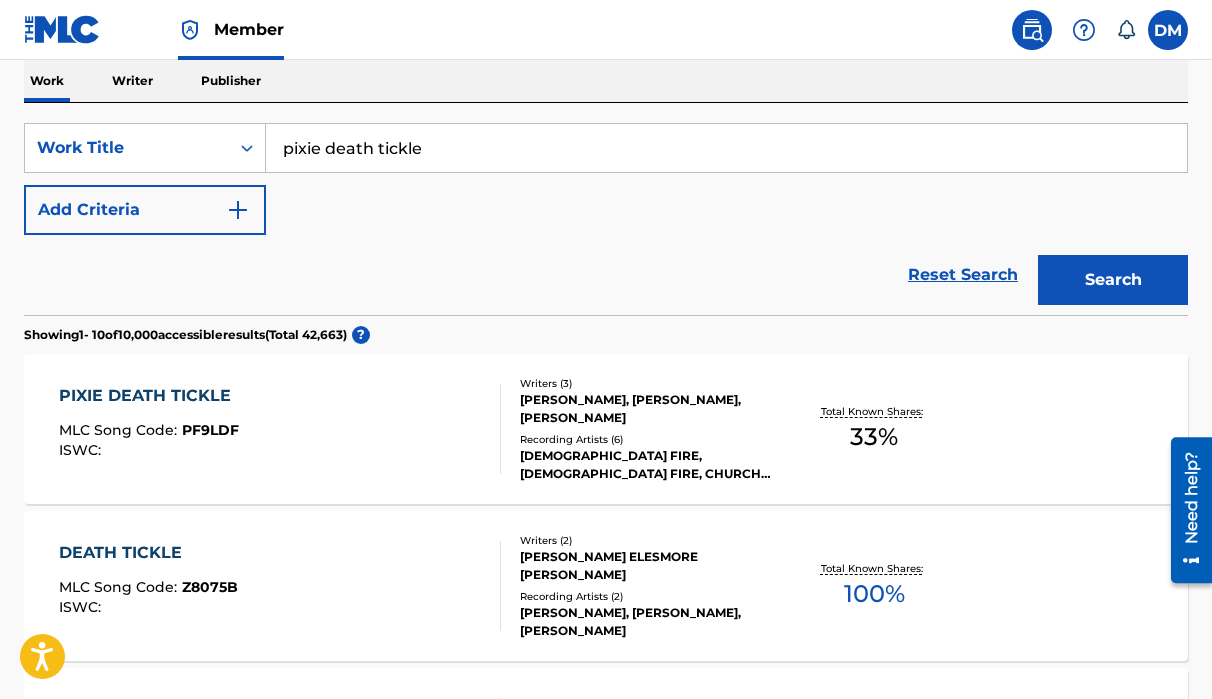 scroll, scrollTop: 330, scrollLeft: 0, axis: vertical 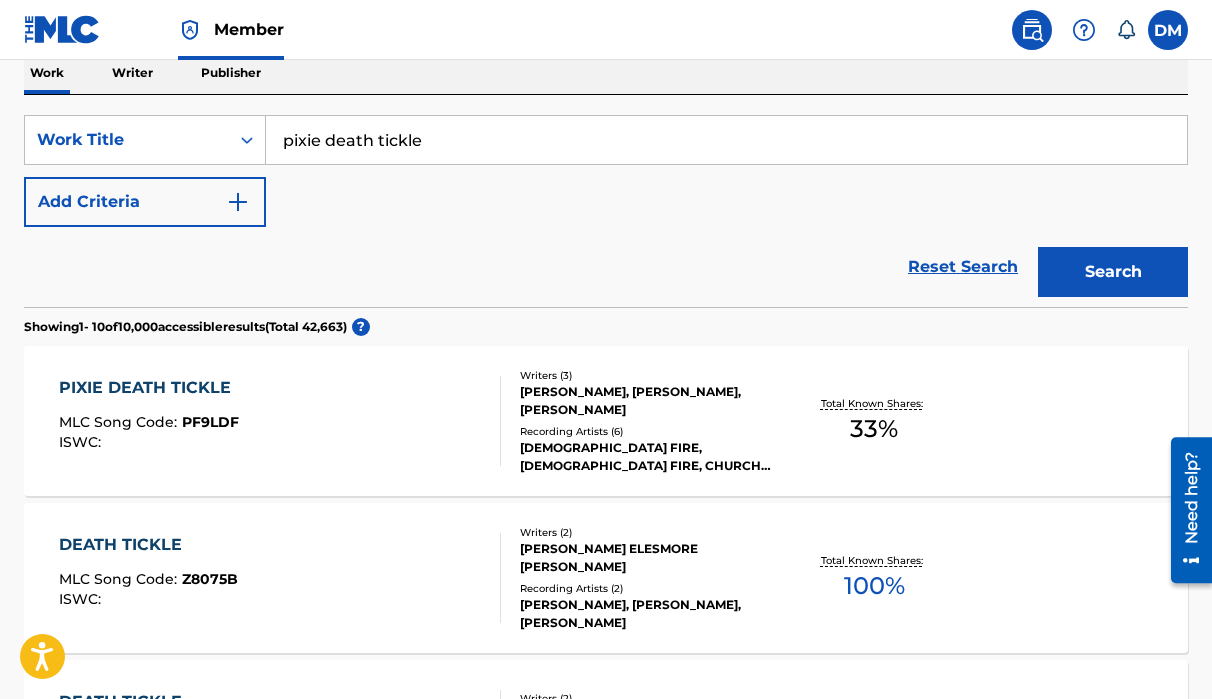 click on "PIXIE DEATH TICKLE" at bounding box center (150, 388) 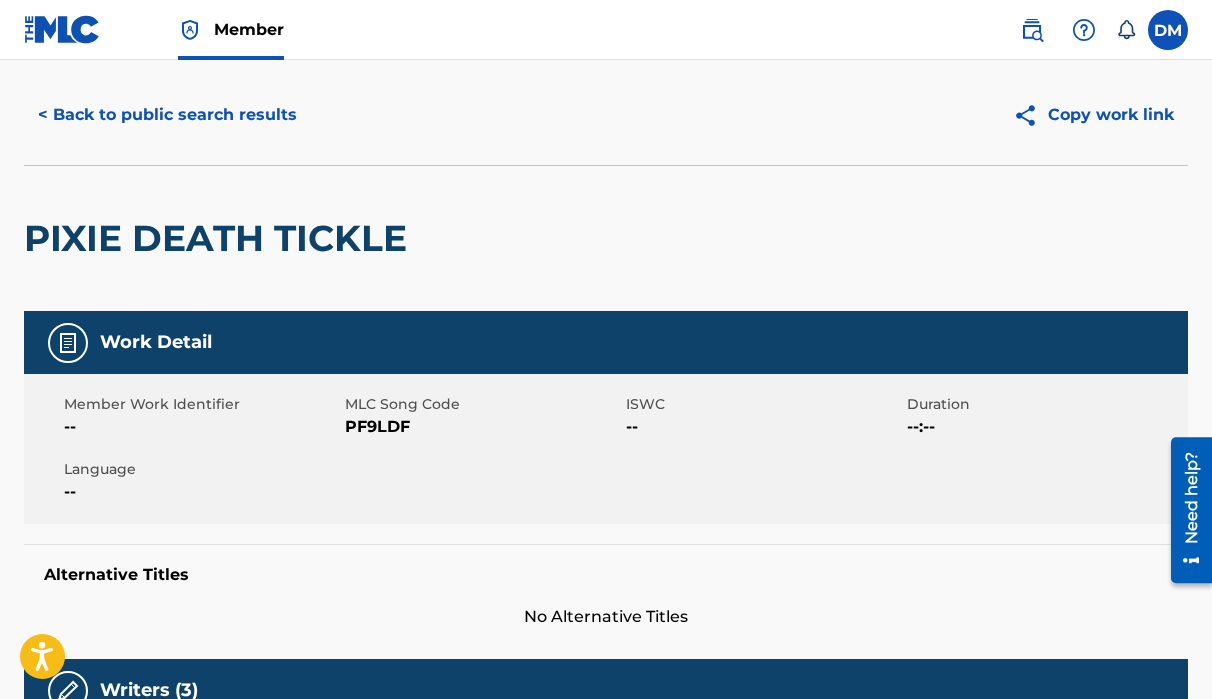 scroll, scrollTop: 0, scrollLeft: 0, axis: both 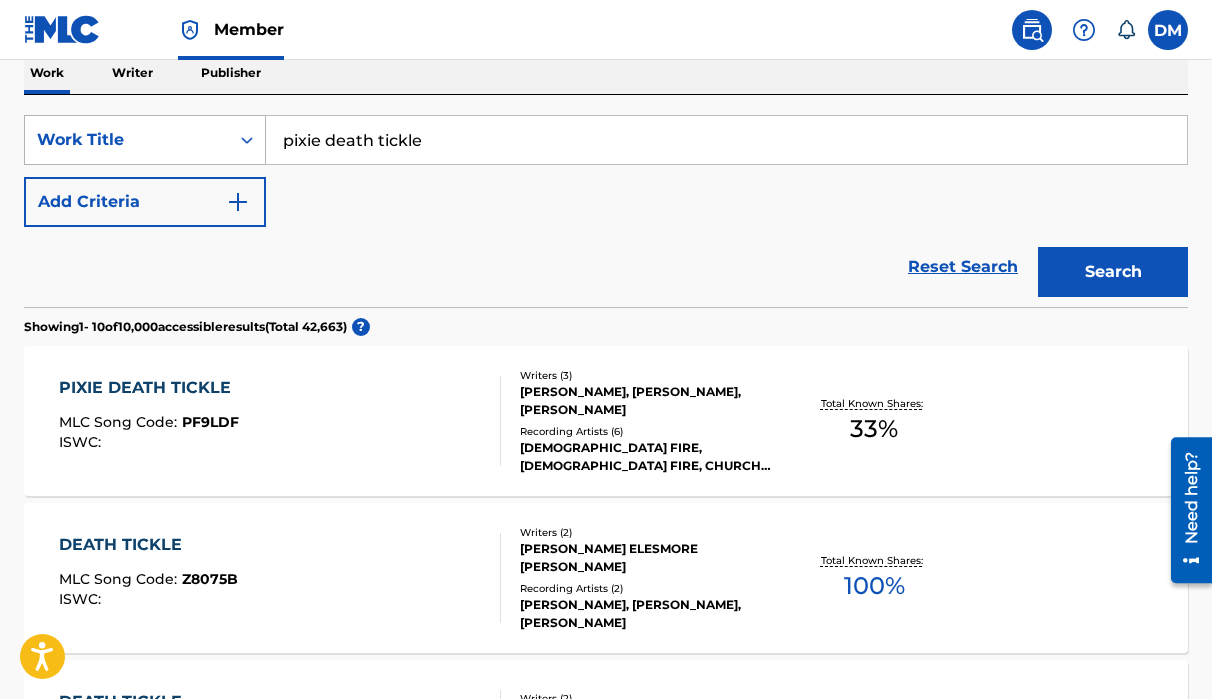 click on "SearchWithCriteriaaadab413-6b51-48d5-a9cb-b2a7679ea0c1 Work Title pixie death tickle" at bounding box center (606, 140) 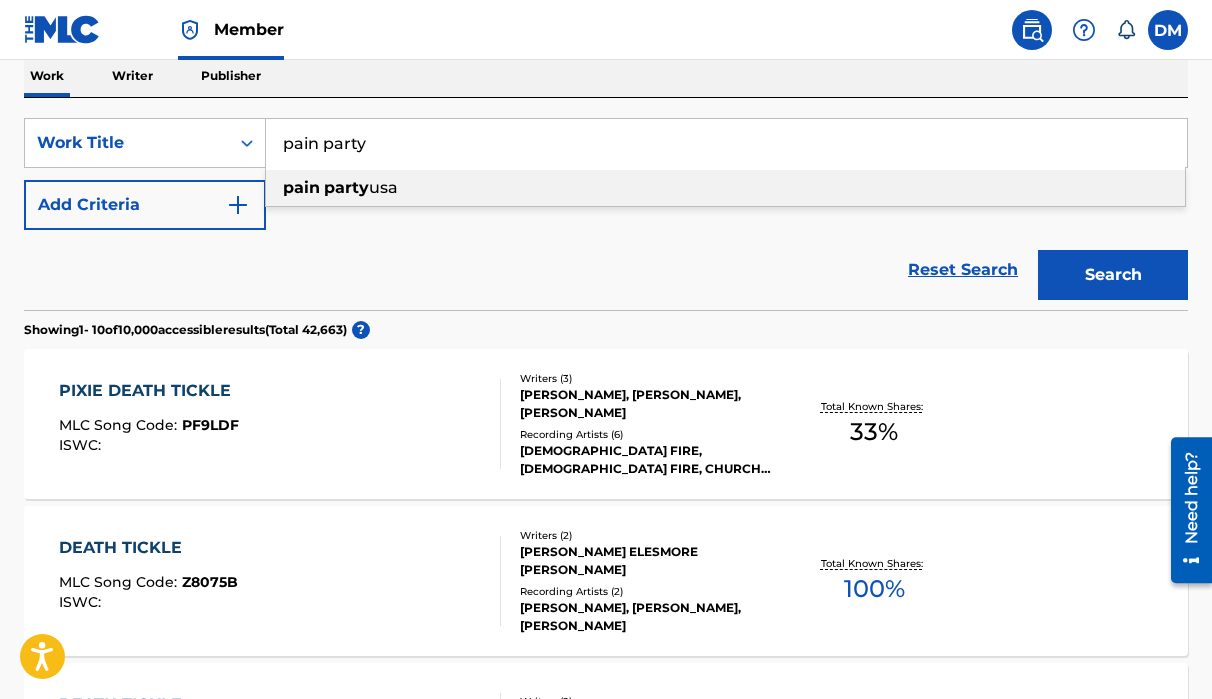 click on "usa" at bounding box center [383, 187] 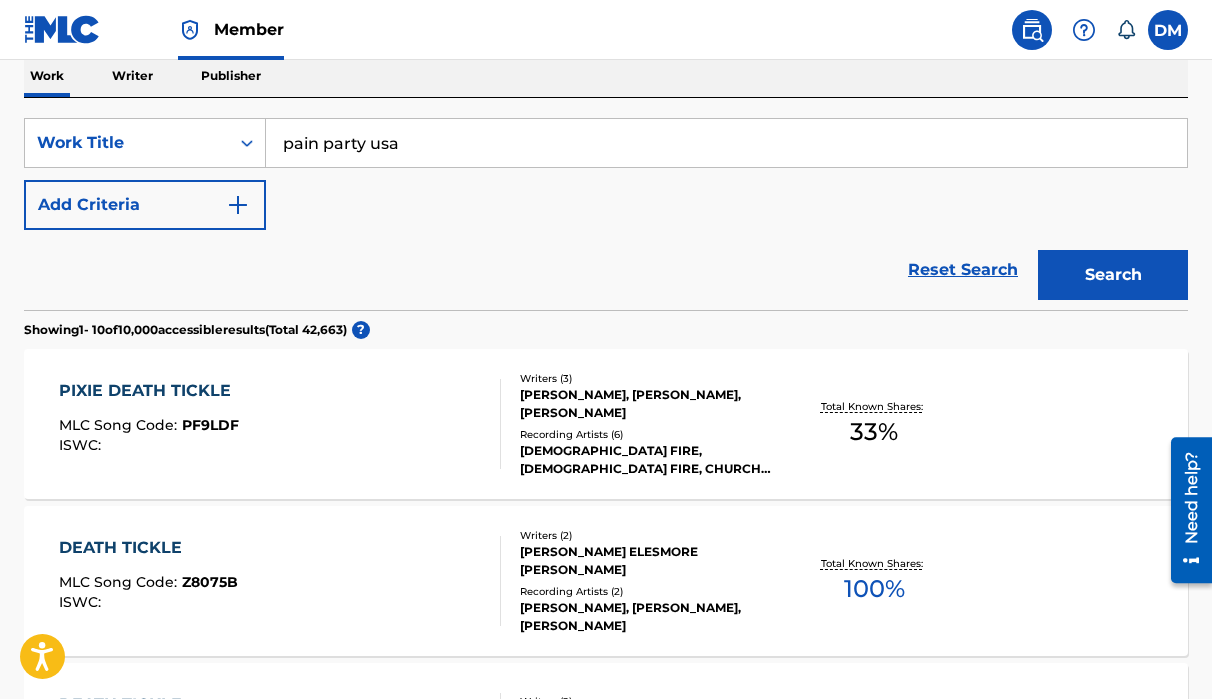 scroll, scrollTop: 322, scrollLeft: 0, axis: vertical 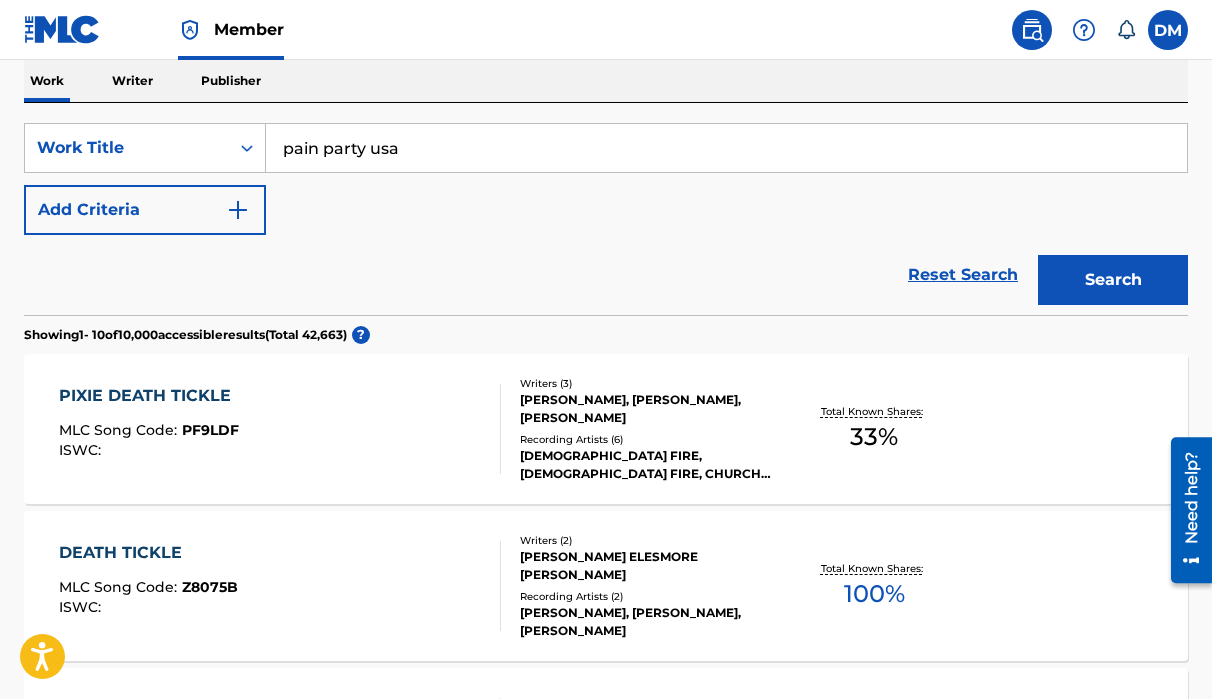 click on "Search" at bounding box center [1113, 280] 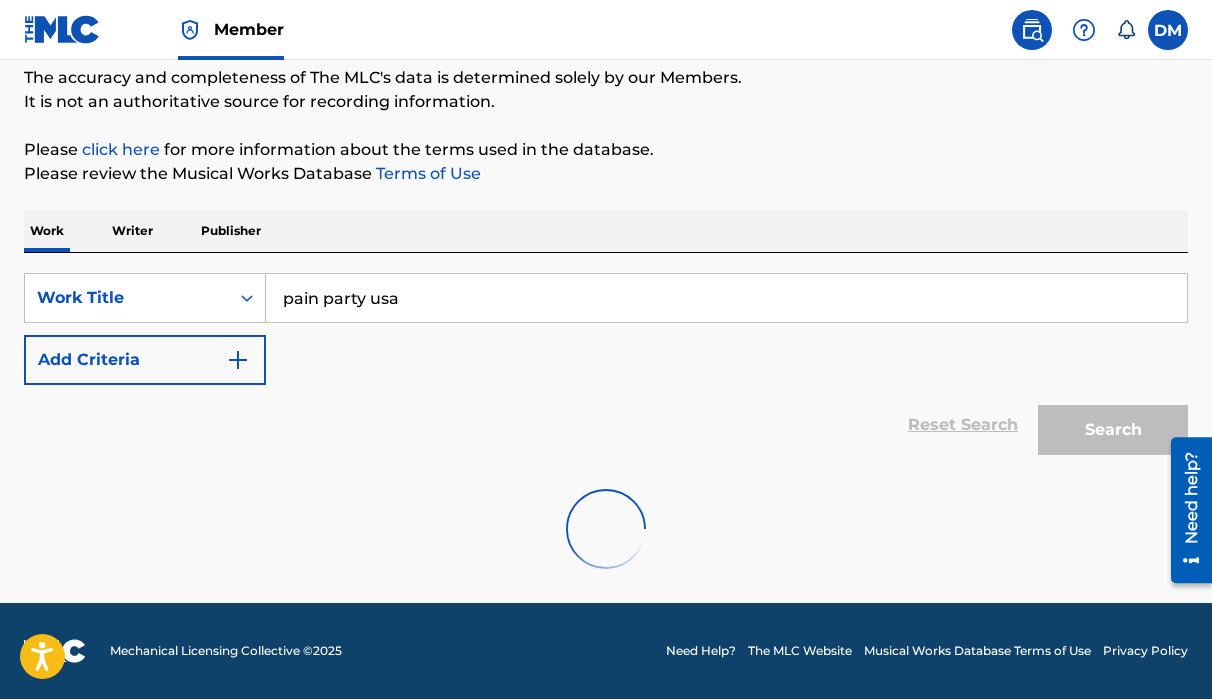 scroll, scrollTop: 322, scrollLeft: 0, axis: vertical 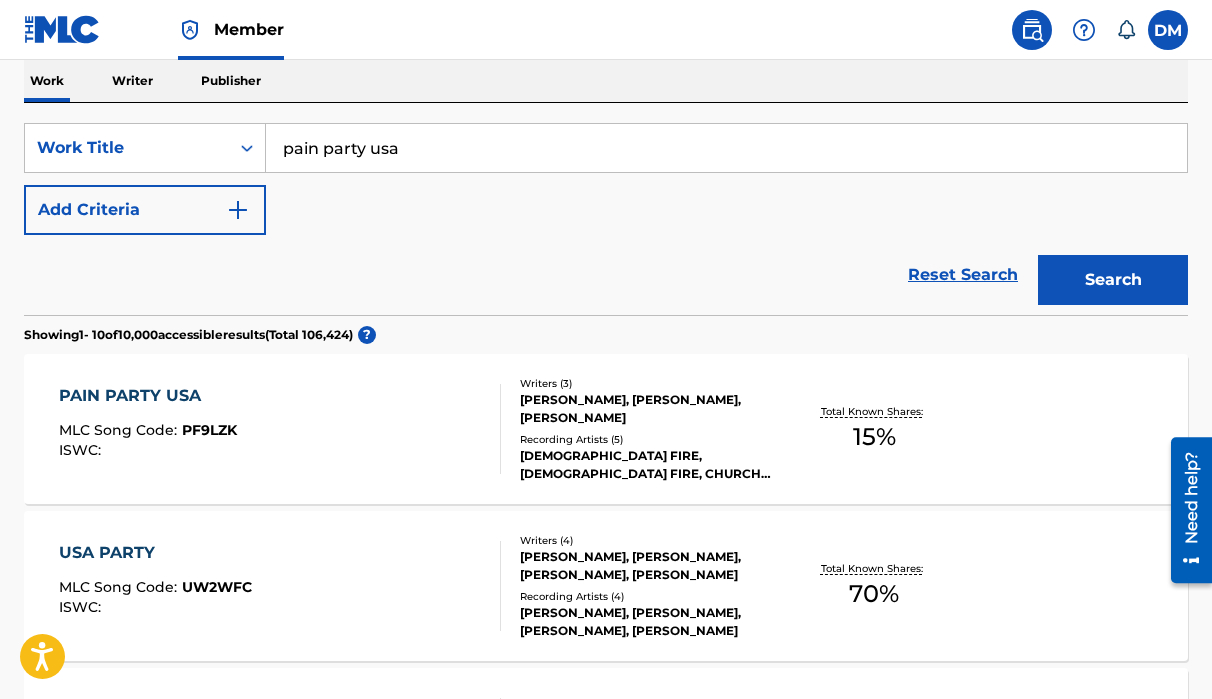 click on "PAIN PARTY USA" at bounding box center [148, 396] 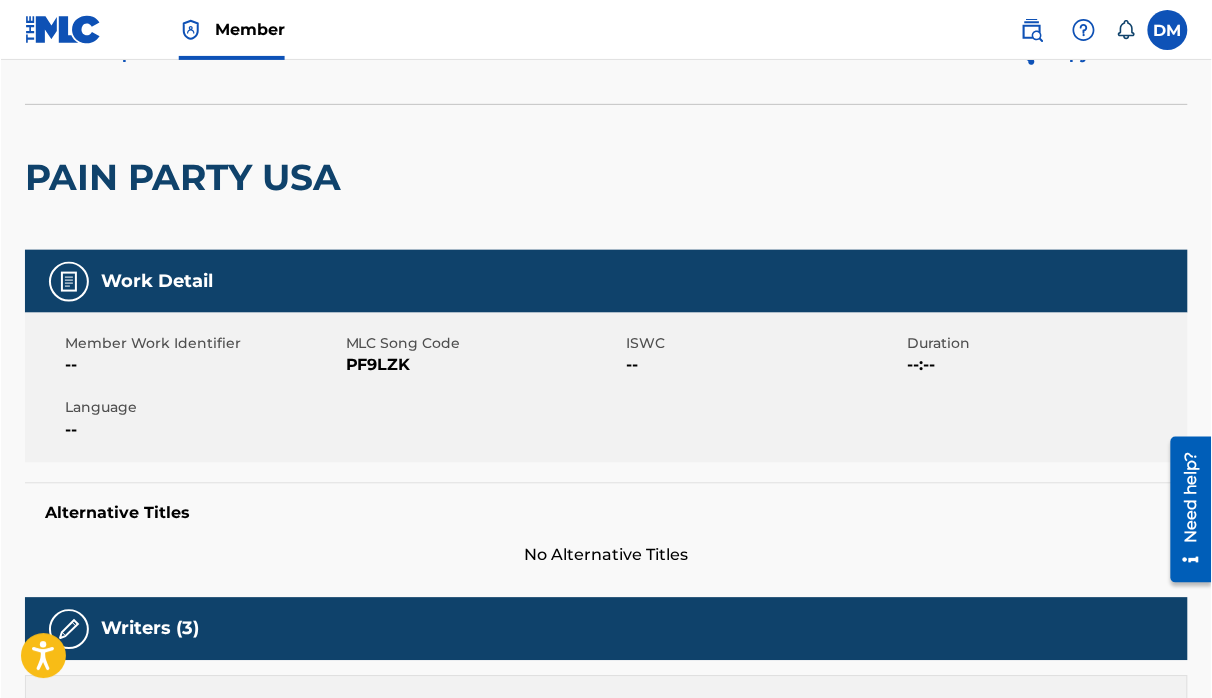 scroll, scrollTop: 0, scrollLeft: 0, axis: both 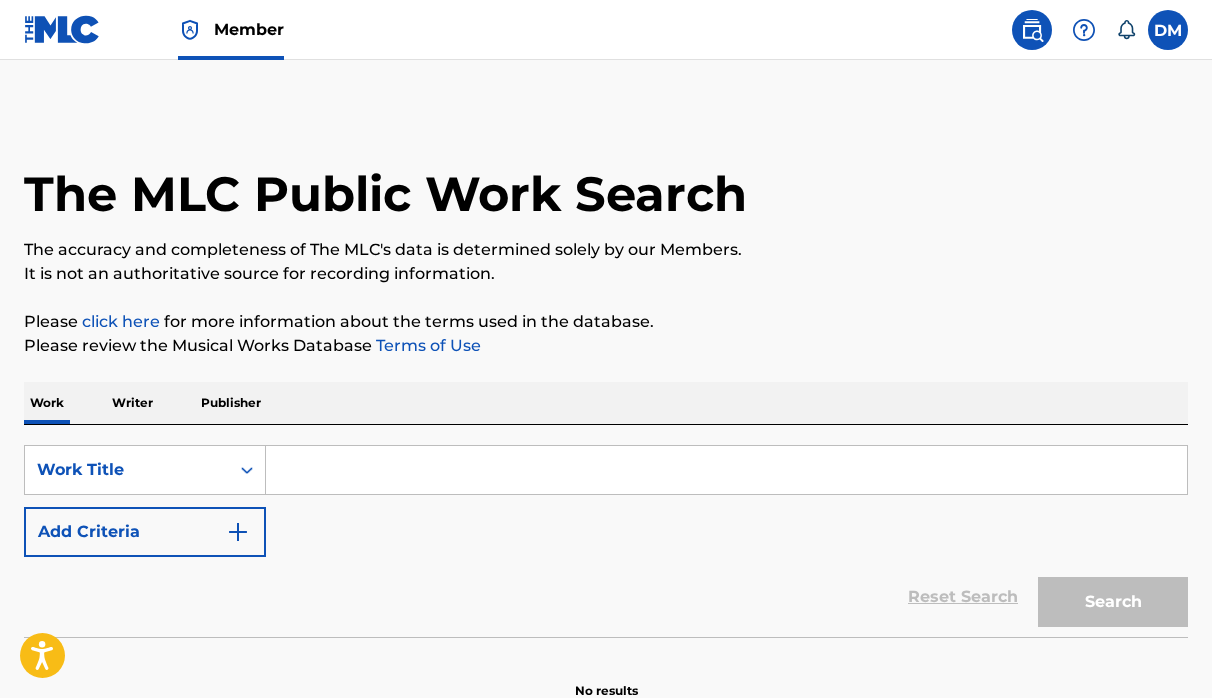 click at bounding box center [726, 470] 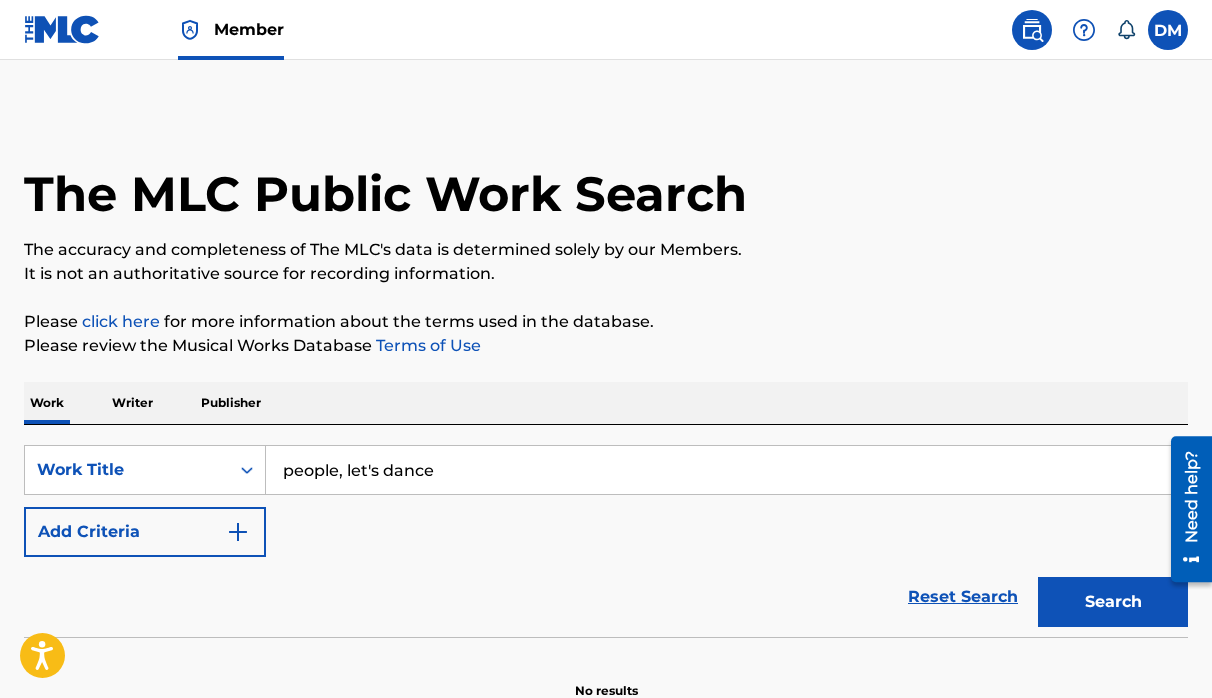 type on "people, let's dance" 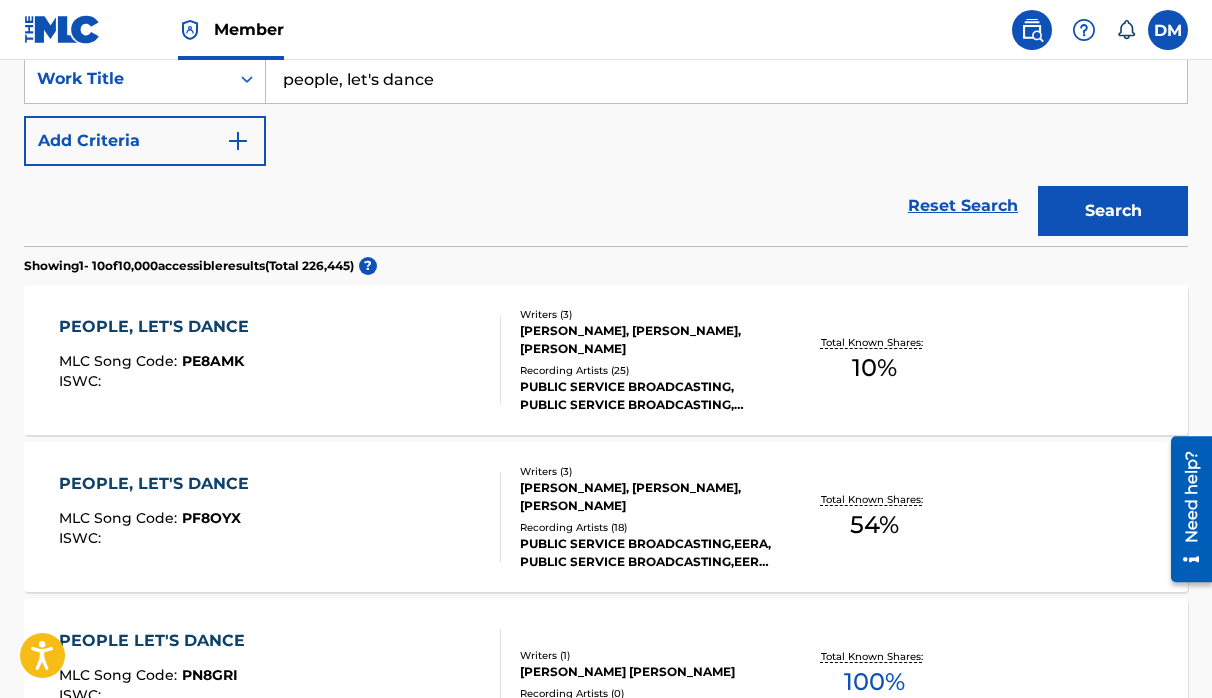 scroll, scrollTop: 400, scrollLeft: 0, axis: vertical 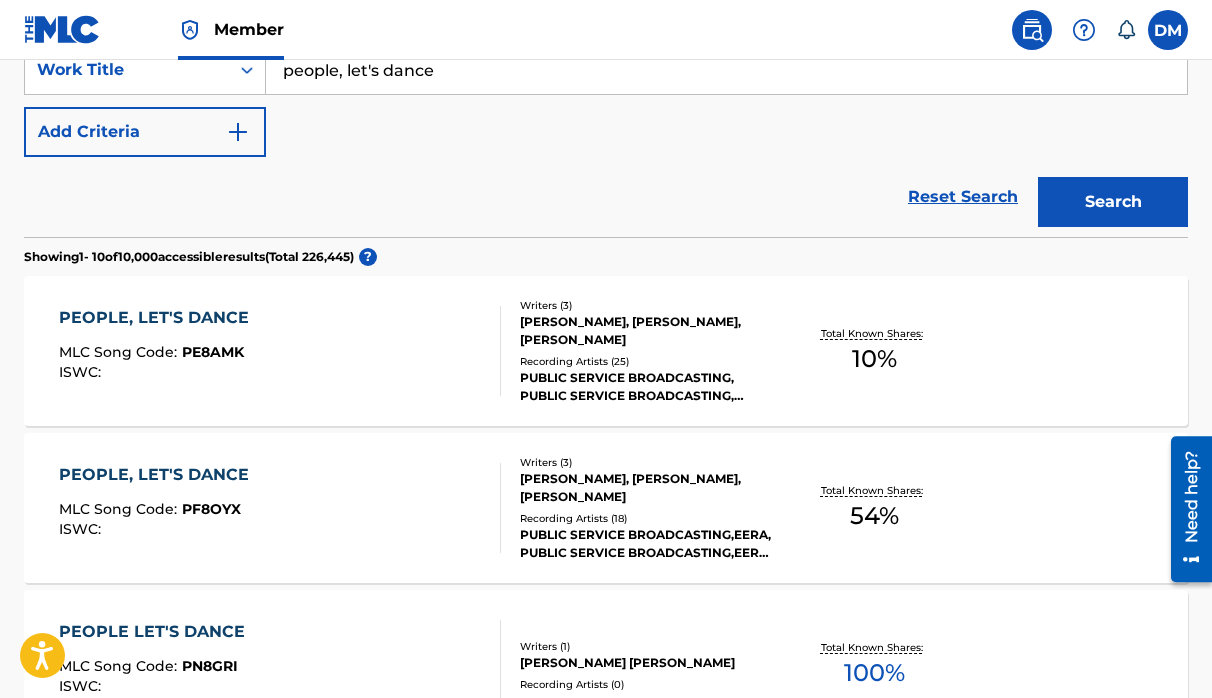 click on "PEOPLE, LET'S DANCE" at bounding box center [159, 318] 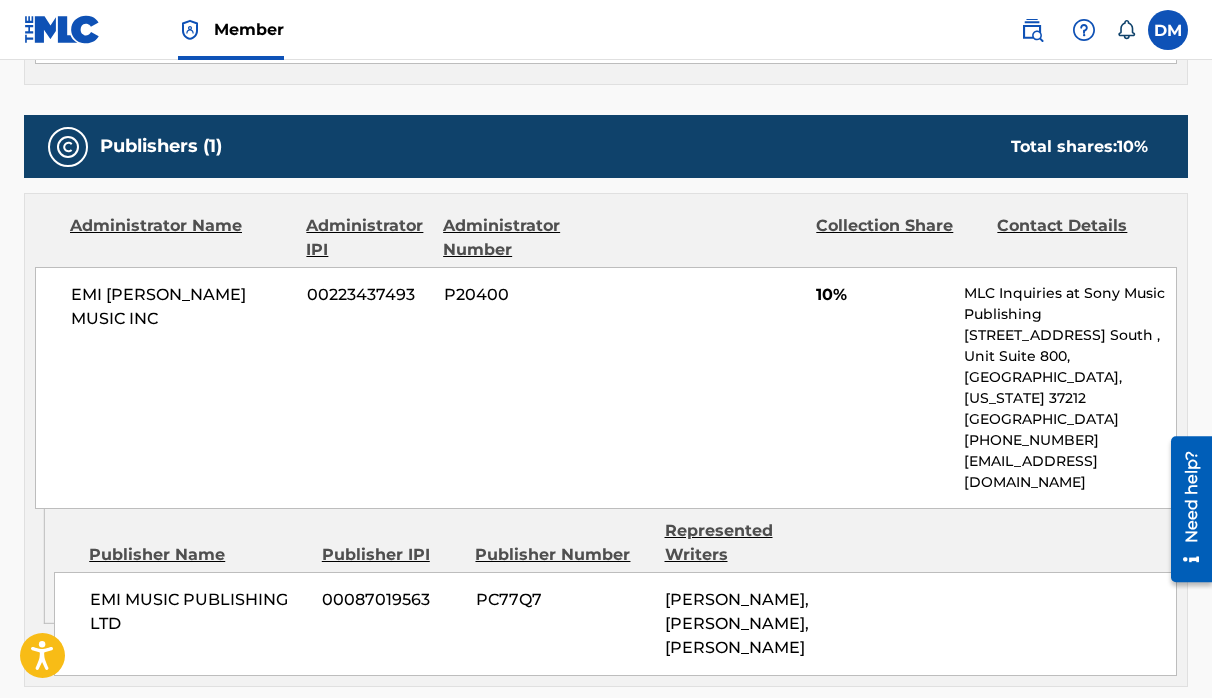 scroll, scrollTop: 648, scrollLeft: 0, axis: vertical 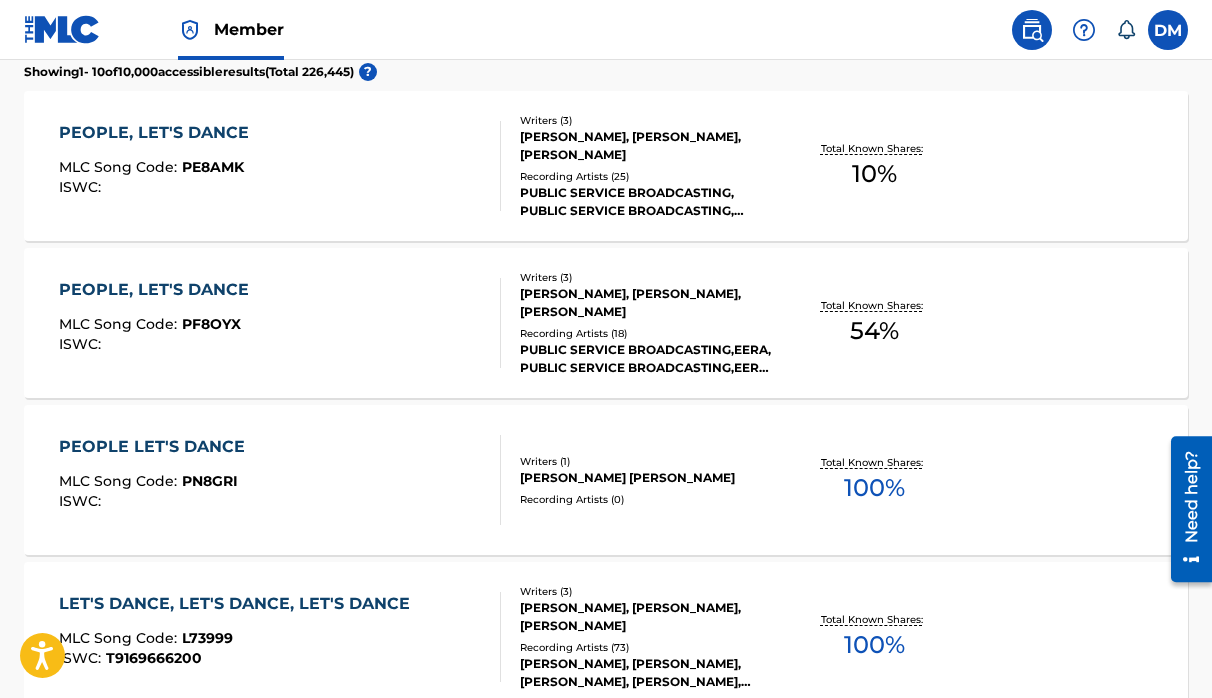 click on "PEOPLE, LET'S DANCE" at bounding box center [159, 290] 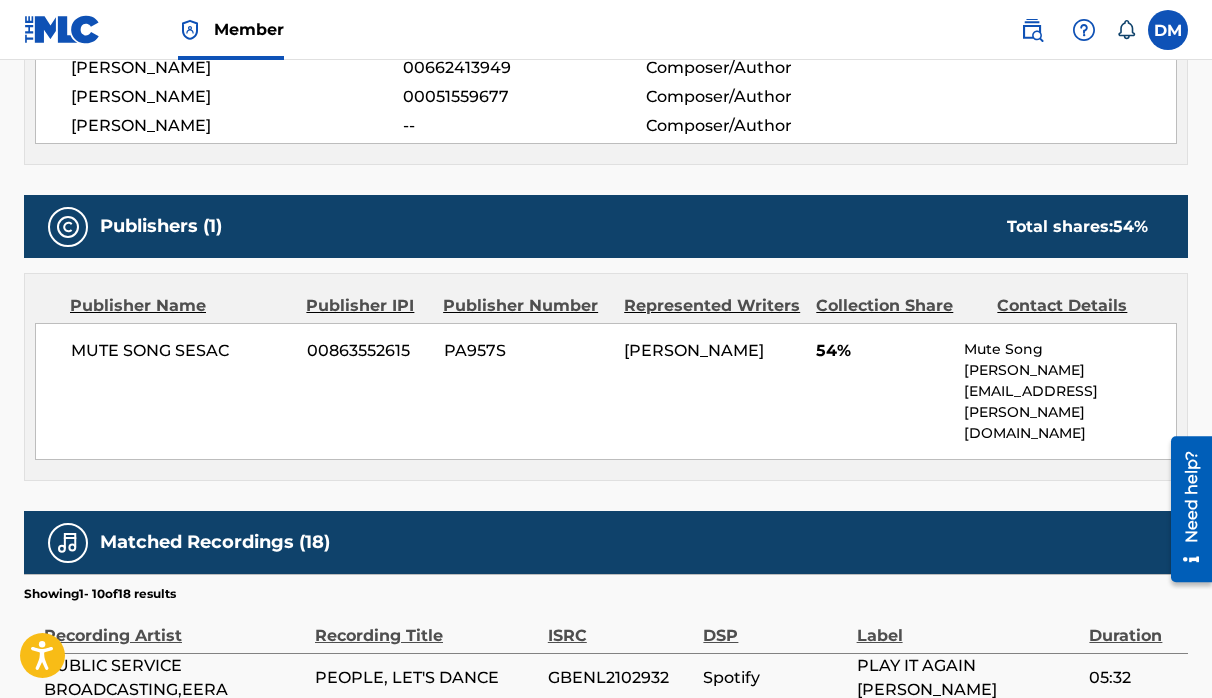 scroll, scrollTop: 795, scrollLeft: 0, axis: vertical 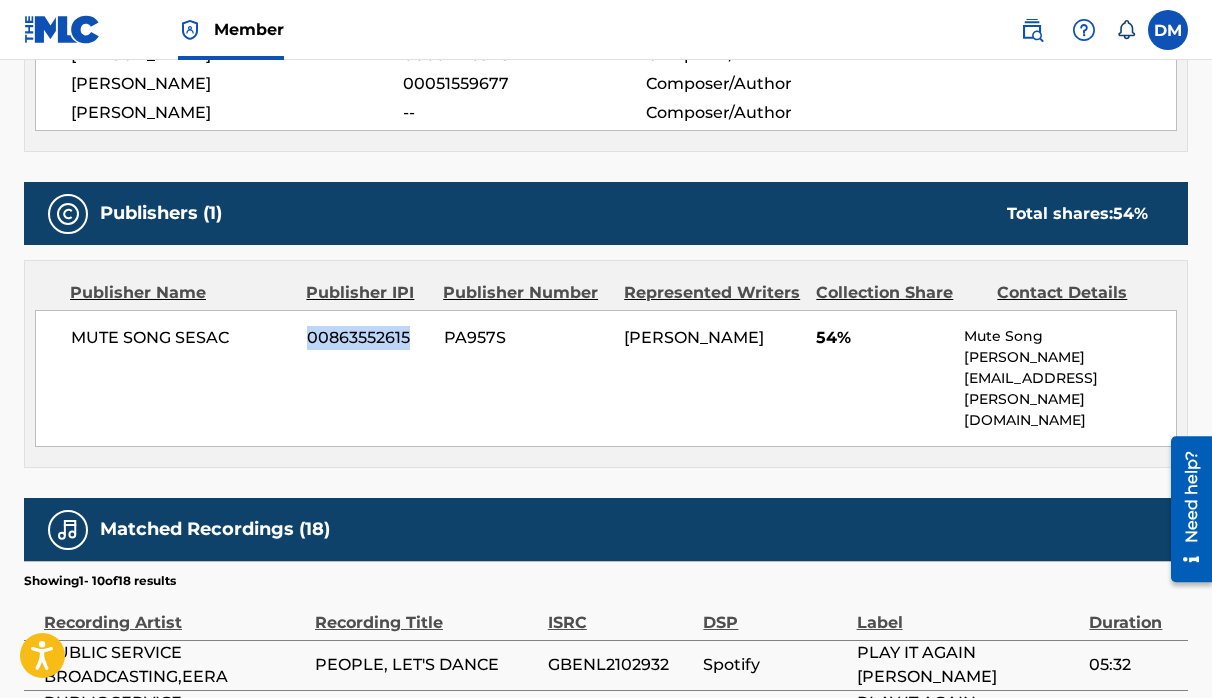 drag, startPoint x: 308, startPoint y: 337, endPoint x: 409, endPoint y: 335, distance: 101.0198 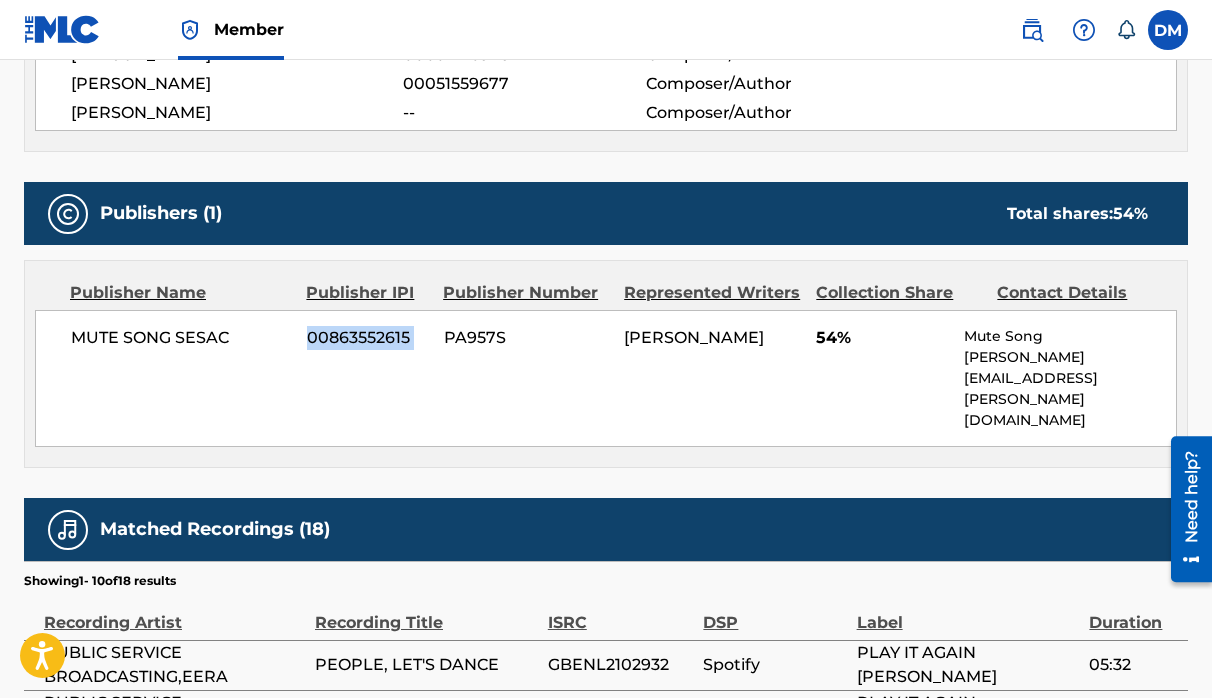 drag, startPoint x: 308, startPoint y: 336, endPoint x: 431, endPoint y: 343, distance: 123.19903 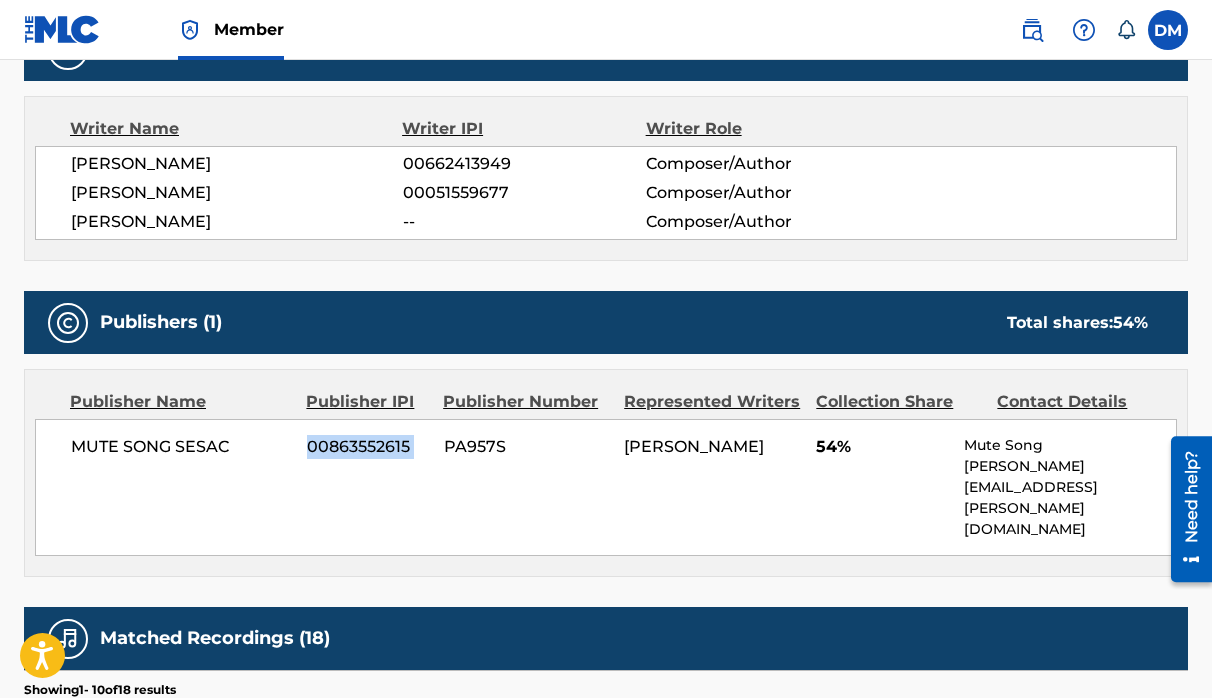 scroll, scrollTop: 690, scrollLeft: 0, axis: vertical 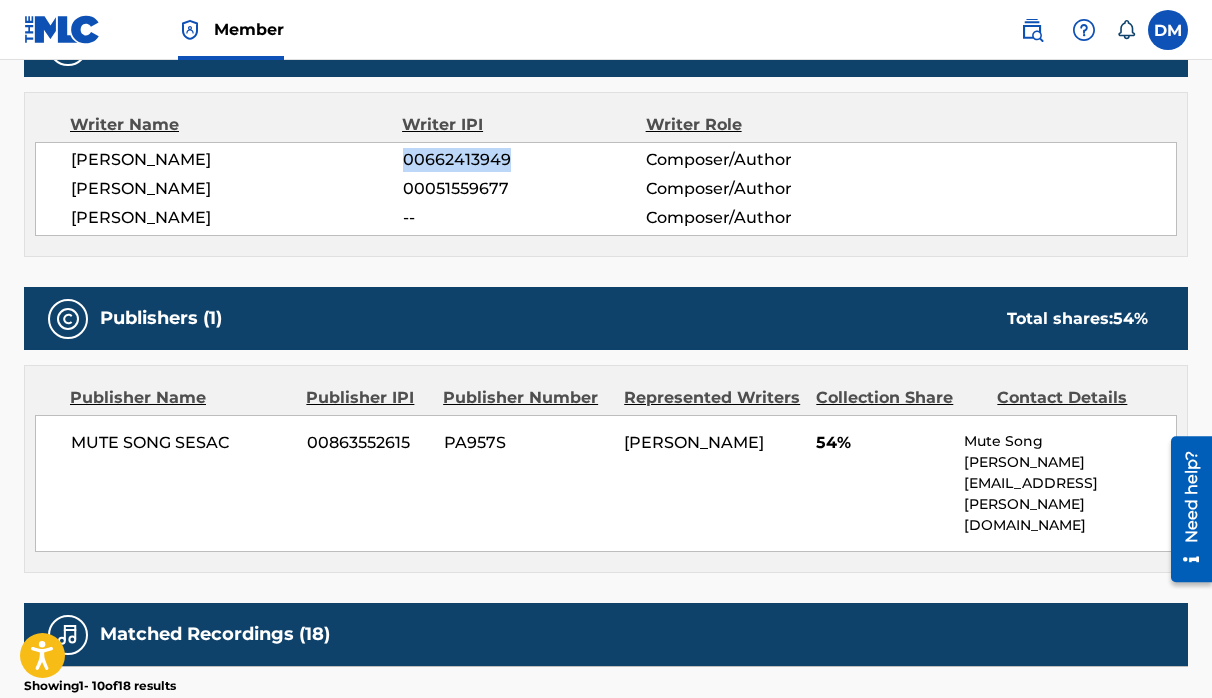 drag, startPoint x: 404, startPoint y: 157, endPoint x: 509, endPoint y: 160, distance: 105.04285 